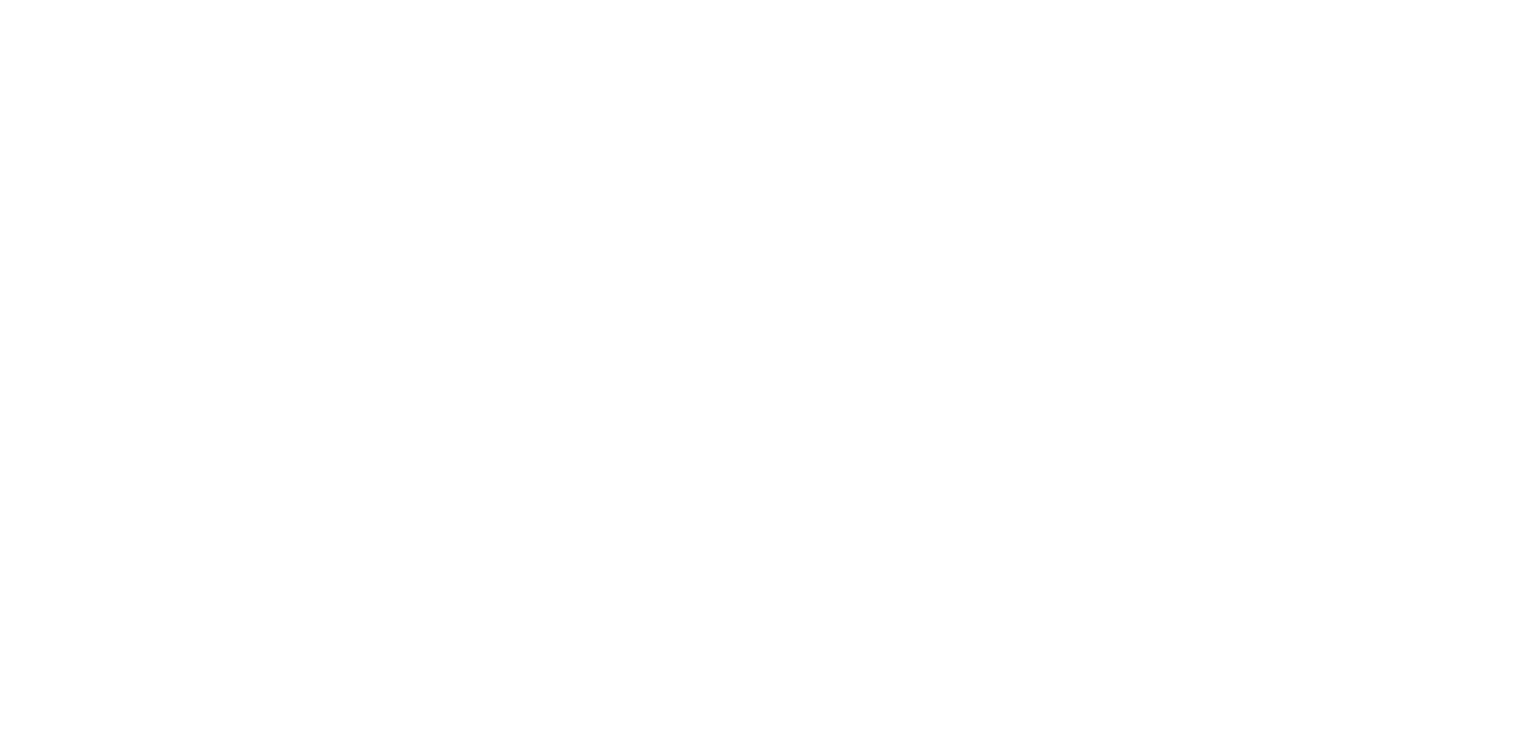 scroll, scrollTop: 0, scrollLeft: 0, axis: both 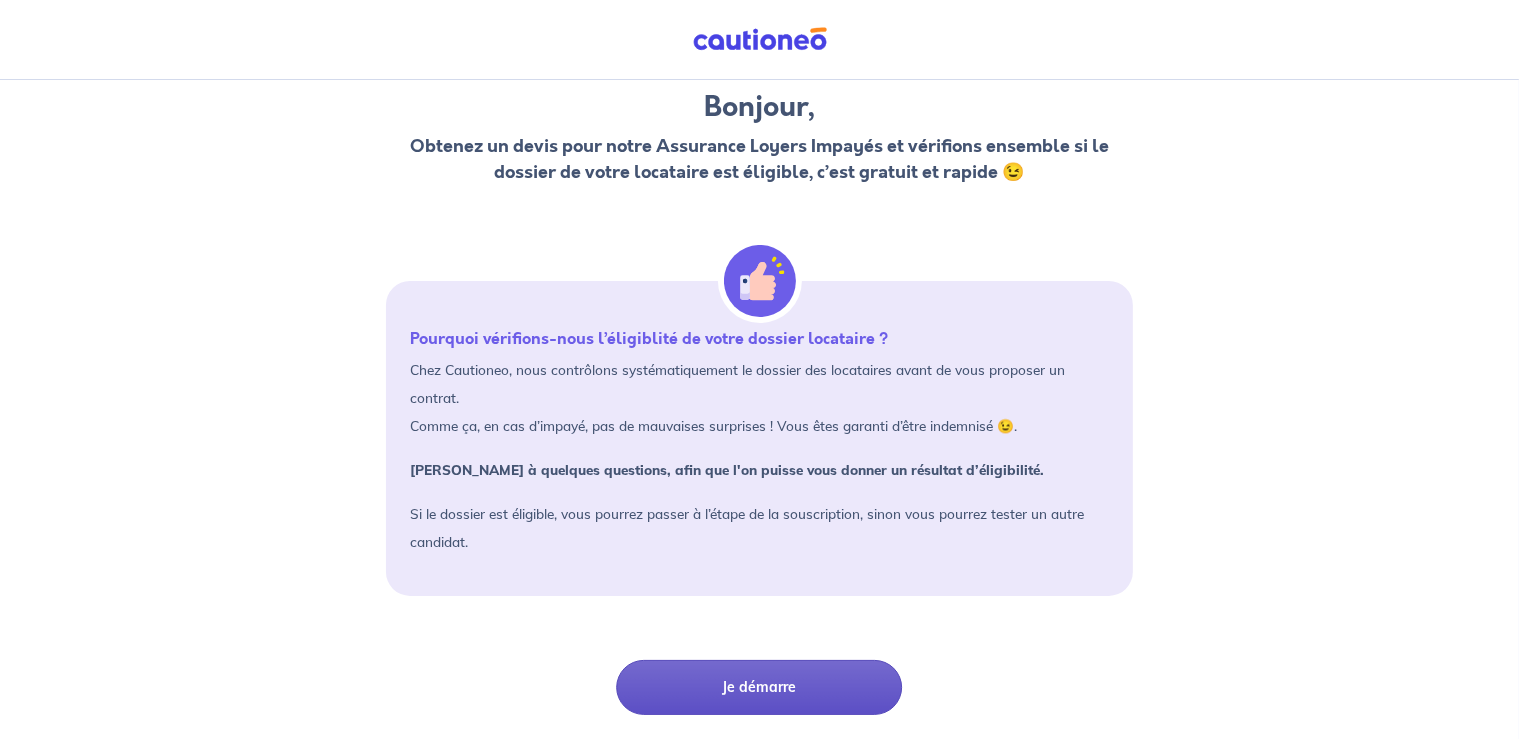 click on "Je démarre" at bounding box center [759, 687] 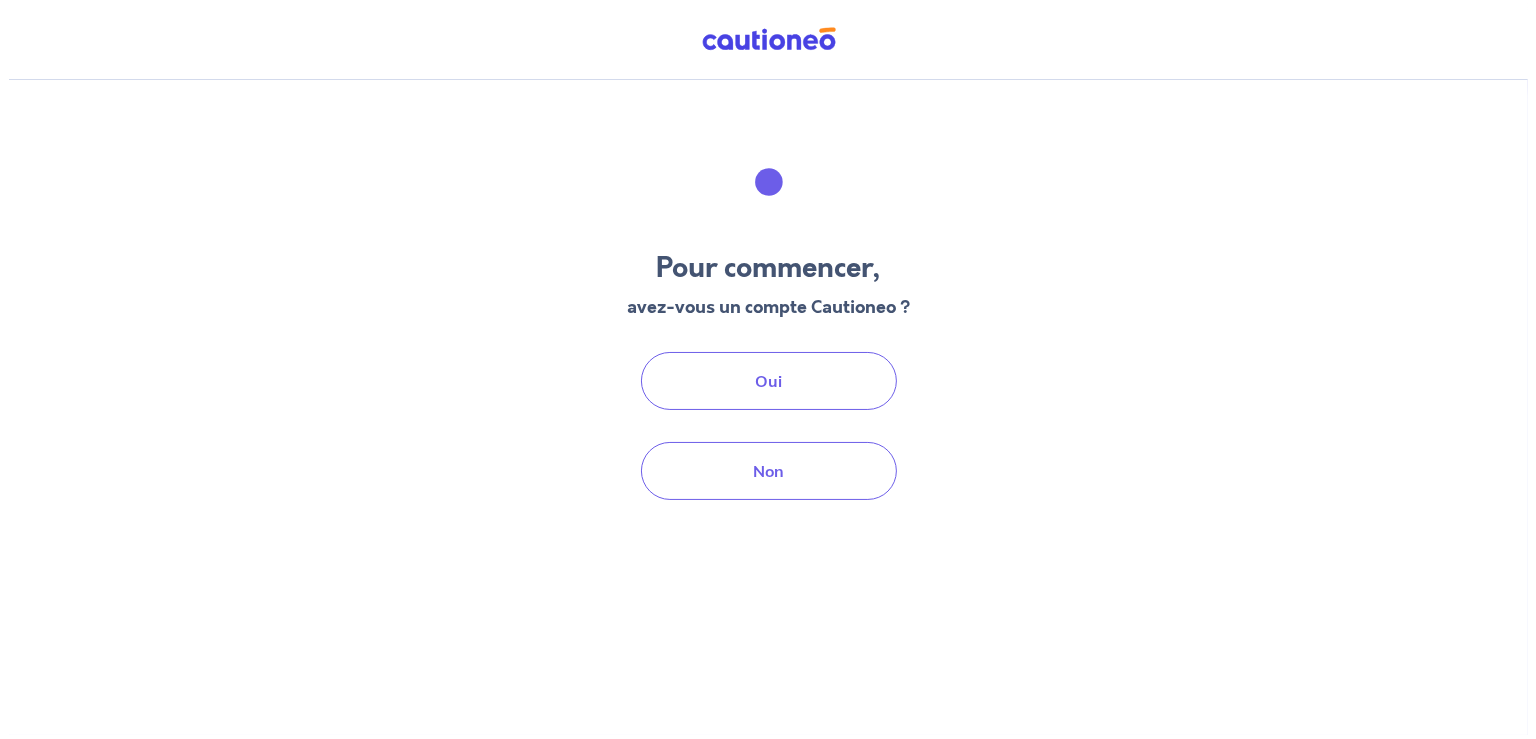 scroll, scrollTop: 0, scrollLeft: 0, axis: both 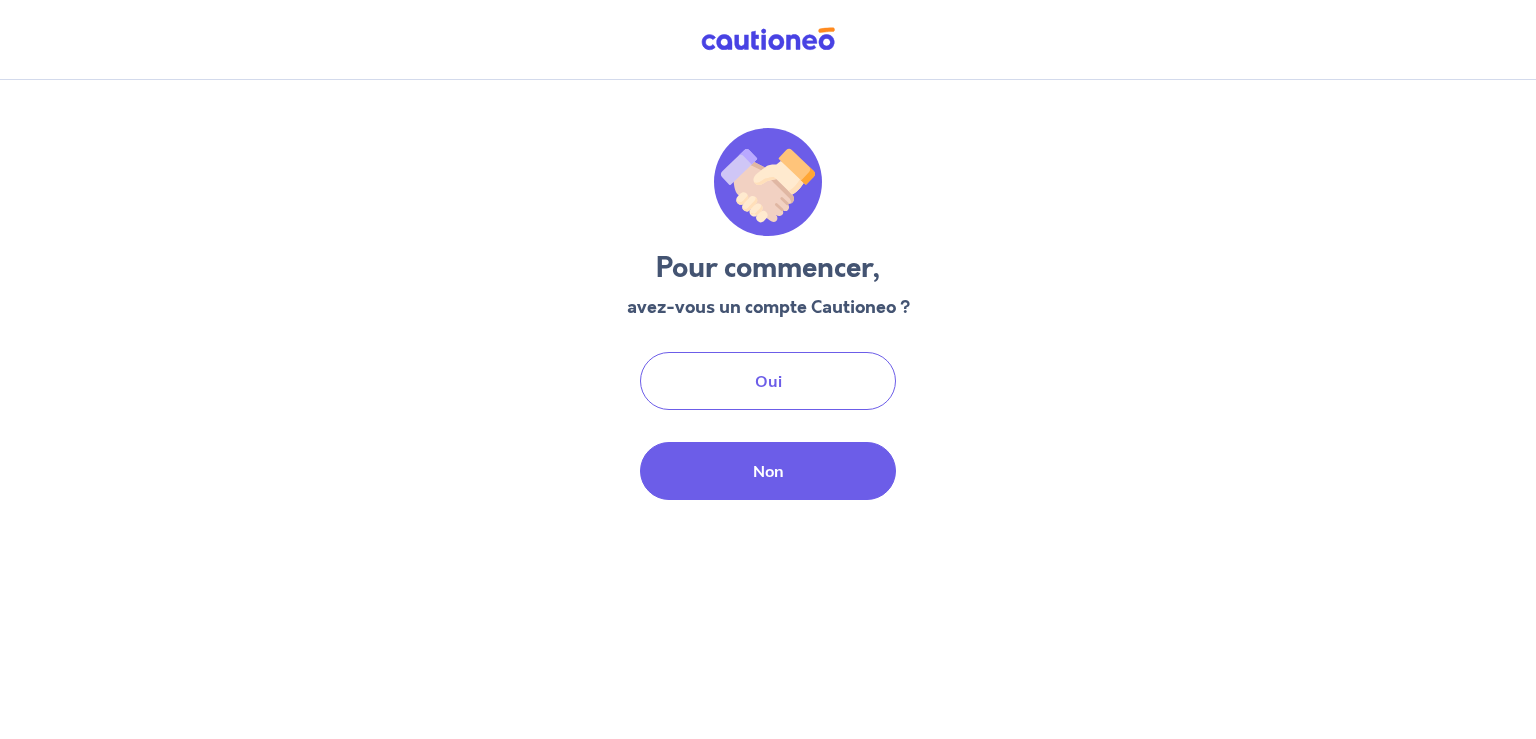 click on "Non" at bounding box center (768, 471) 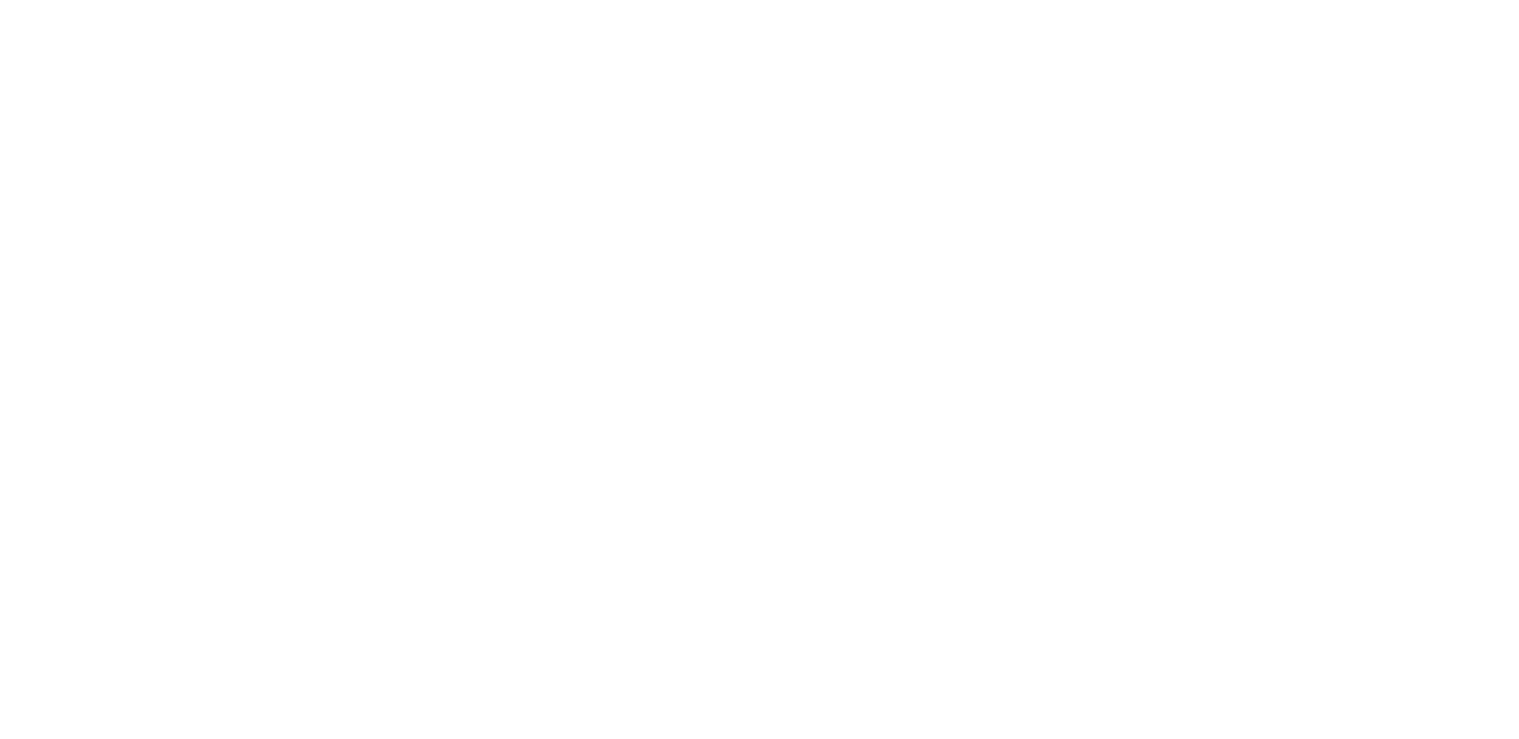 scroll, scrollTop: 0, scrollLeft: 0, axis: both 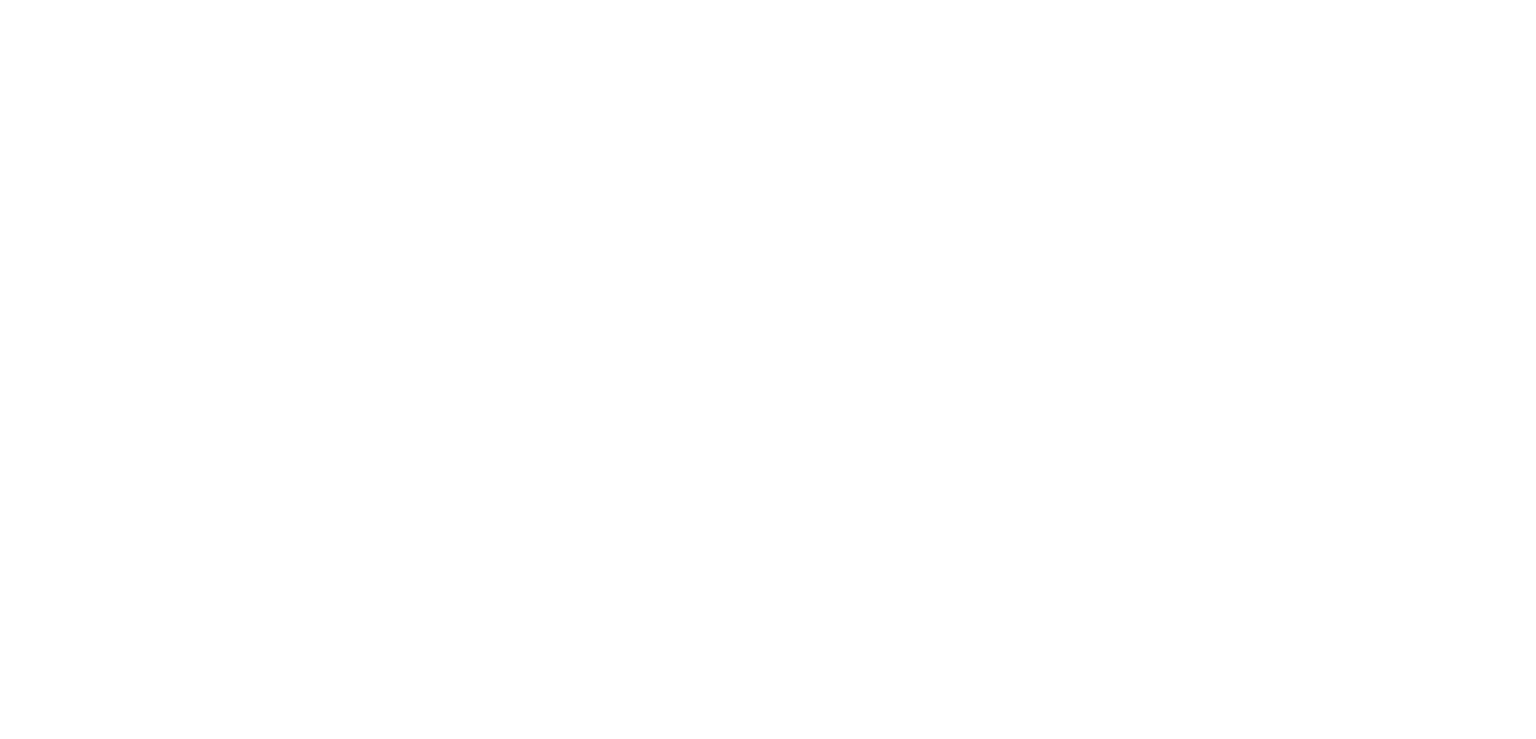 select on "FR" 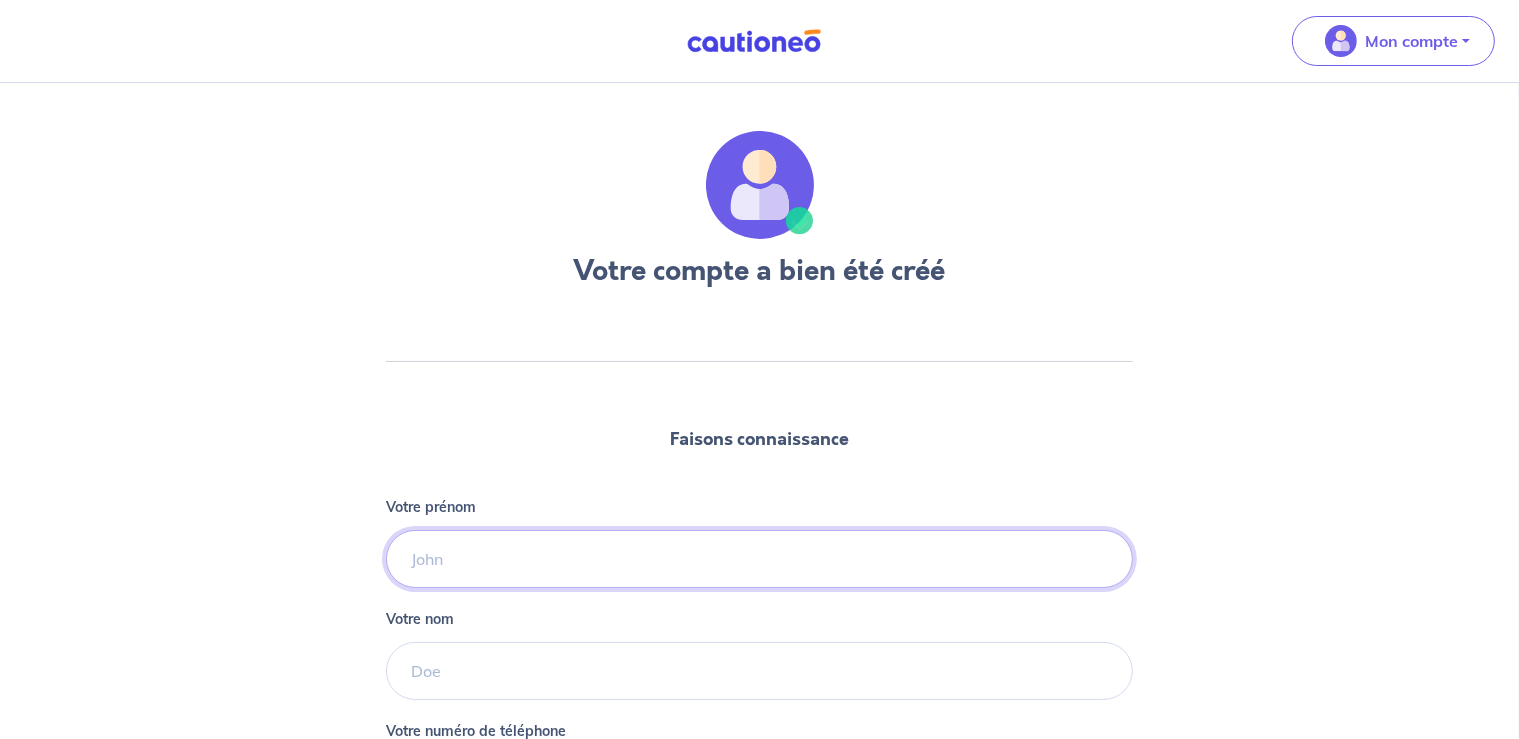 click on "Votre prénom" at bounding box center (760, 559) 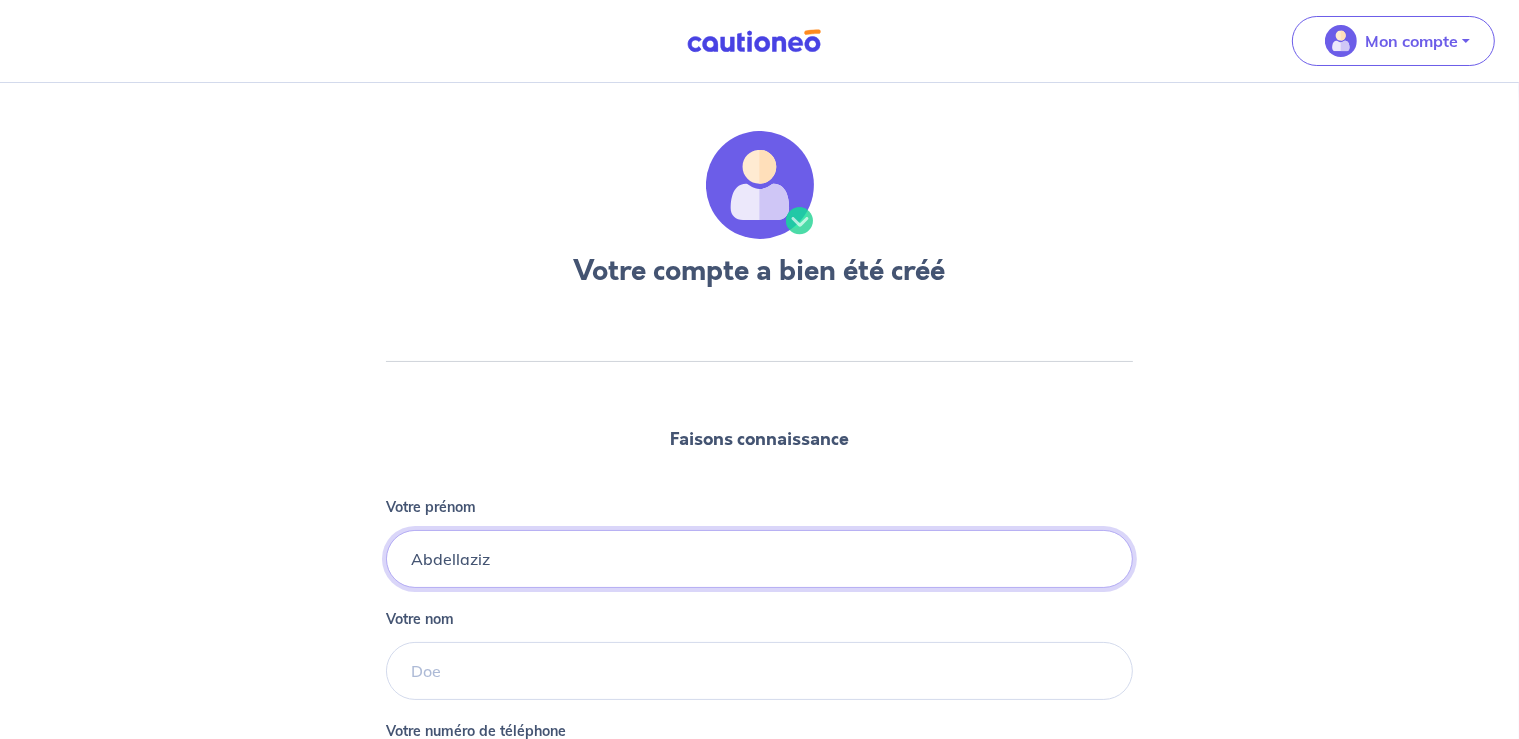 type on "Abdellaziz" 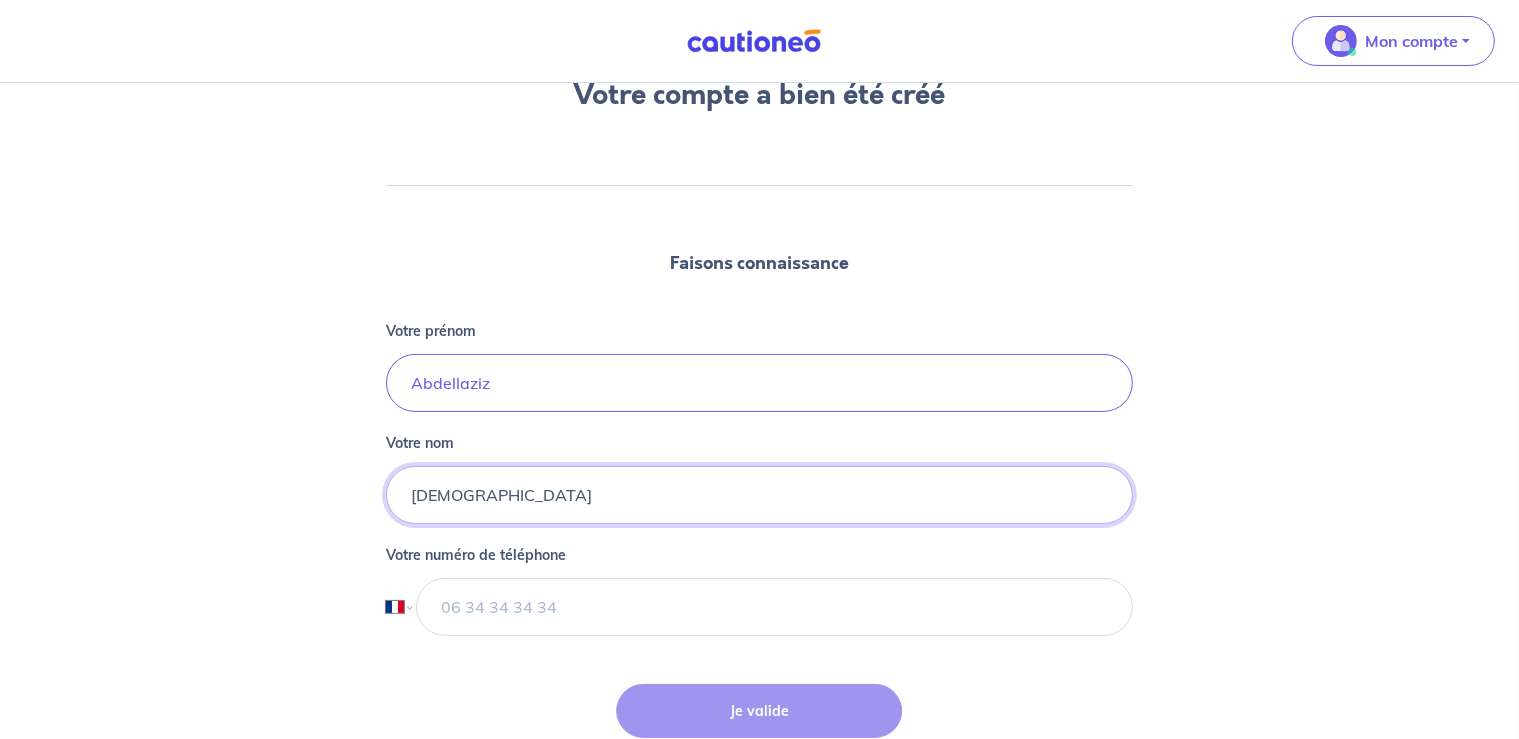 scroll, scrollTop: 182, scrollLeft: 0, axis: vertical 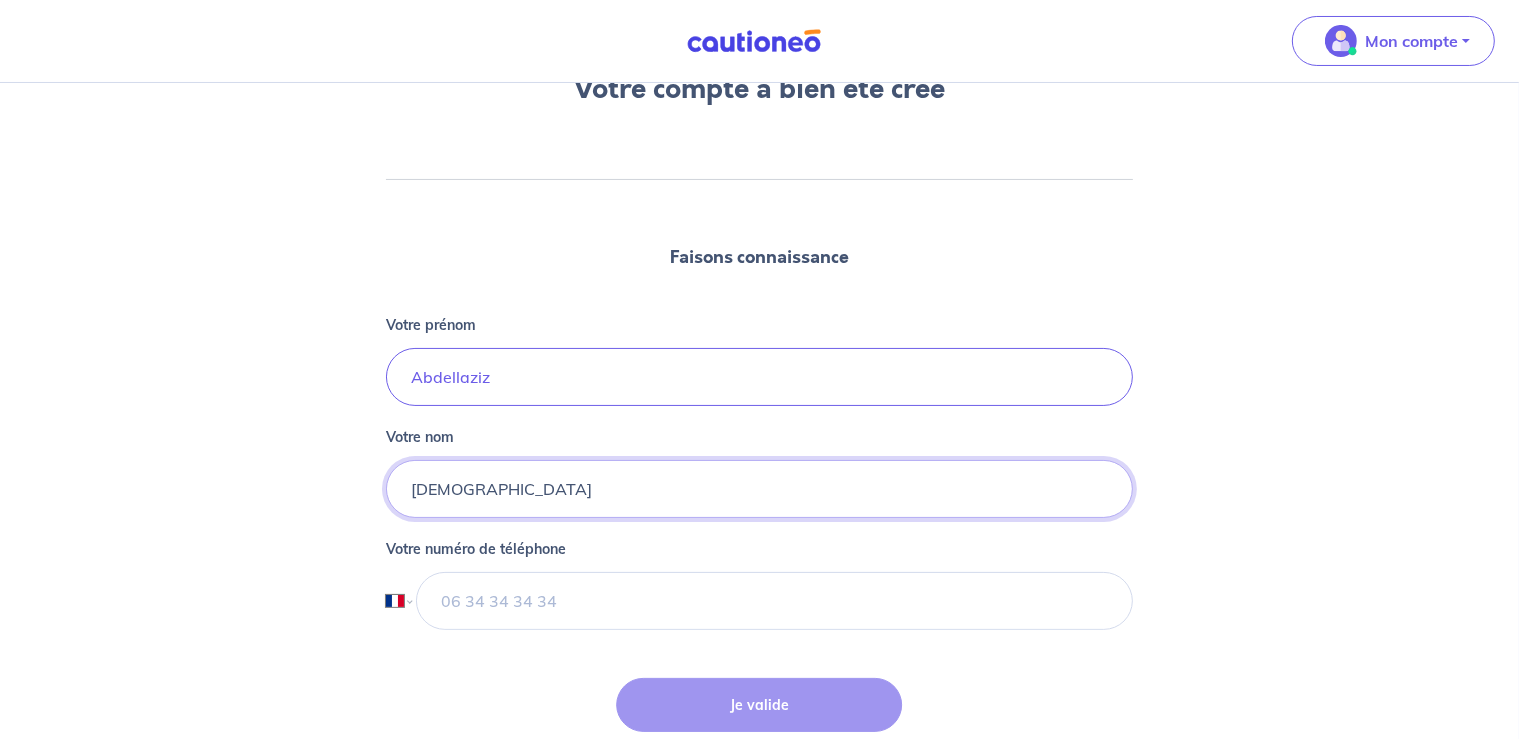 type on "Taibi" 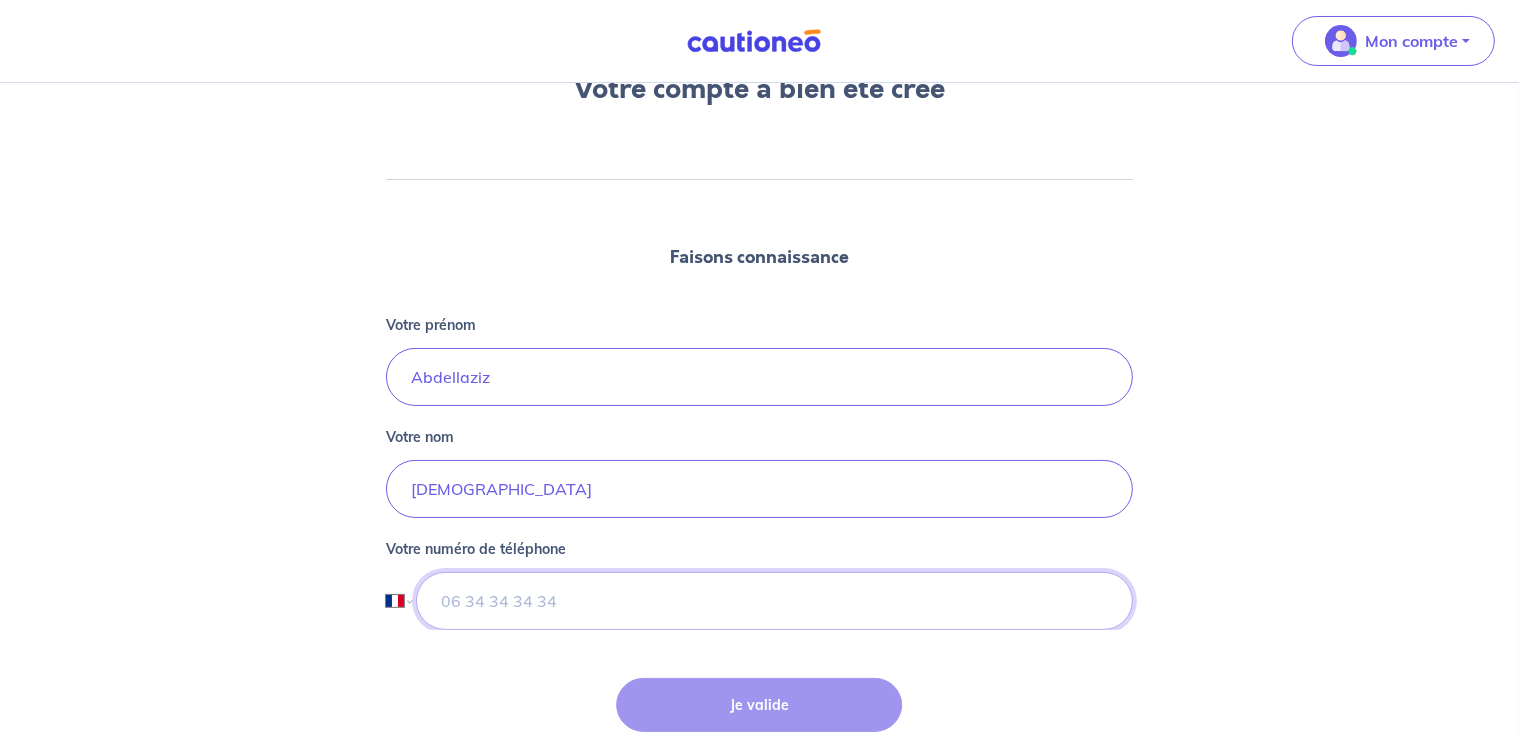 click at bounding box center (775, 601) 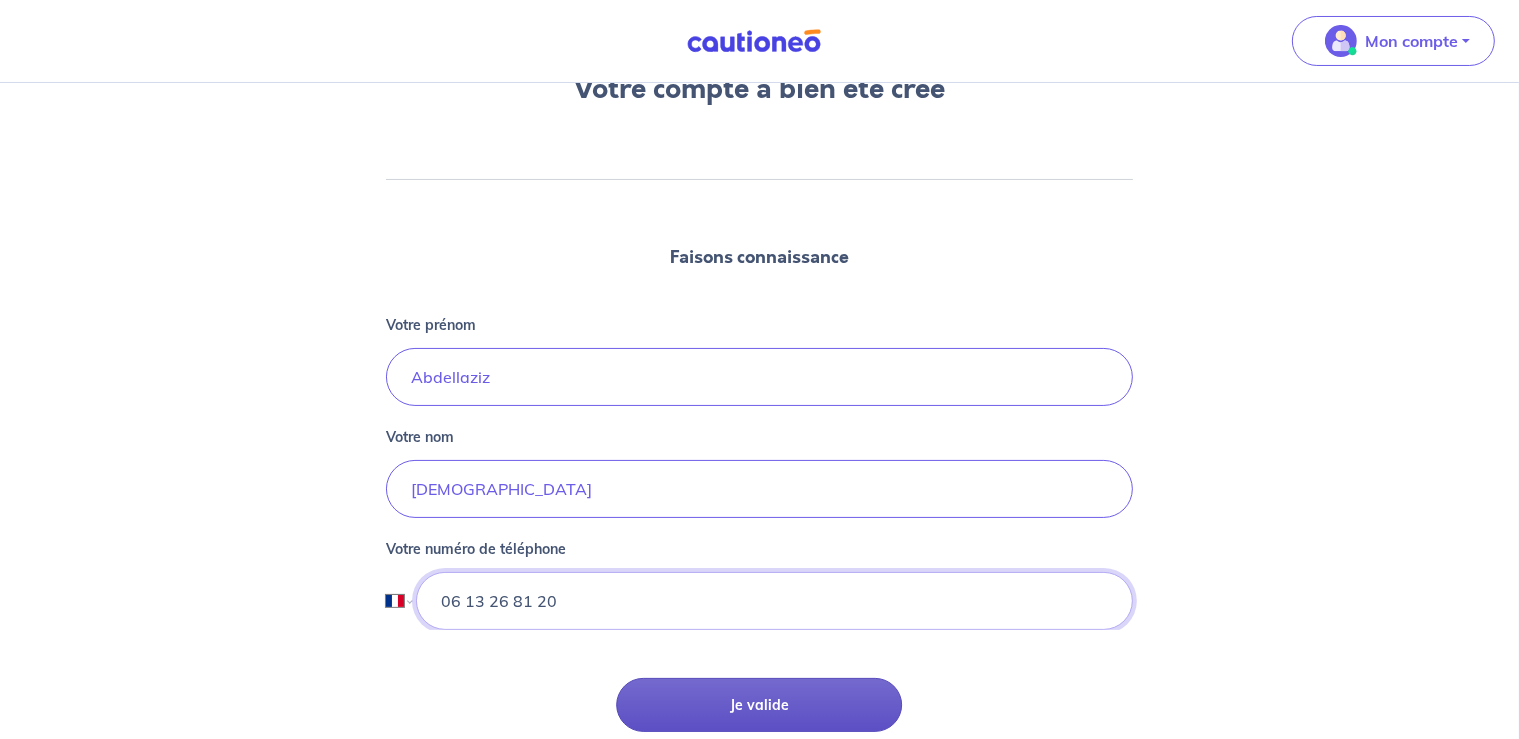 type on "06 13 26 81 20" 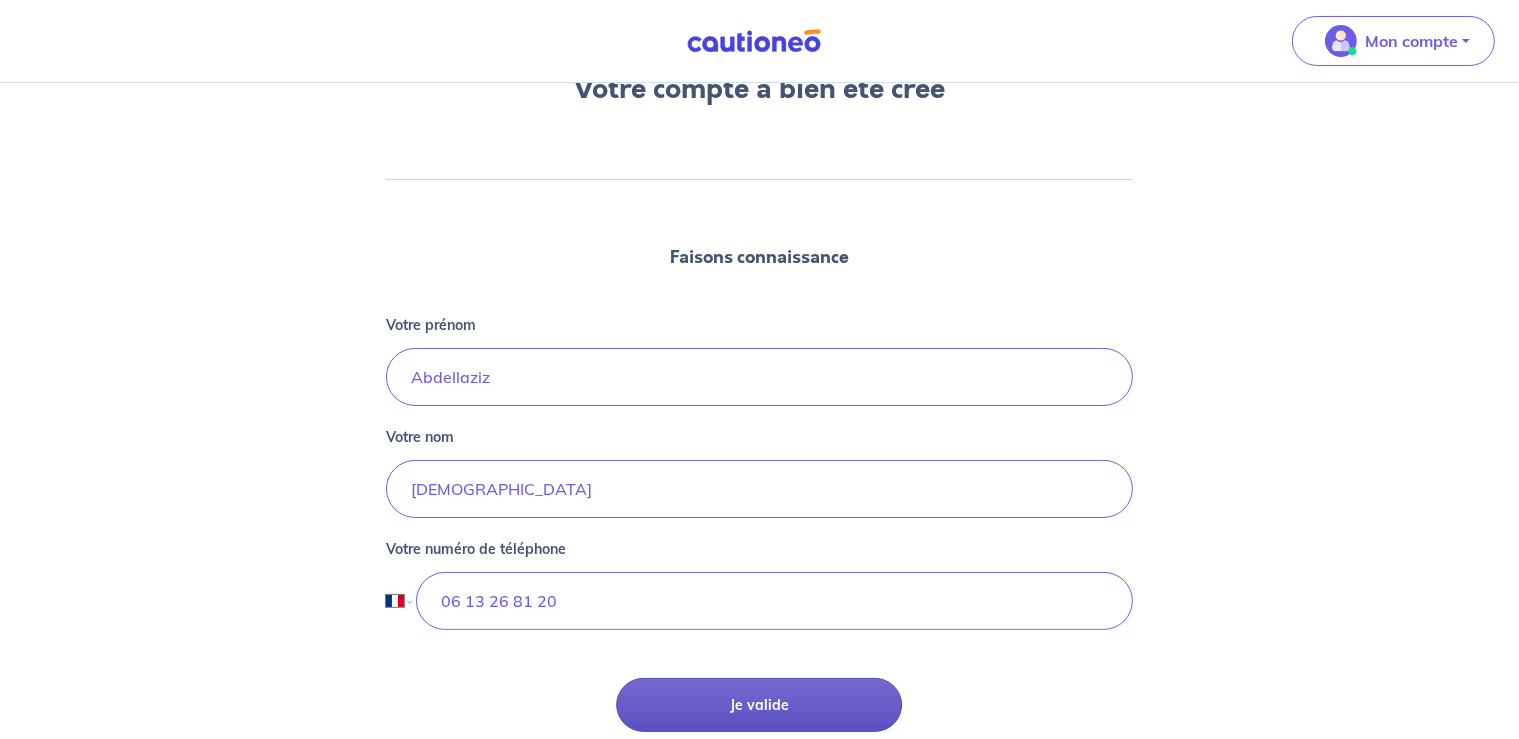 click on "Je valide" at bounding box center (759, 705) 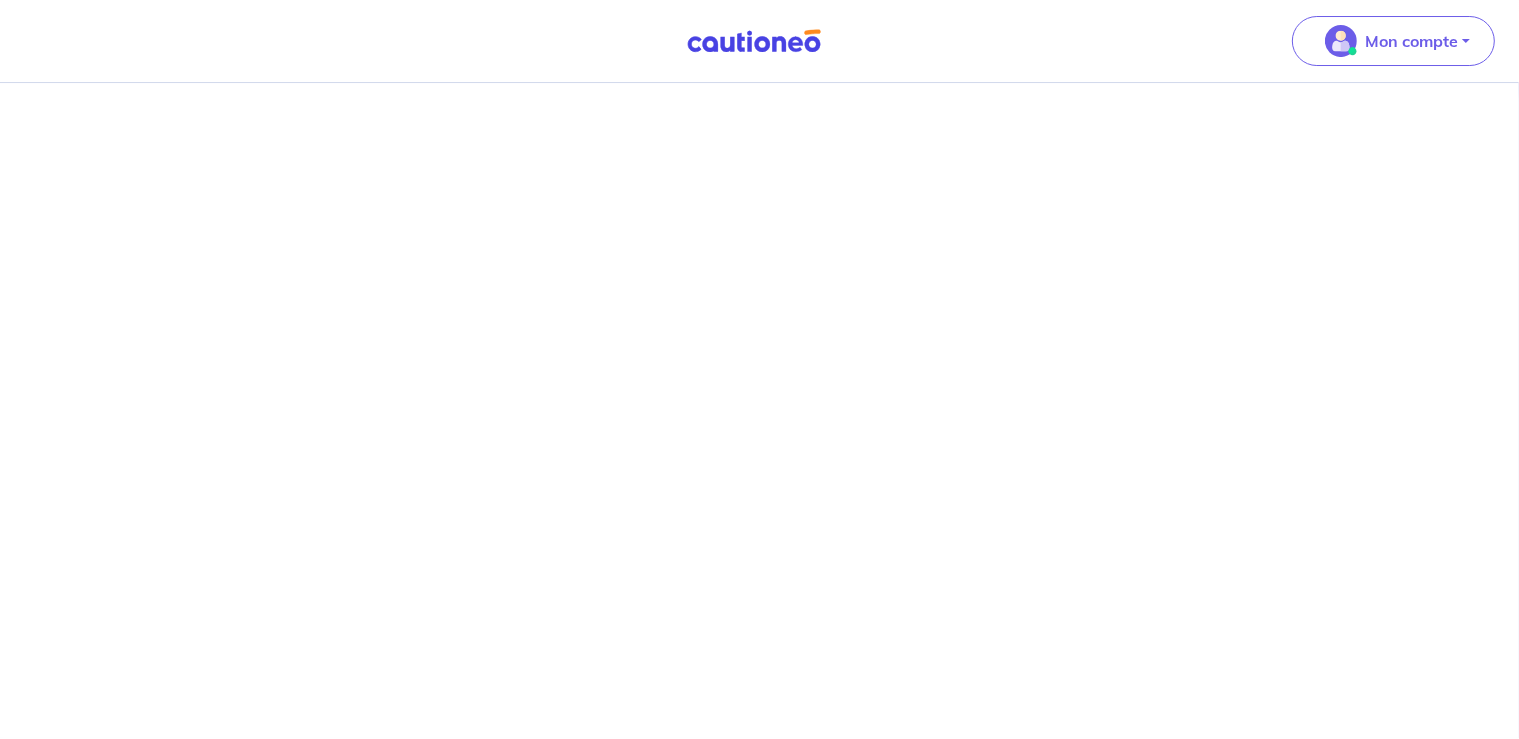 scroll, scrollTop: 0, scrollLeft: 0, axis: both 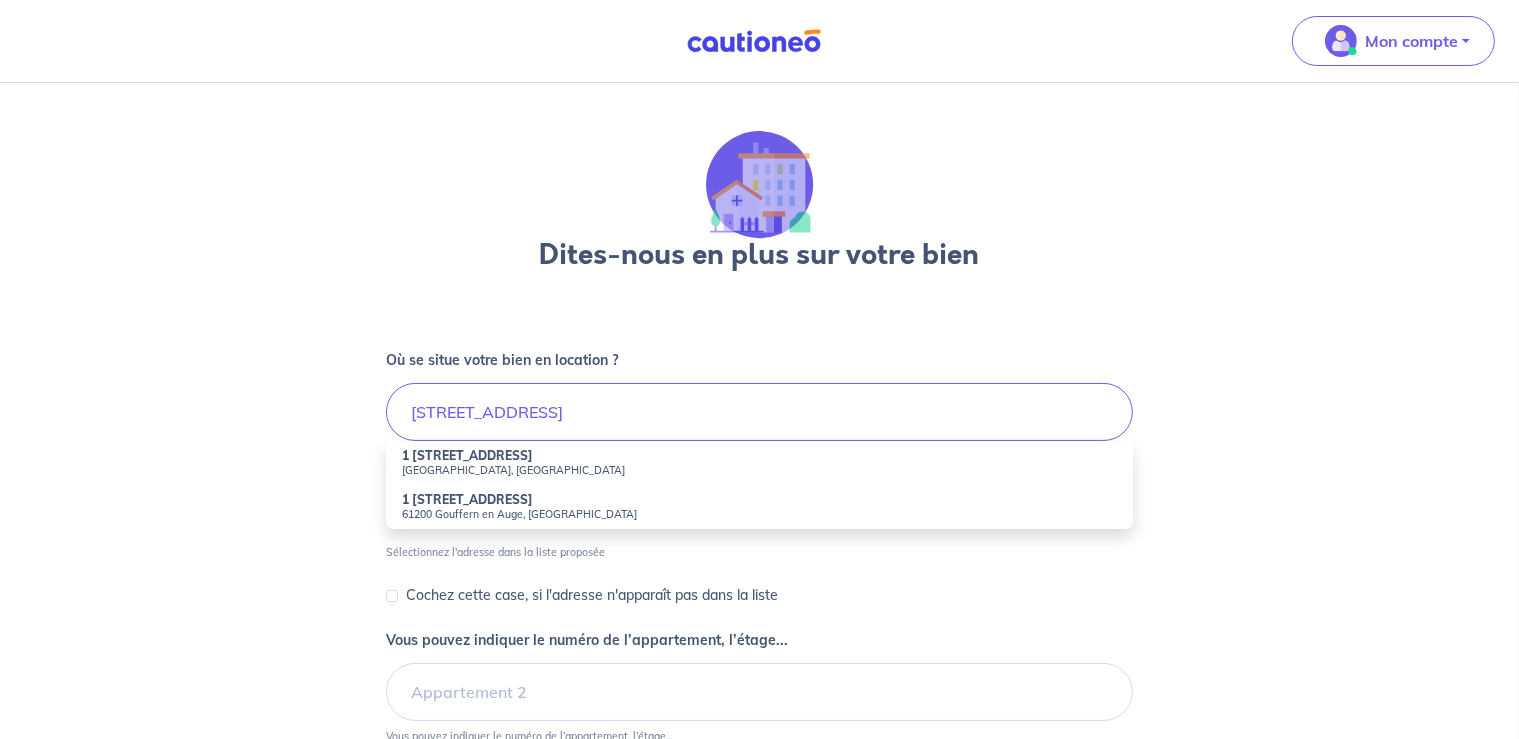 click on "61200 Sarceaux, France" at bounding box center (760, 470) 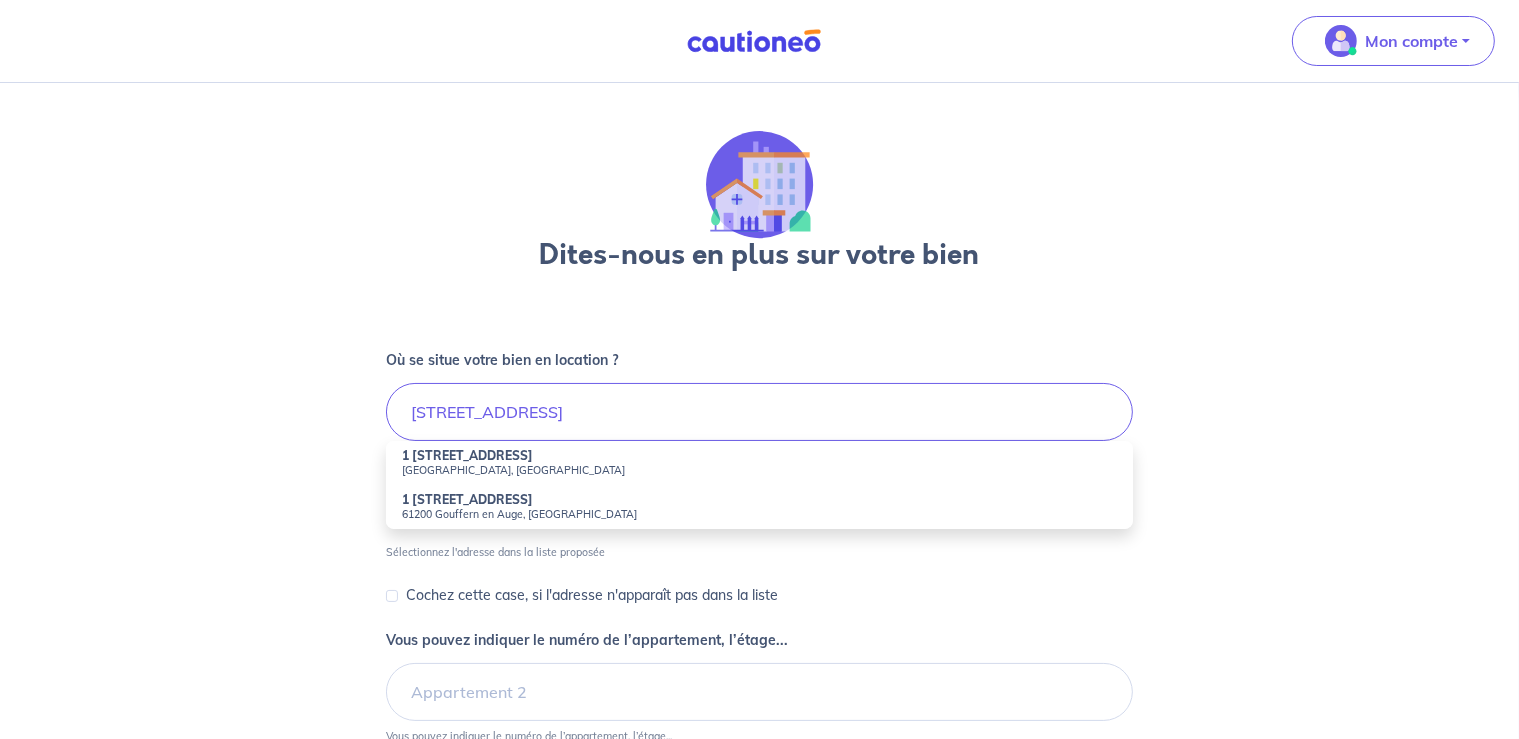 type on "1 Rue de la Plaine, 61200 Sarceaux, France" 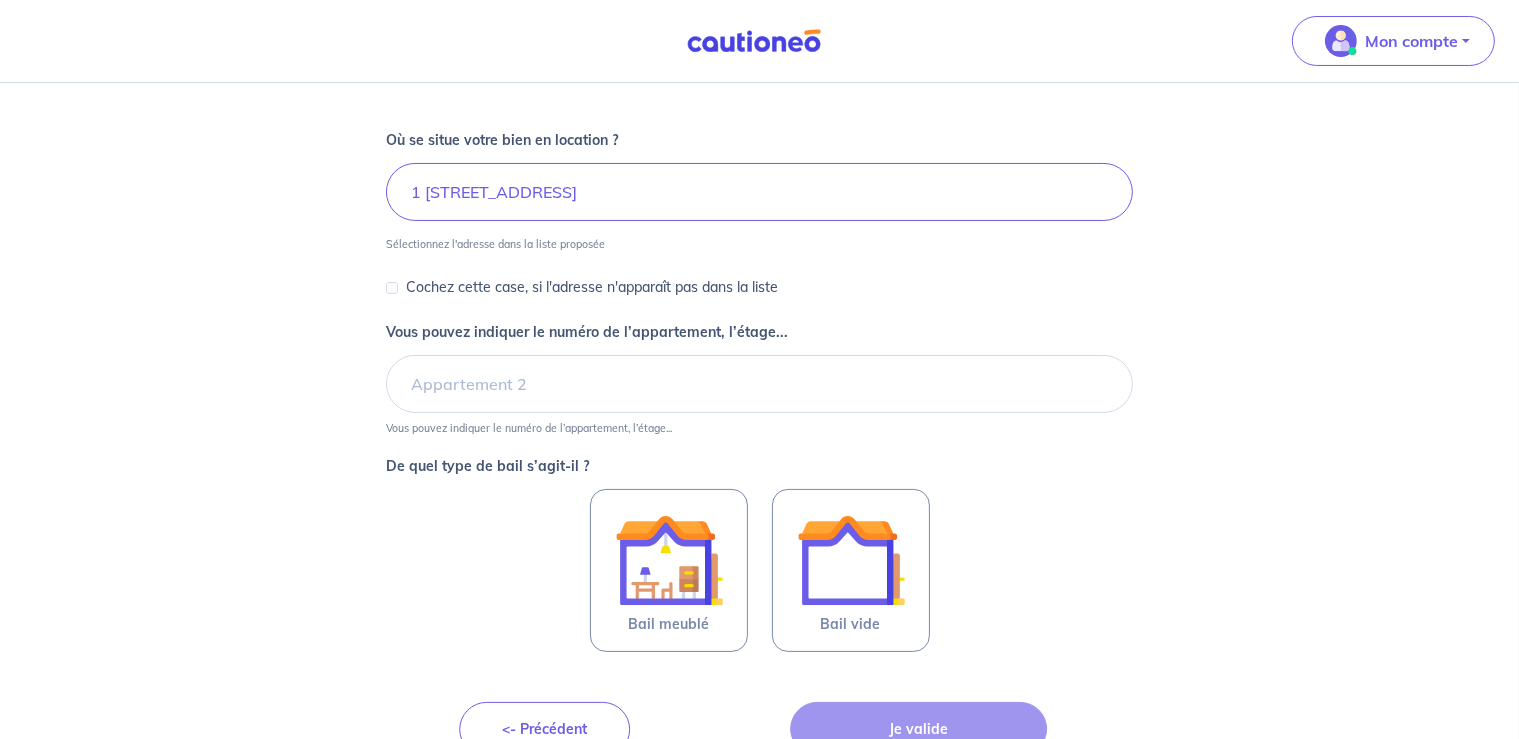 scroll, scrollTop: 260, scrollLeft: 0, axis: vertical 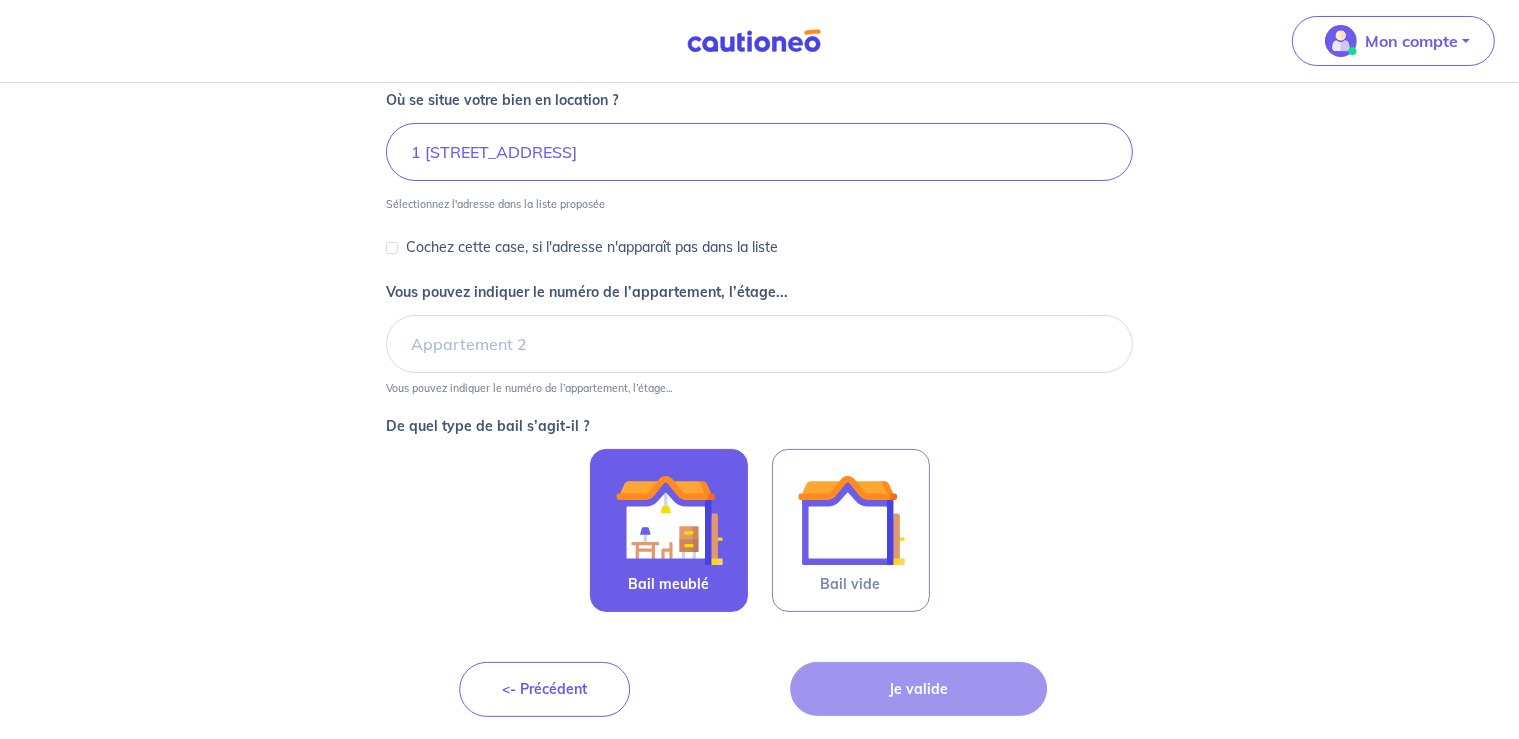 click at bounding box center (669, 520) 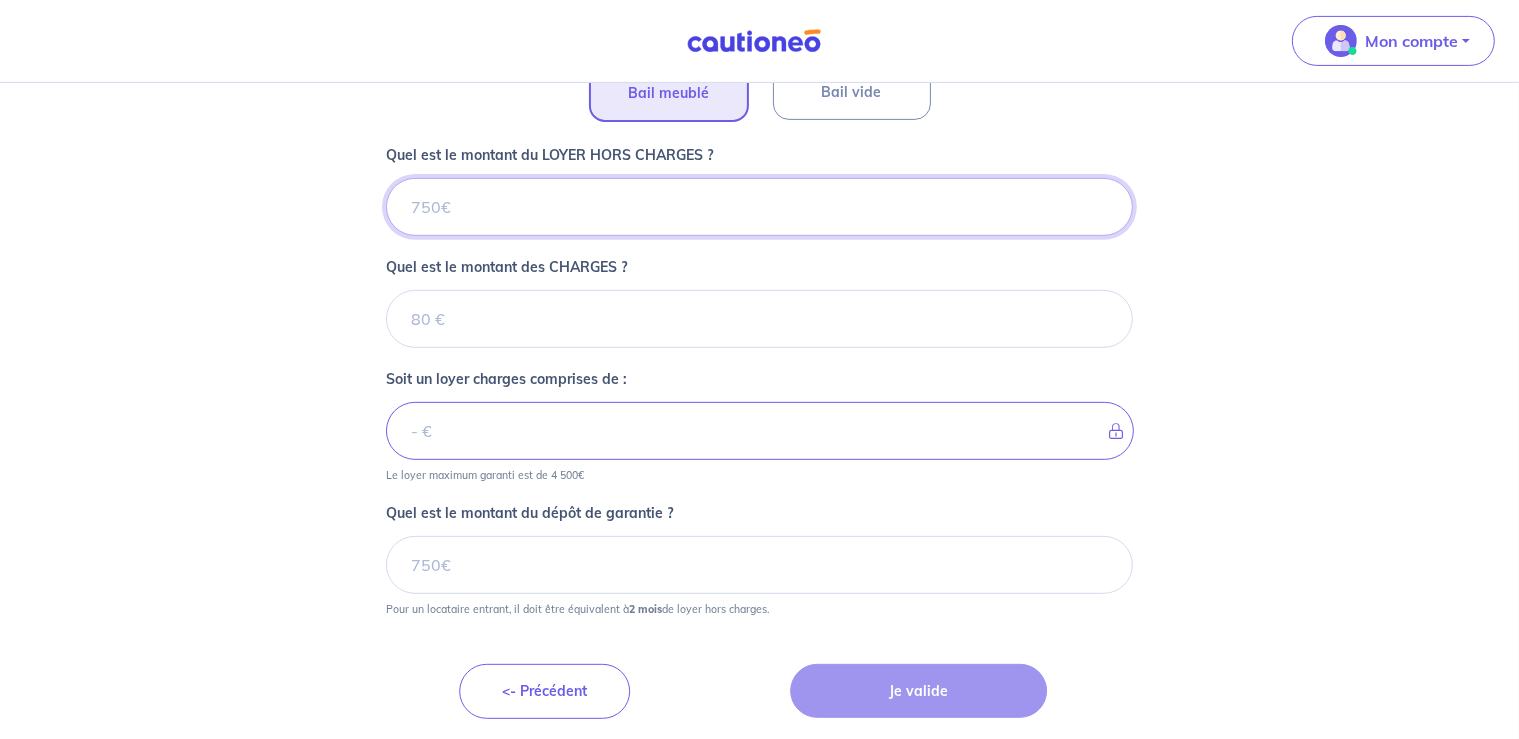 scroll, scrollTop: 752, scrollLeft: 0, axis: vertical 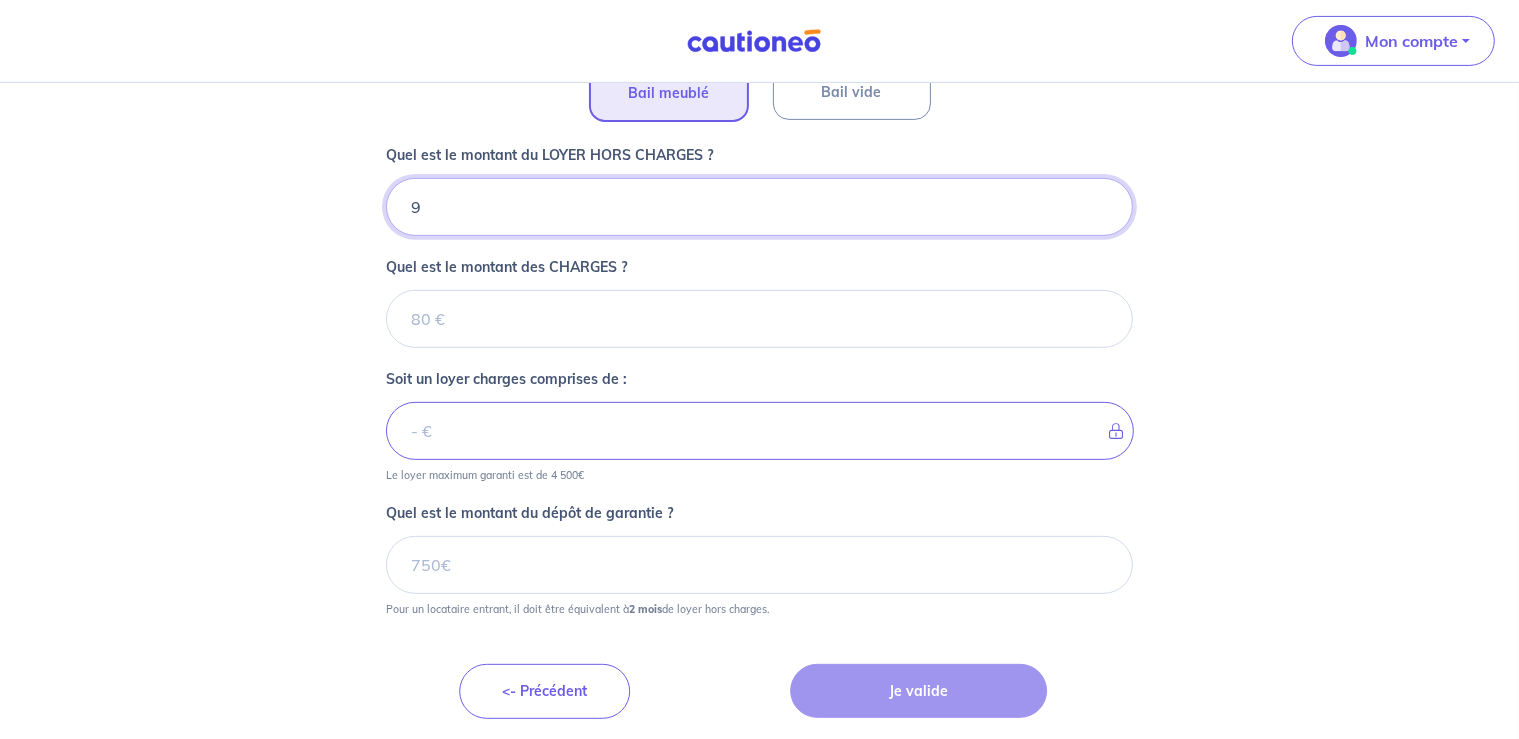type on "95" 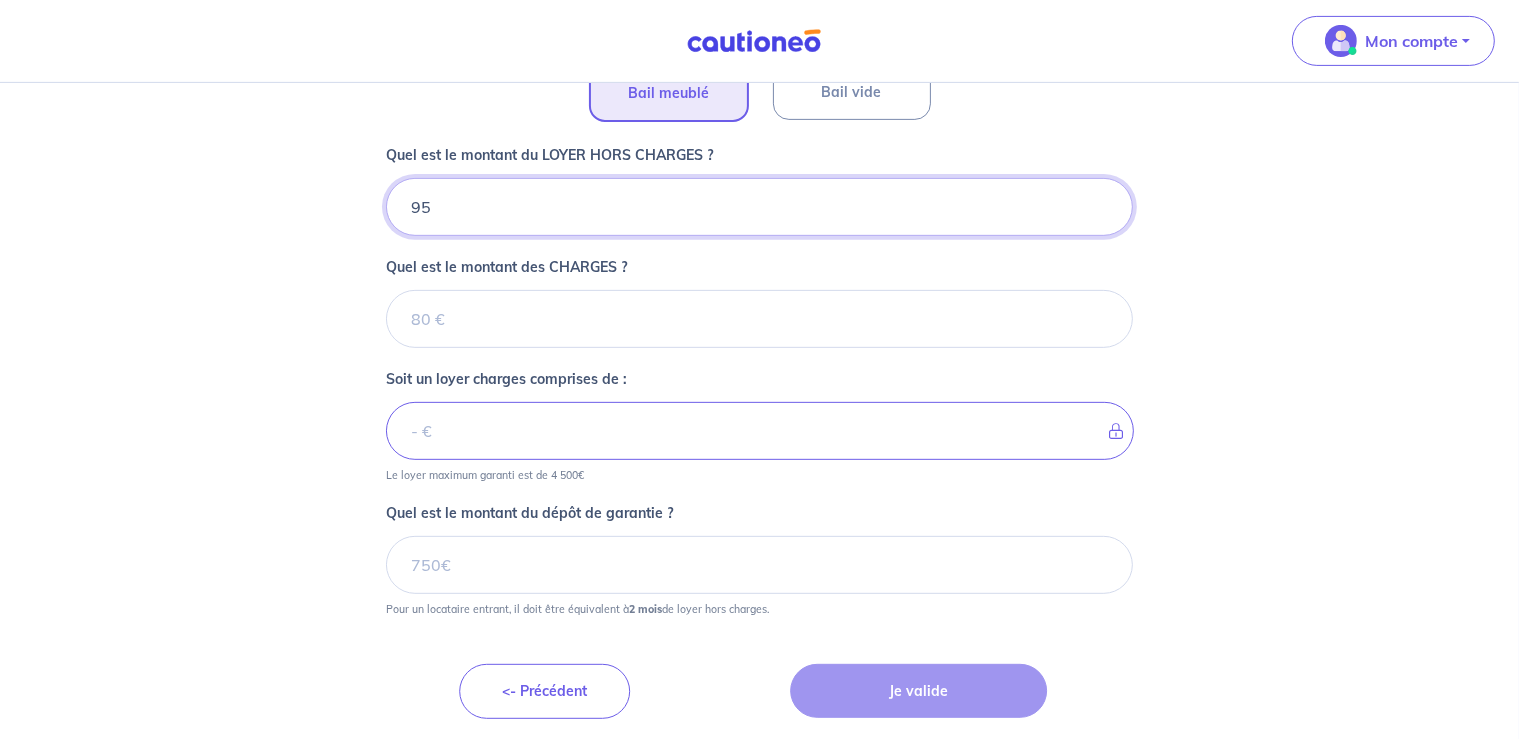 type 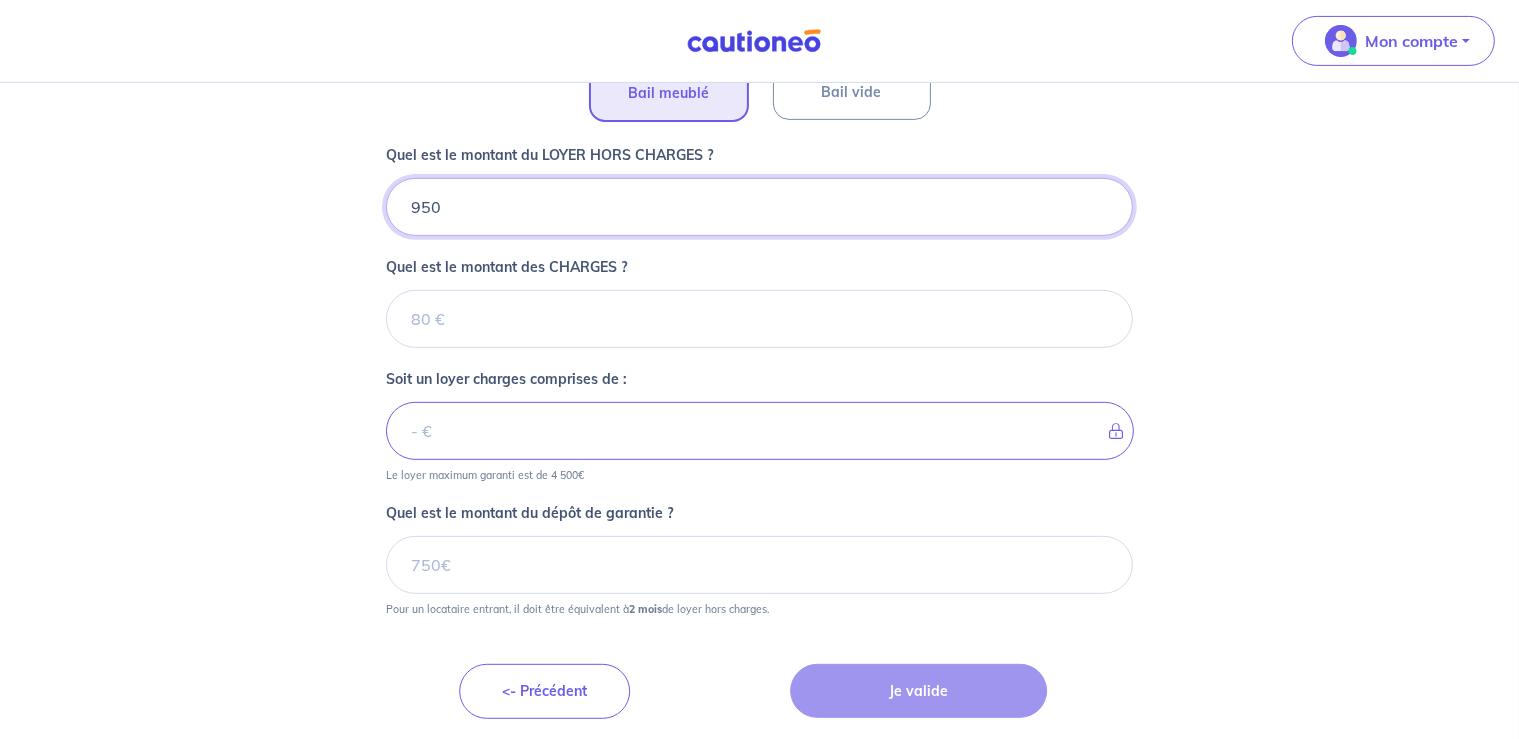 type 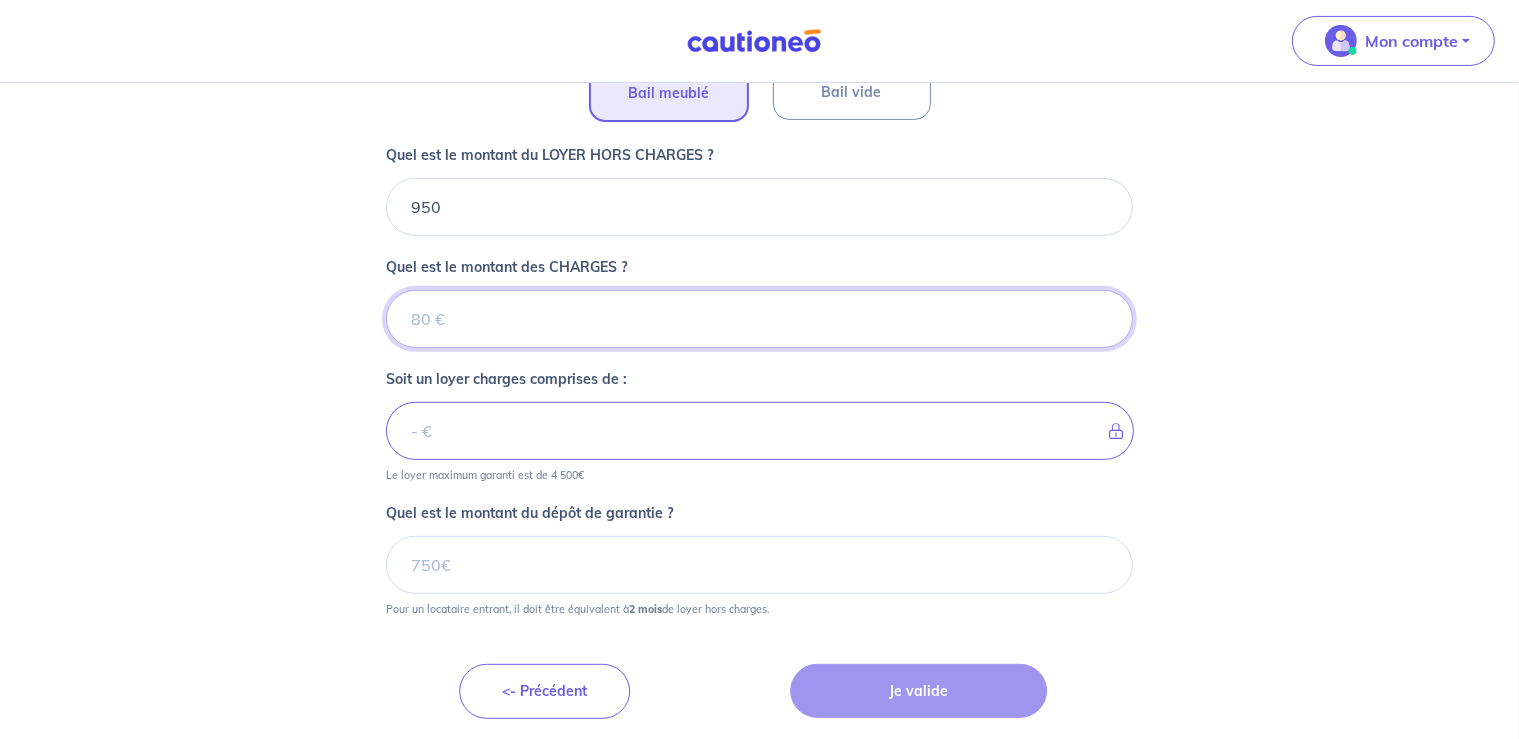 click on "Quel est le montant des CHARGES ?" at bounding box center [760, 319] 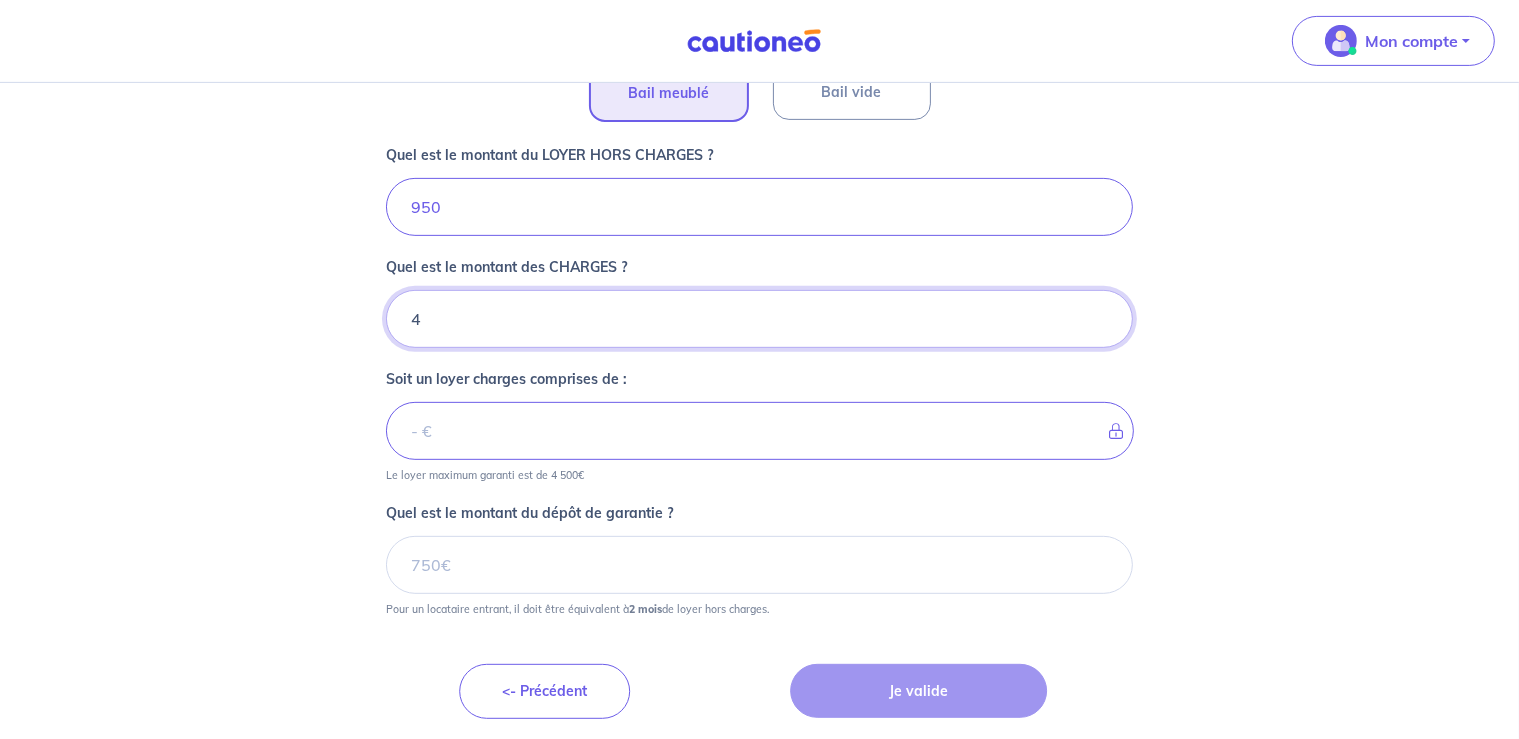 type on "40" 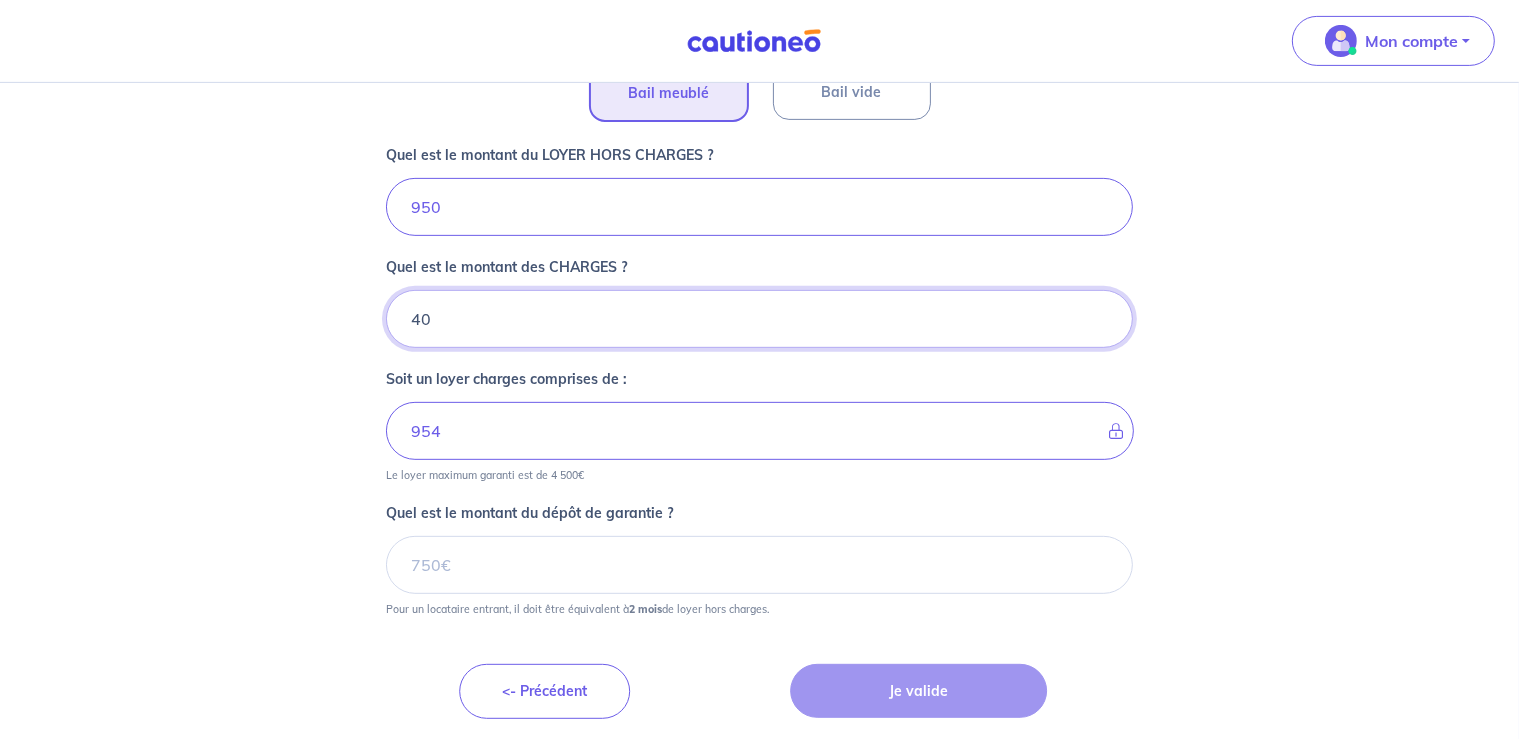 type on "990" 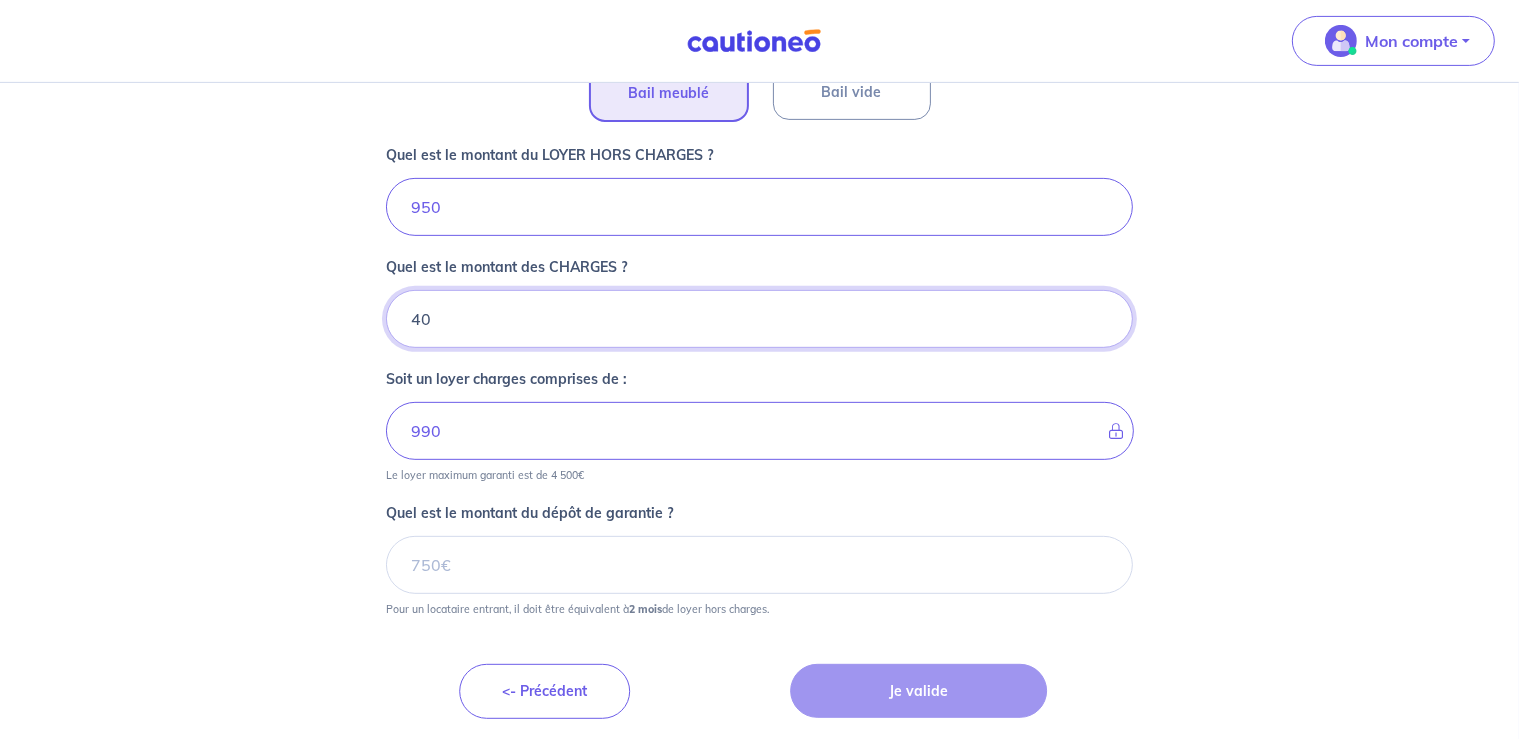 type on "40" 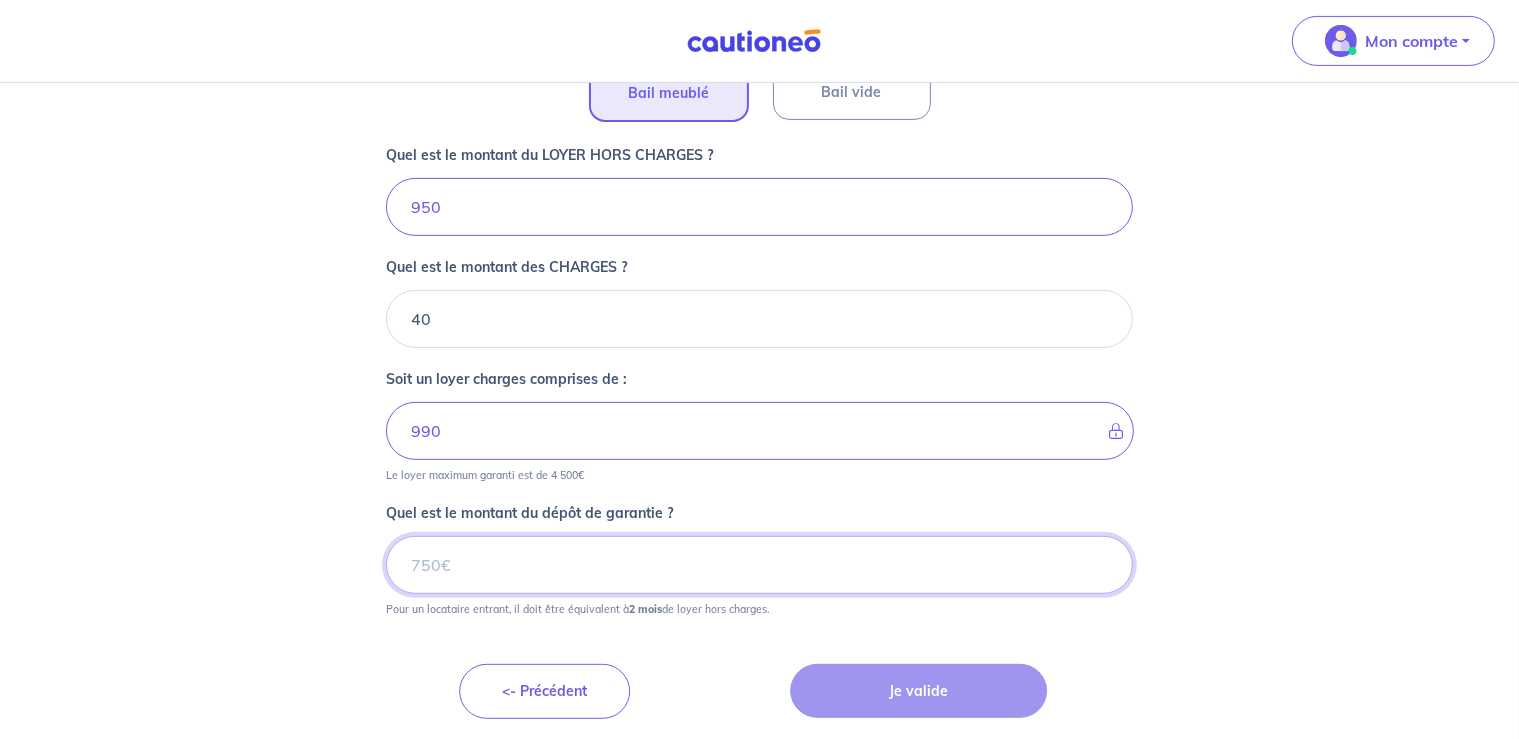 click on "Quel est le montant du dépôt de garantie ?" at bounding box center [760, 565] 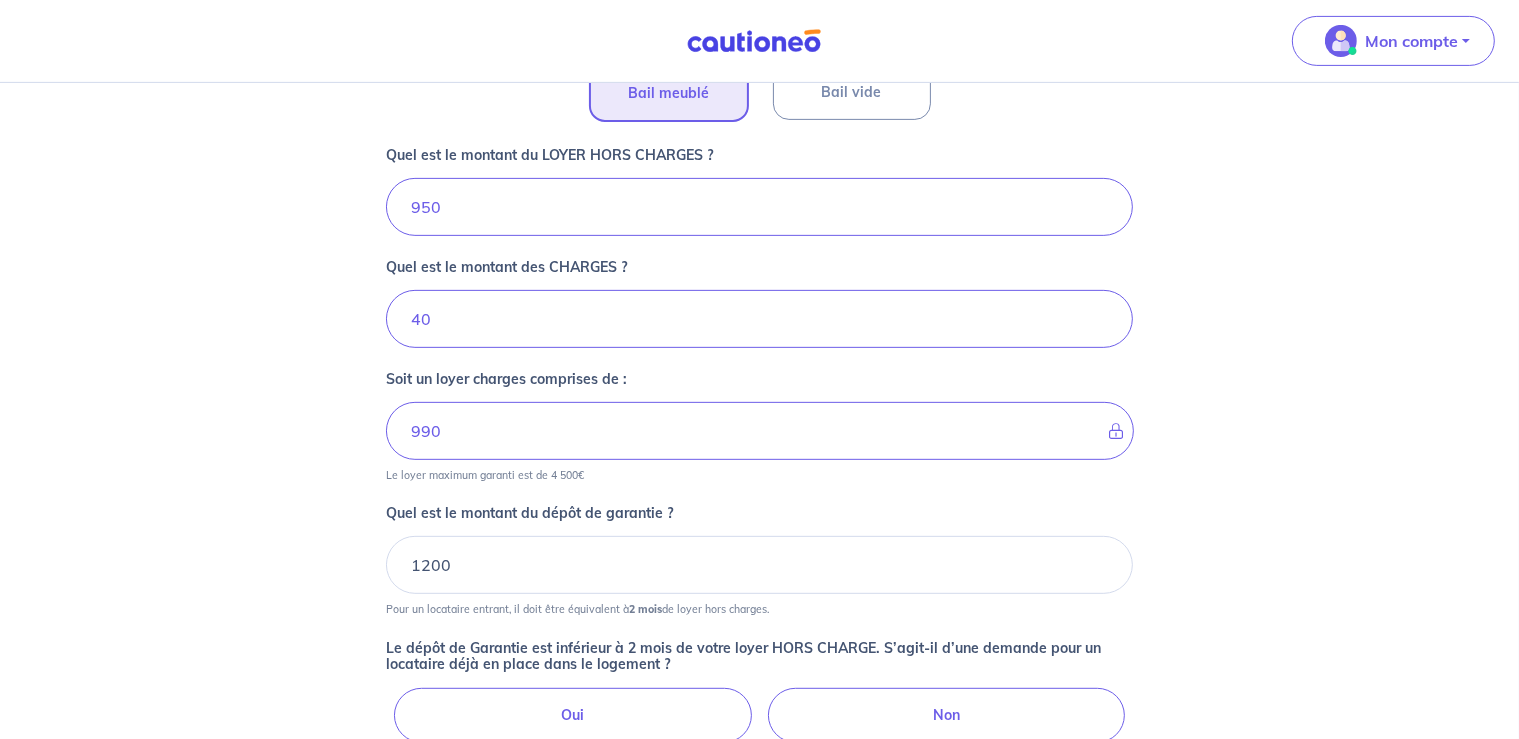 click on "Dites-nous en plus sur votre bien Où se situe votre bien en location ? 1 Rue de la Plaine, 61200 Sarceaux, France Sélectionnez l'adresse dans la liste proposée Cochez cette case, si l'adresse n'apparaît pas dans la liste Vous pouvez indiquer le numéro de l’appartement, l’étage... Vous pouvez indiquer le numéro de l’appartement, l’étage... De quel type de bail s’agit-il ? Bail meublé Bail vide Quel est le montant du LOYER HORS CHARGES ? 950 Quel est le montant des CHARGES ? 40 Soit un loyer charges comprises de : 990 Le loyer maximum garanti est de 4 500€ Quel est le montant du dépôt de garantie ? 1200 Pour un locataire entrant, il doit être équivalent à  2 mois  de loyer hors charges. Le dépôt de Garantie est inférieur à 2 mois de votre loyer HORS CHARGE. S’agit-il d’une demande pour un locataire déjà en place dans le logement ? Oui Non <- Précédent Je valide" at bounding box center (759, 101) 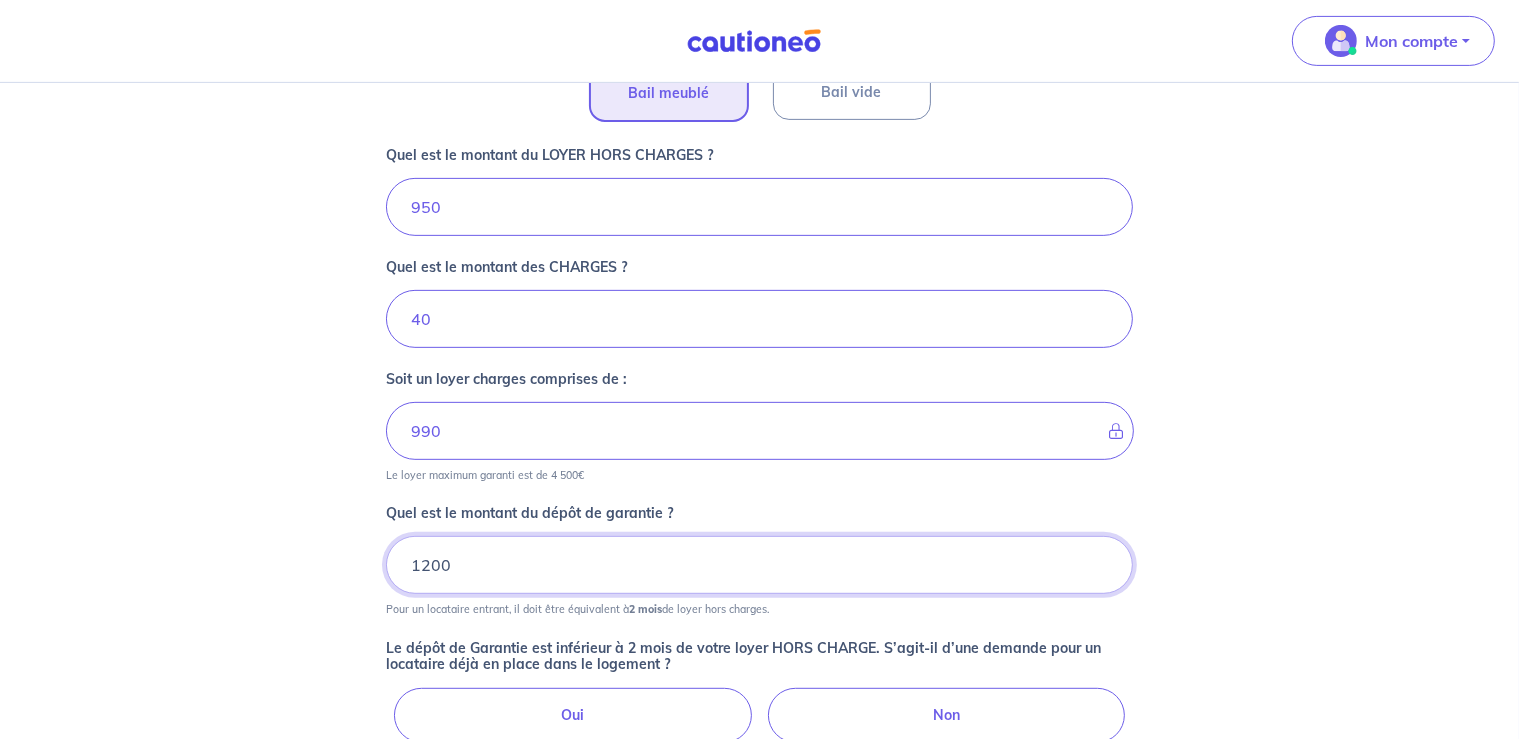 drag, startPoint x: 458, startPoint y: 562, endPoint x: 410, endPoint y: 562, distance: 48 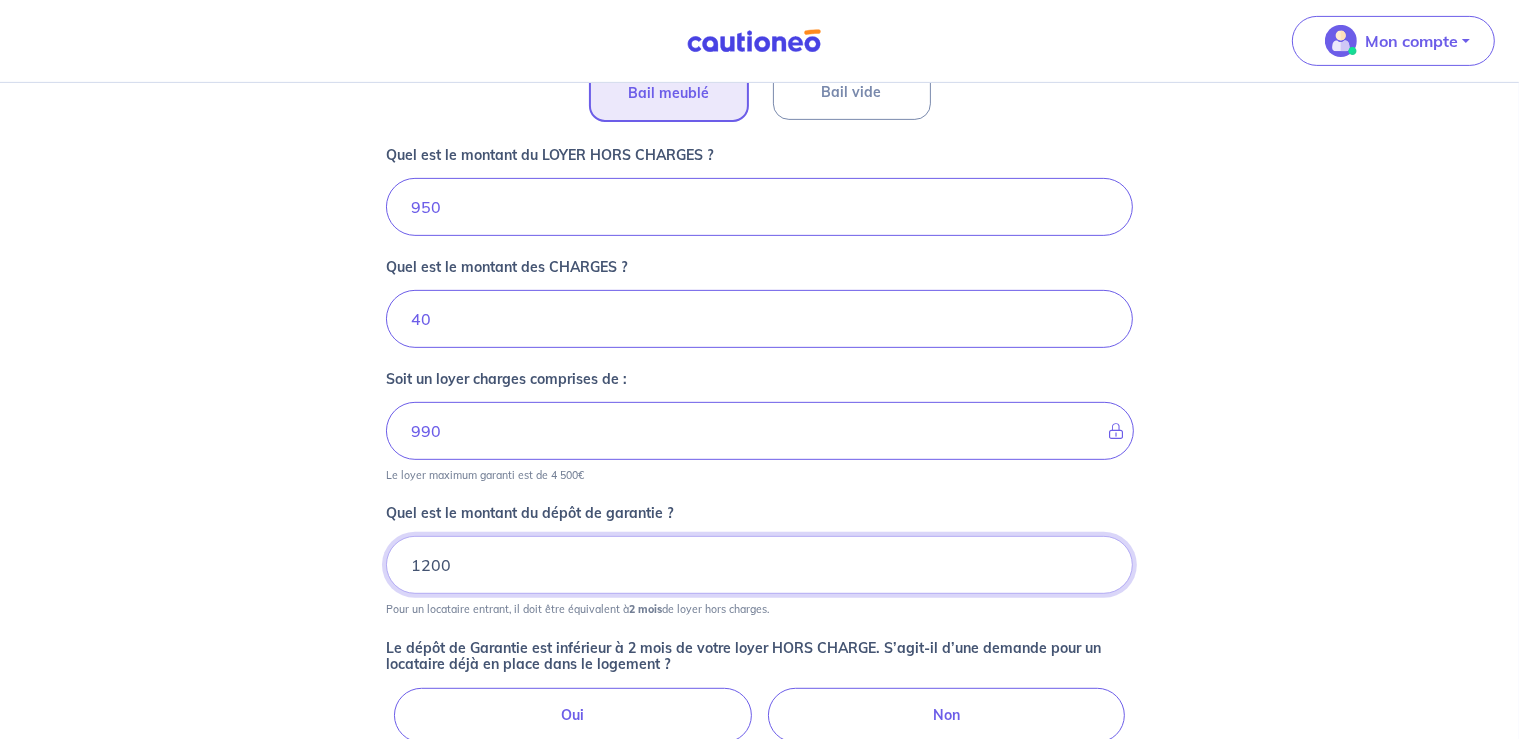 click on "1200" at bounding box center (760, 565) 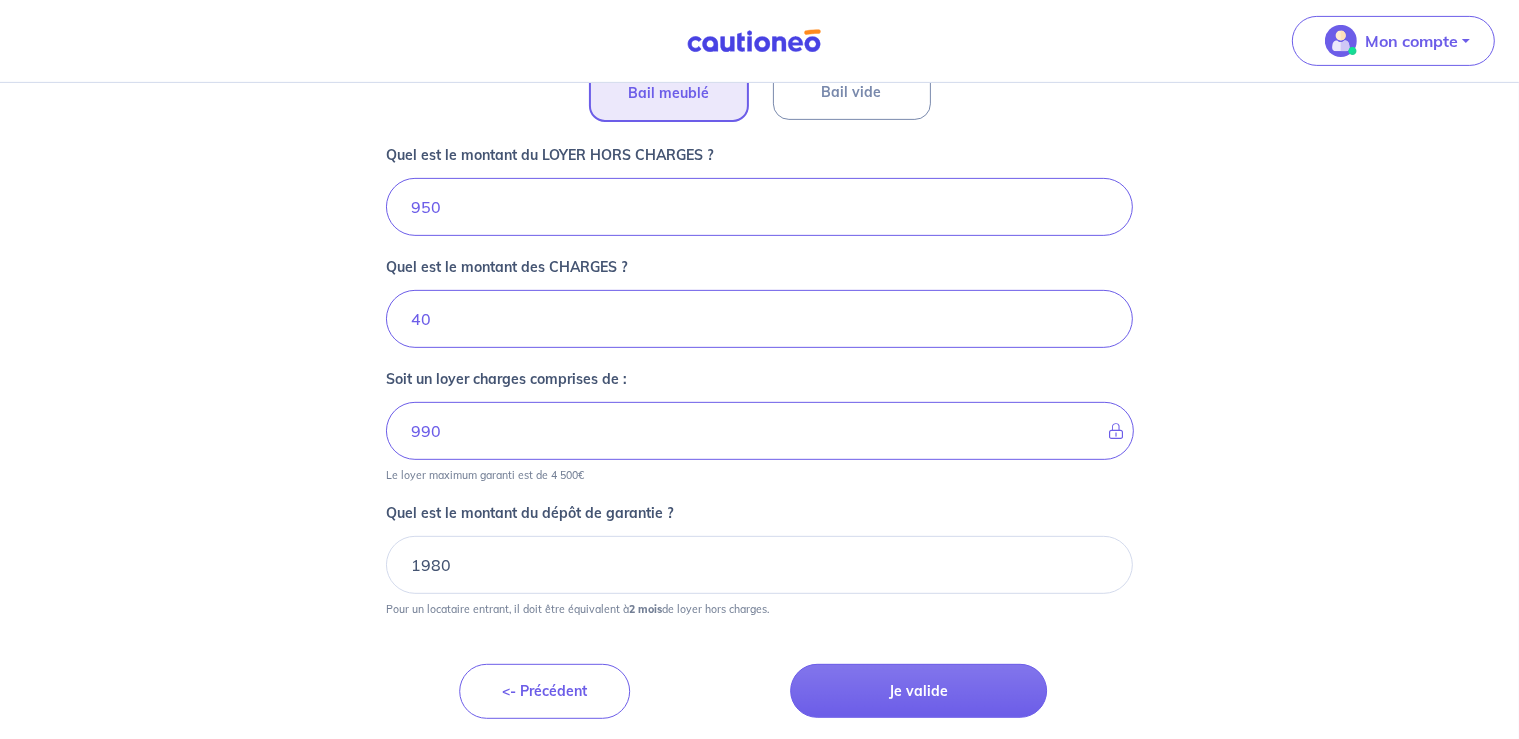 click on "Dites-nous en plus sur votre bien Où se situe votre bien en location ? 1 Rue de la Plaine, 61200 Sarceaux, France Sélectionnez l'adresse dans la liste proposée Cochez cette case, si l'adresse n'apparaît pas dans la liste Vous pouvez indiquer le numéro de l’appartement, l’étage... Vous pouvez indiquer le numéro de l’appartement, l’étage... De quel type de bail s’agit-il ? Bail meublé Bail vide Quel est le montant du LOYER HORS CHARGES ? 950 Quel est le montant des CHARGES ? 40 Soit un loyer charges comprises de : 990 Le loyer maximum garanti est de 4 500€ Quel est le montant du dépôt de garantie ? 1980 Pour un locataire entrant, il doit être équivalent à  2 mois  de loyer hors charges. <- Précédent Je valide" at bounding box center (759, 37) 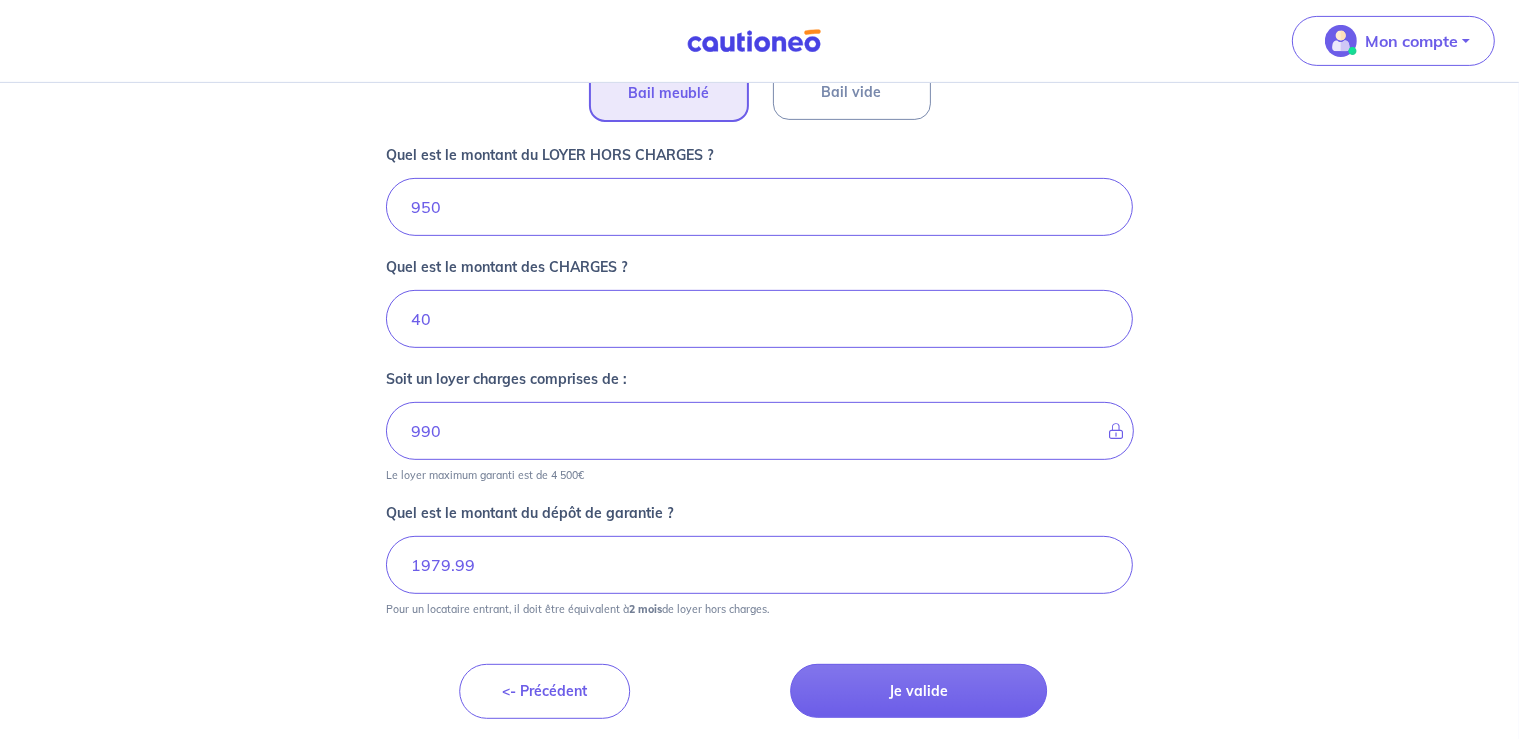 click on "1979.99" at bounding box center [760, 565] 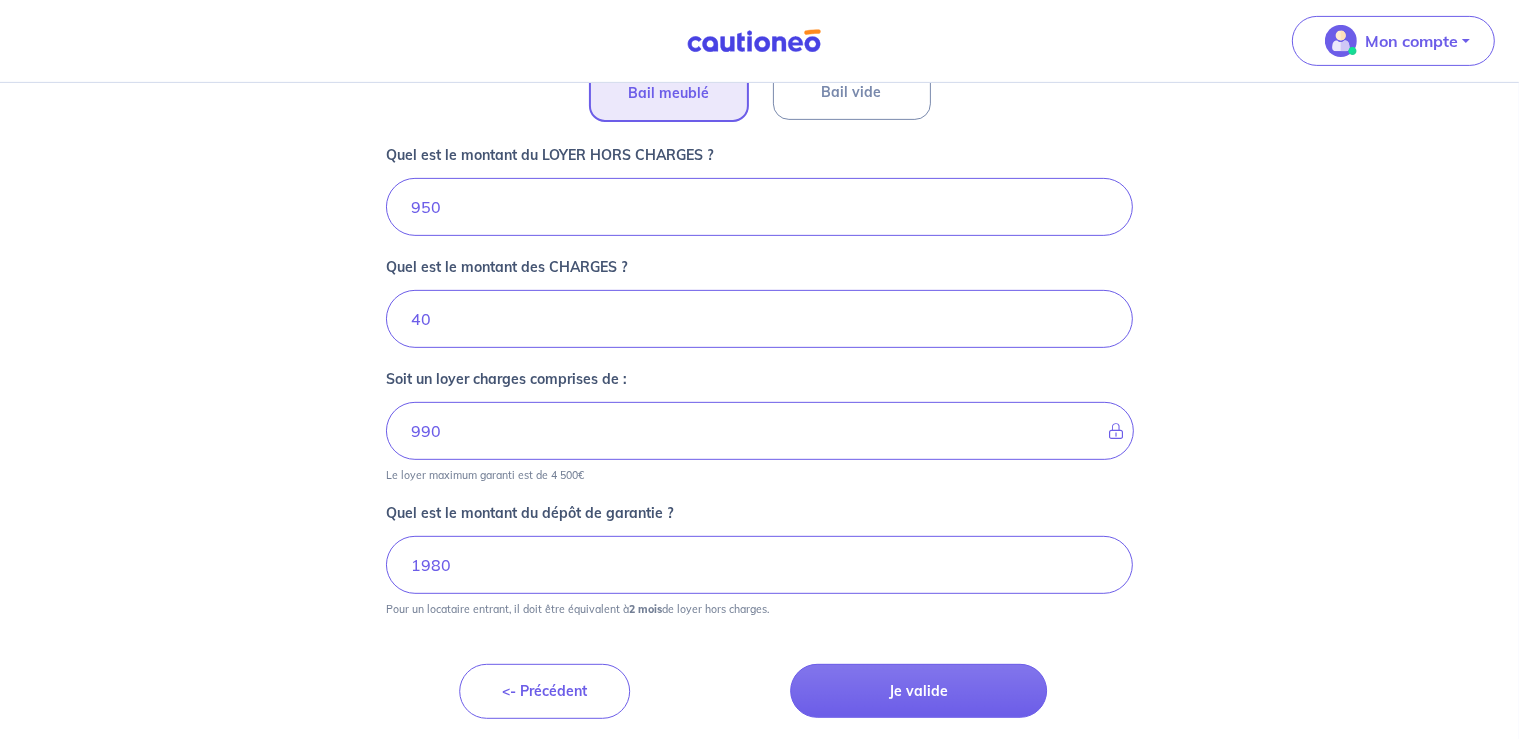 type on "1980" 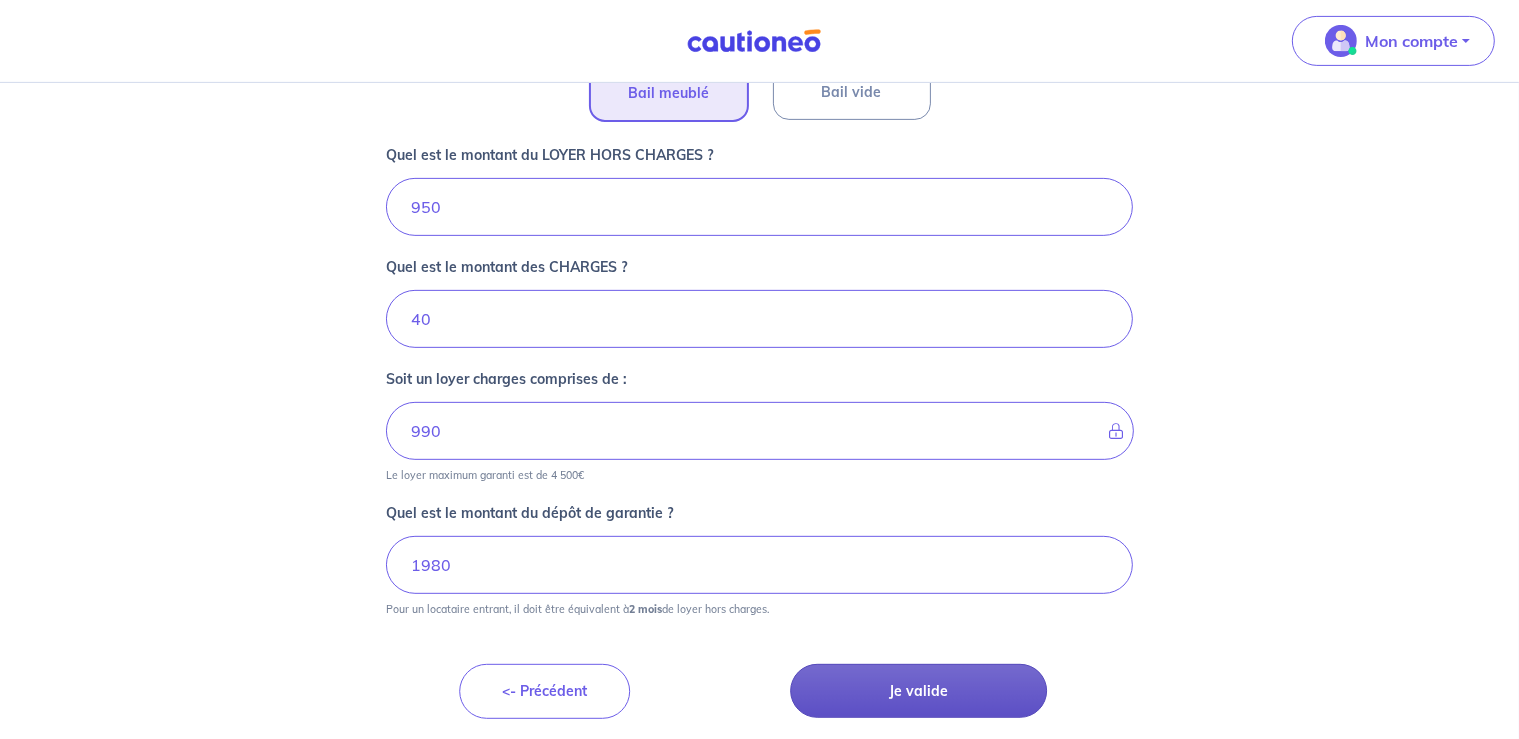 click on "Je valide" at bounding box center (919, 691) 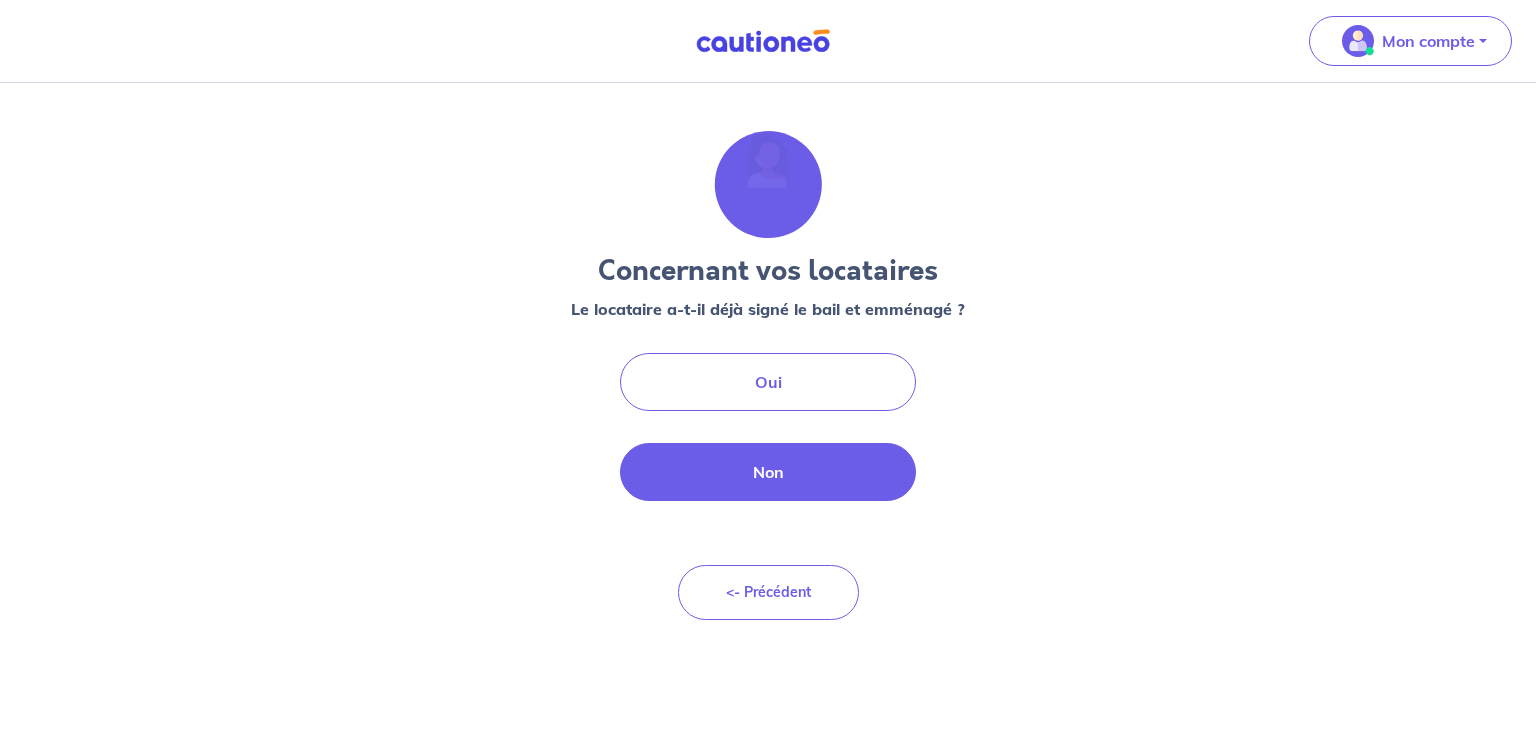 click on "Non" at bounding box center (768, 472) 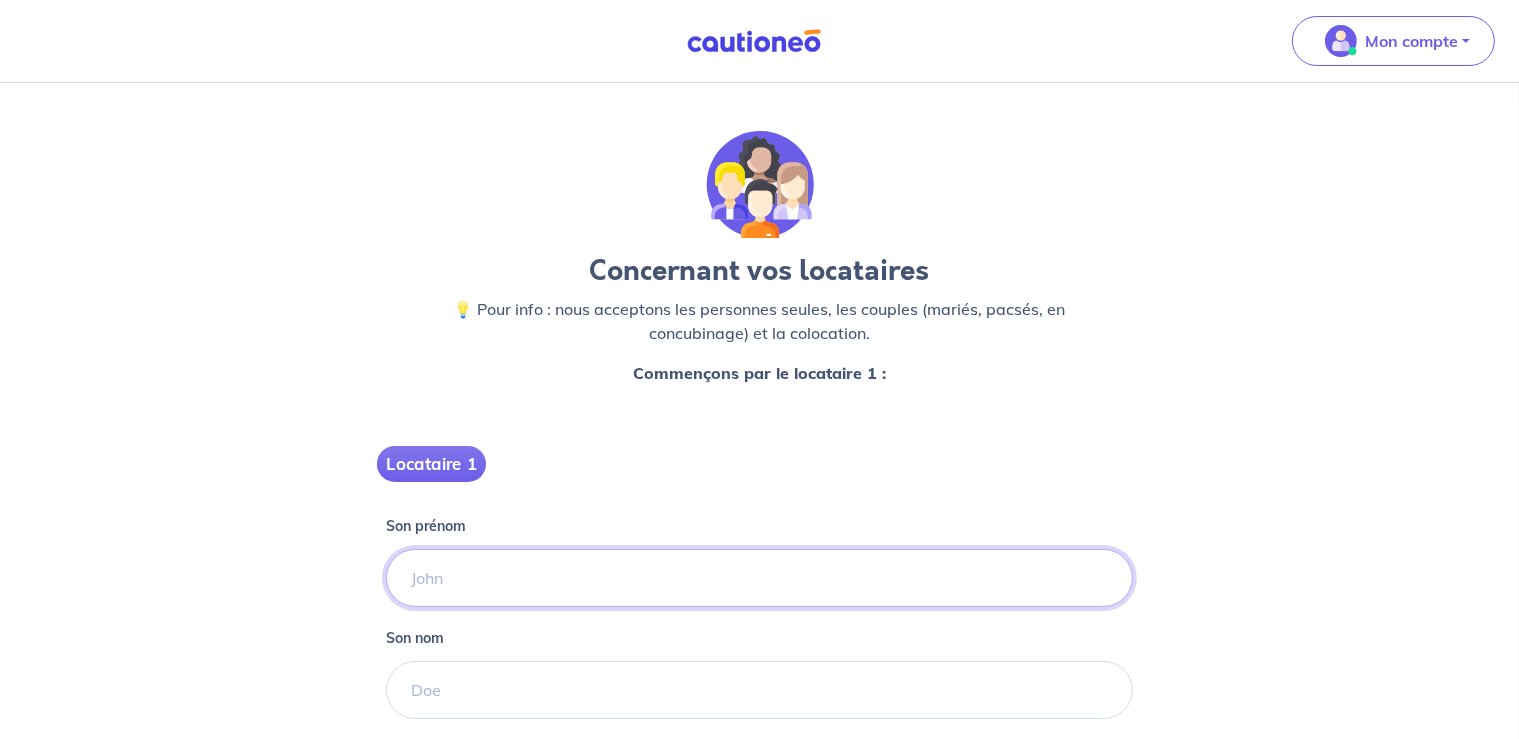 click on "Son prénom" at bounding box center (760, 578) 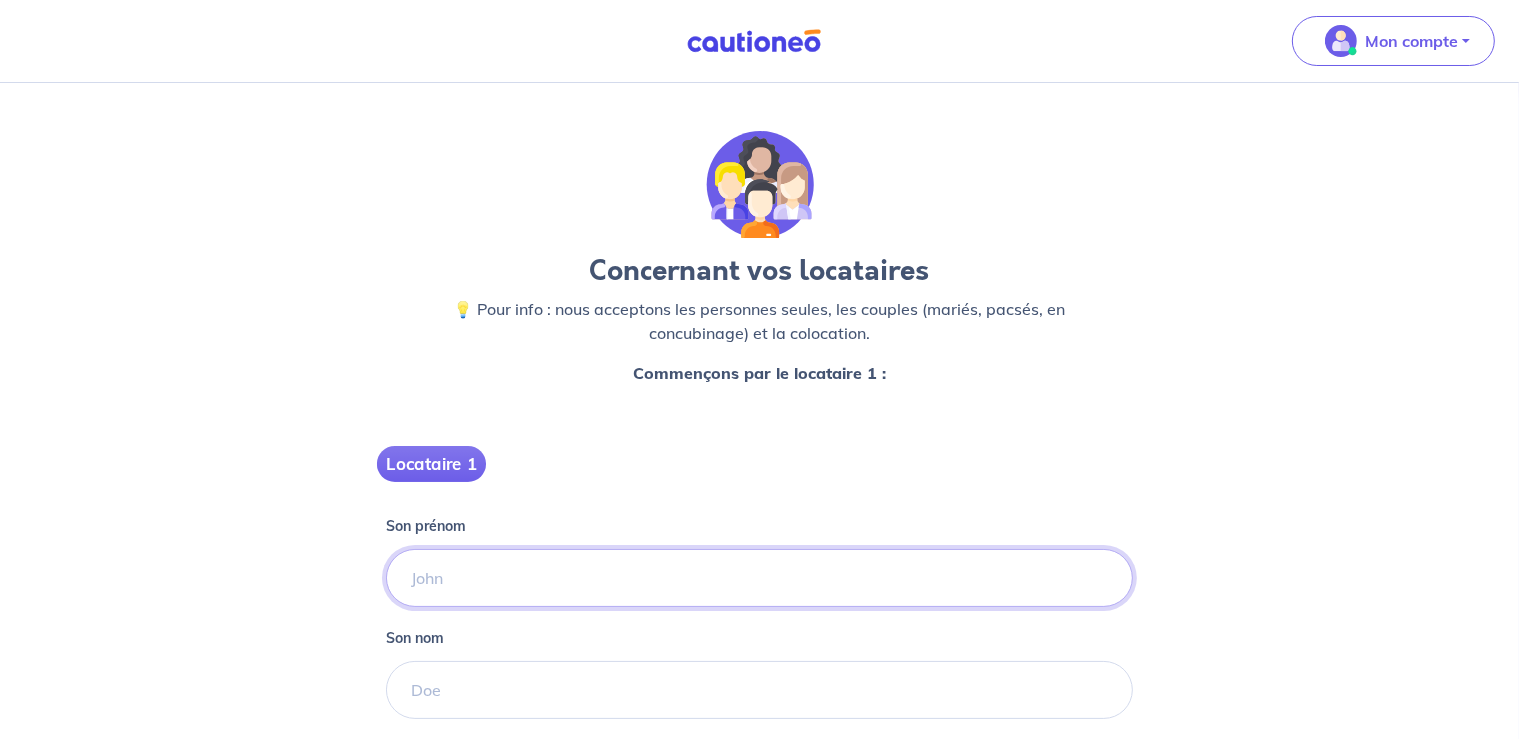 click on "Son prénom" at bounding box center (760, 578) 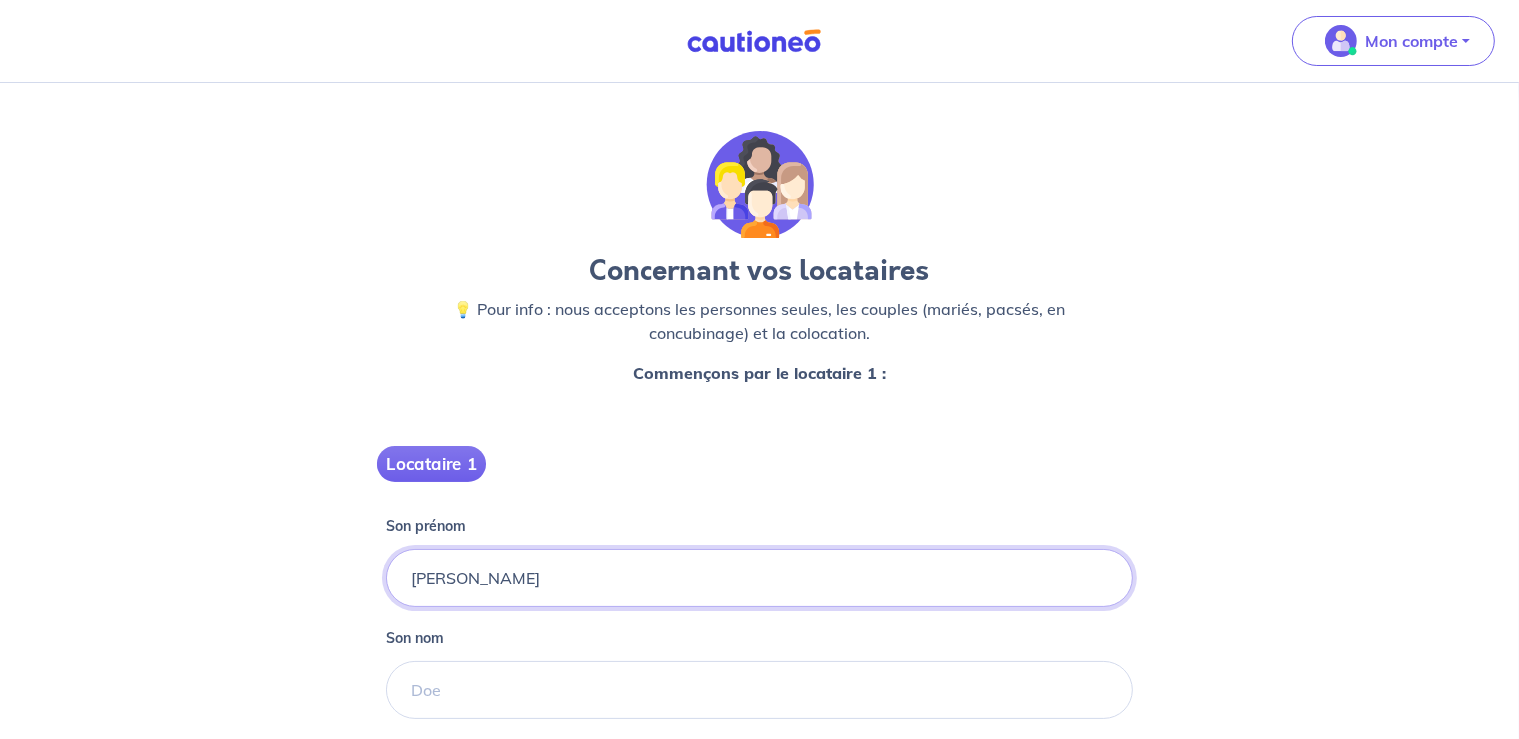 type on "Fanny" 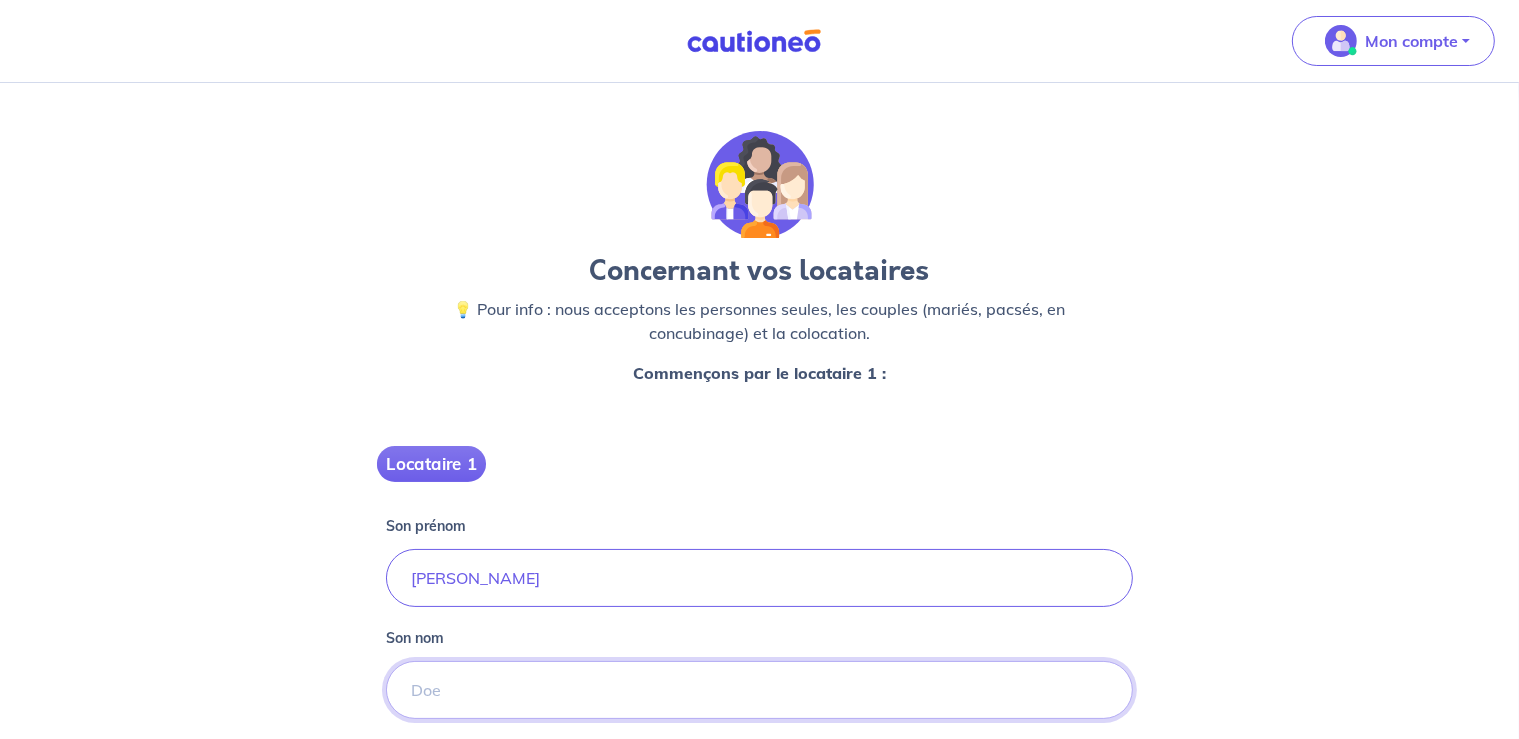 click on "Son nom" at bounding box center (760, 690) 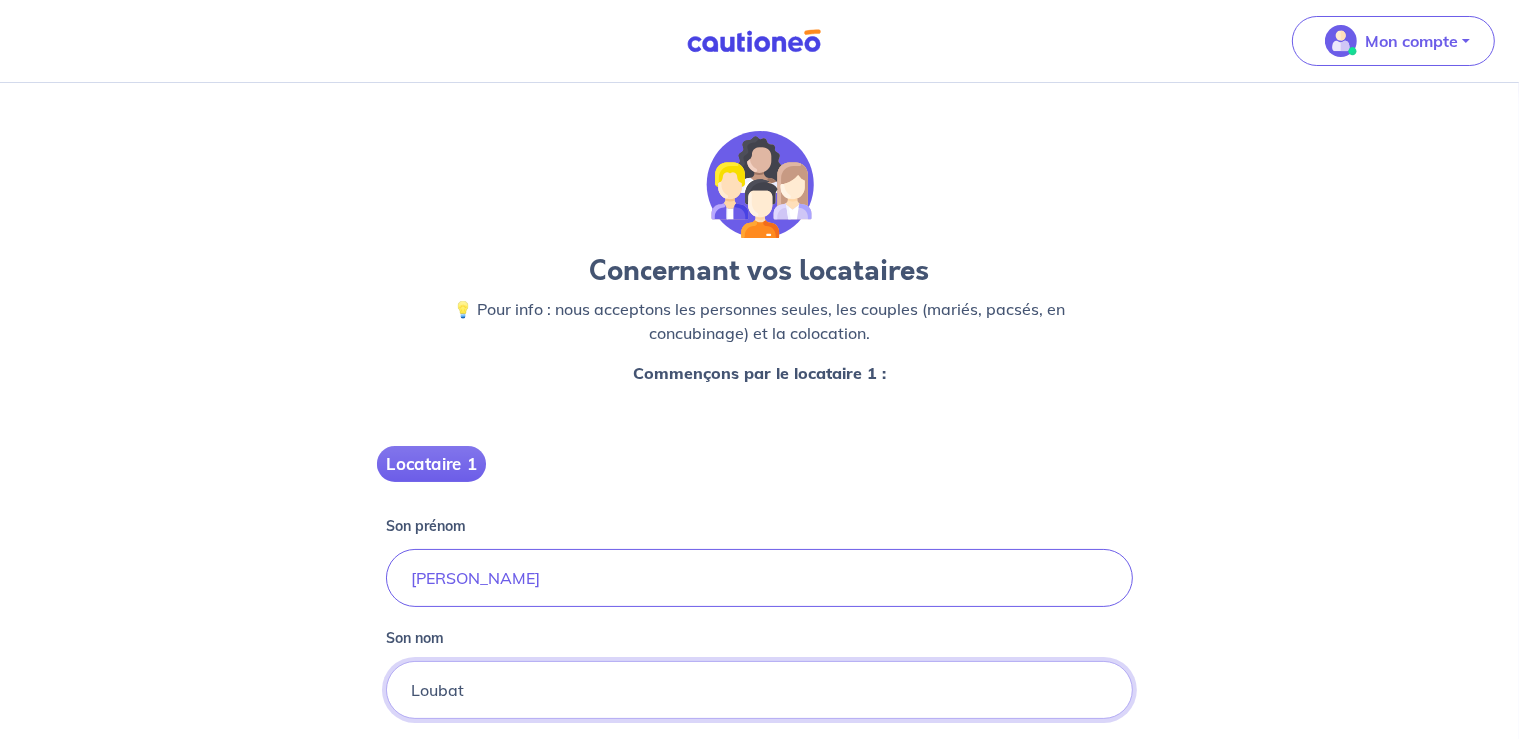 type on "Loubat" 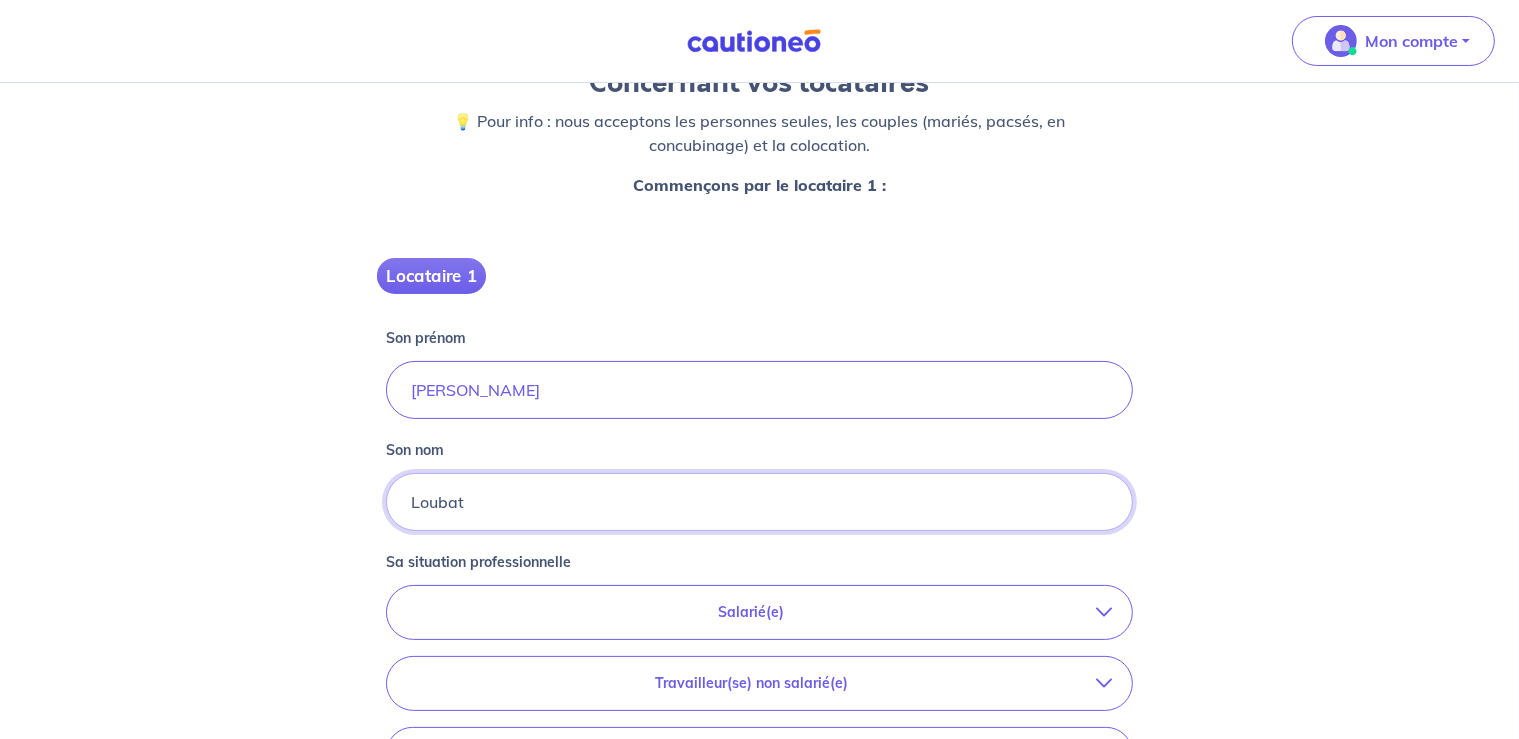 scroll, scrollTop: 190, scrollLeft: 0, axis: vertical 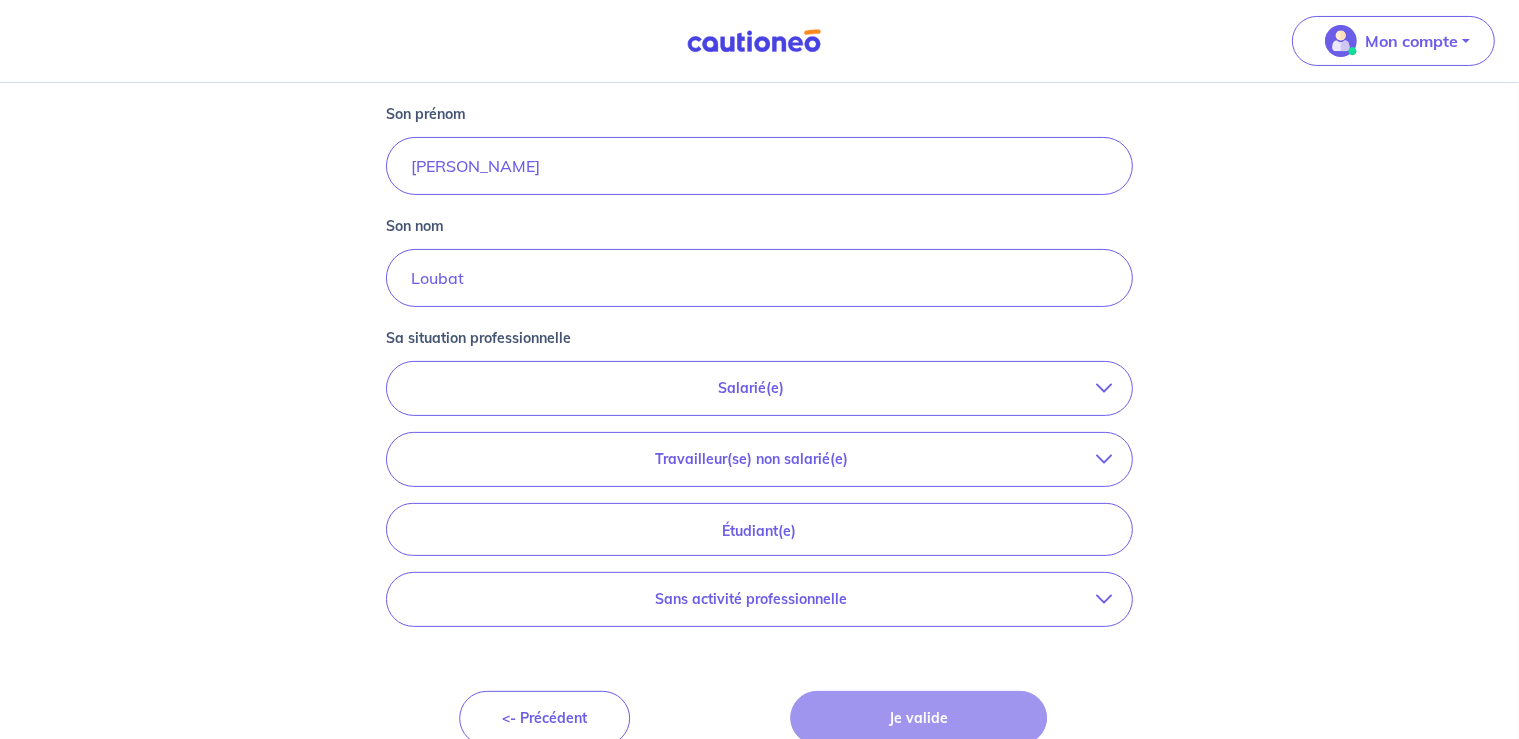 click on "Salarié(e)" at bounding box center (752, 388) 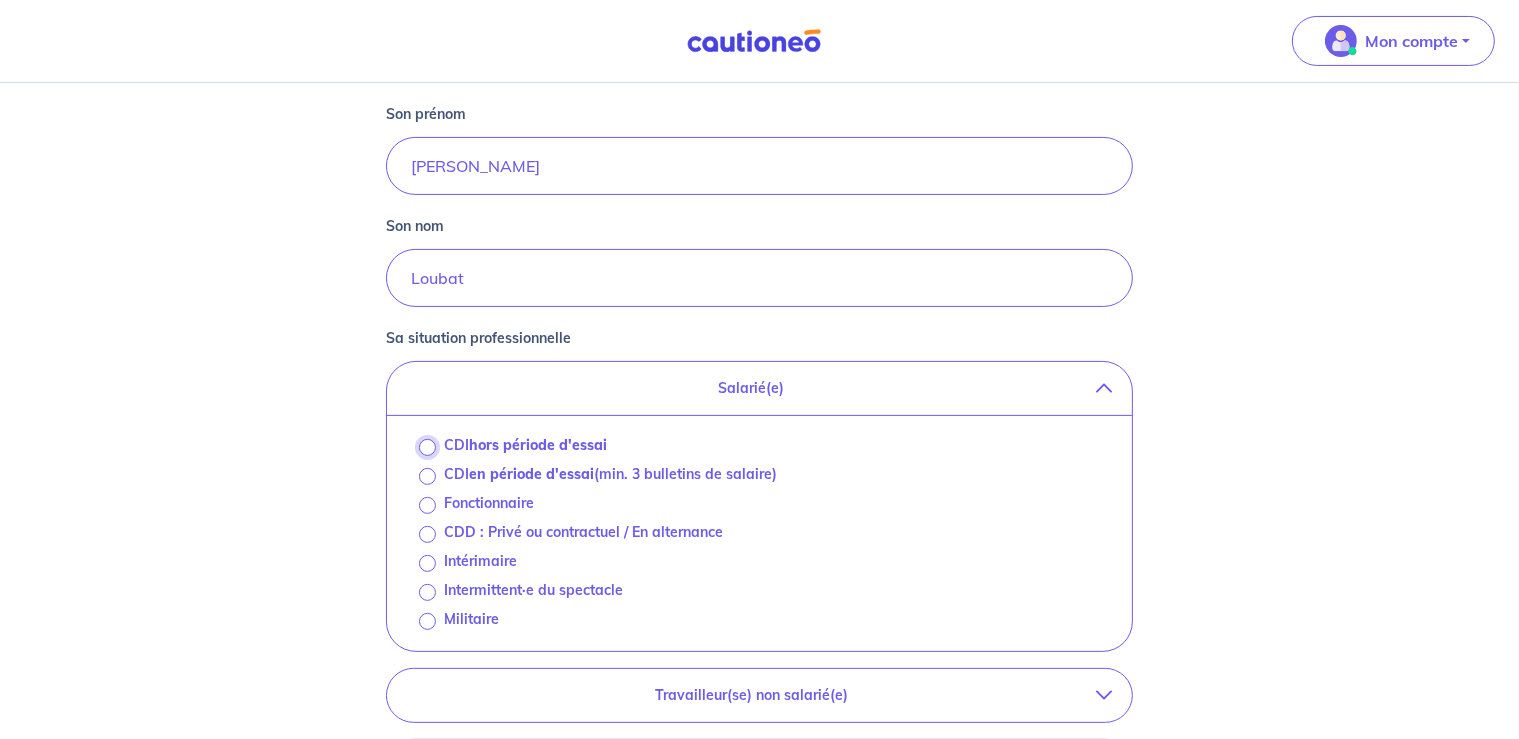 click on "CDI  hors période d'essai" at bounding box center [427, 447] 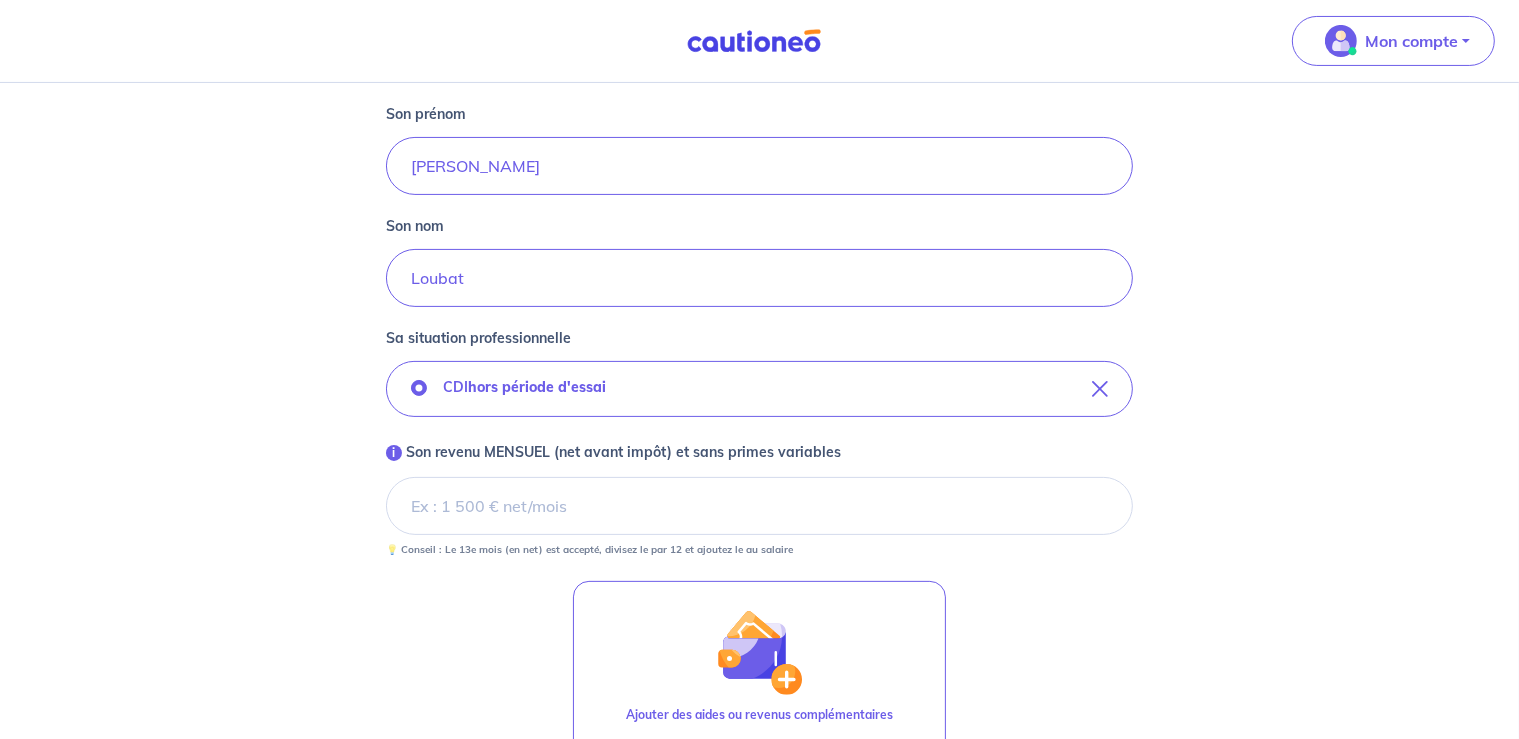 click on "i Son revenu MENSUEL (net avant impôt) et sans primes variables" at bounding box center (760, 506) 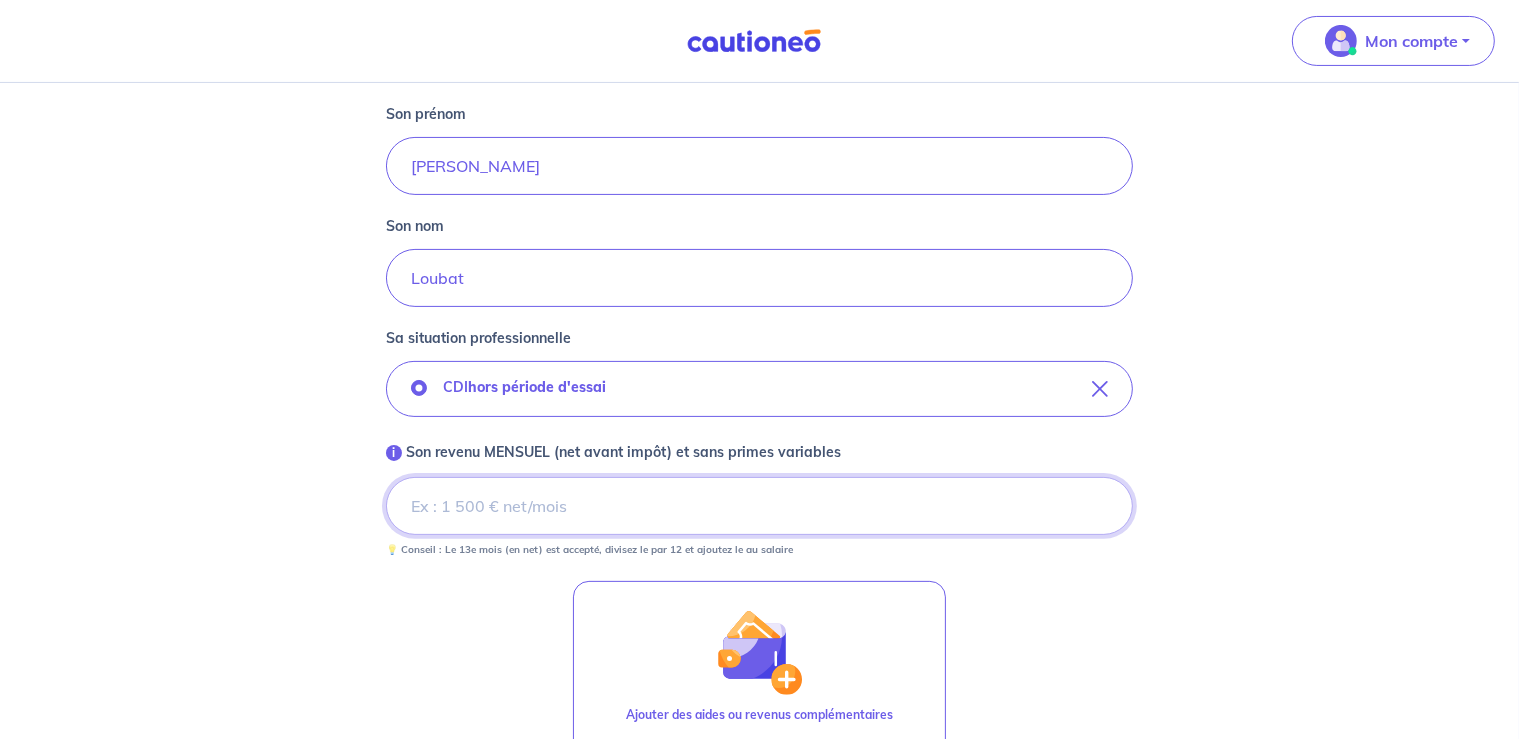 scroll, scrollTop: 410, scrollLeft: 0, axis: vertical 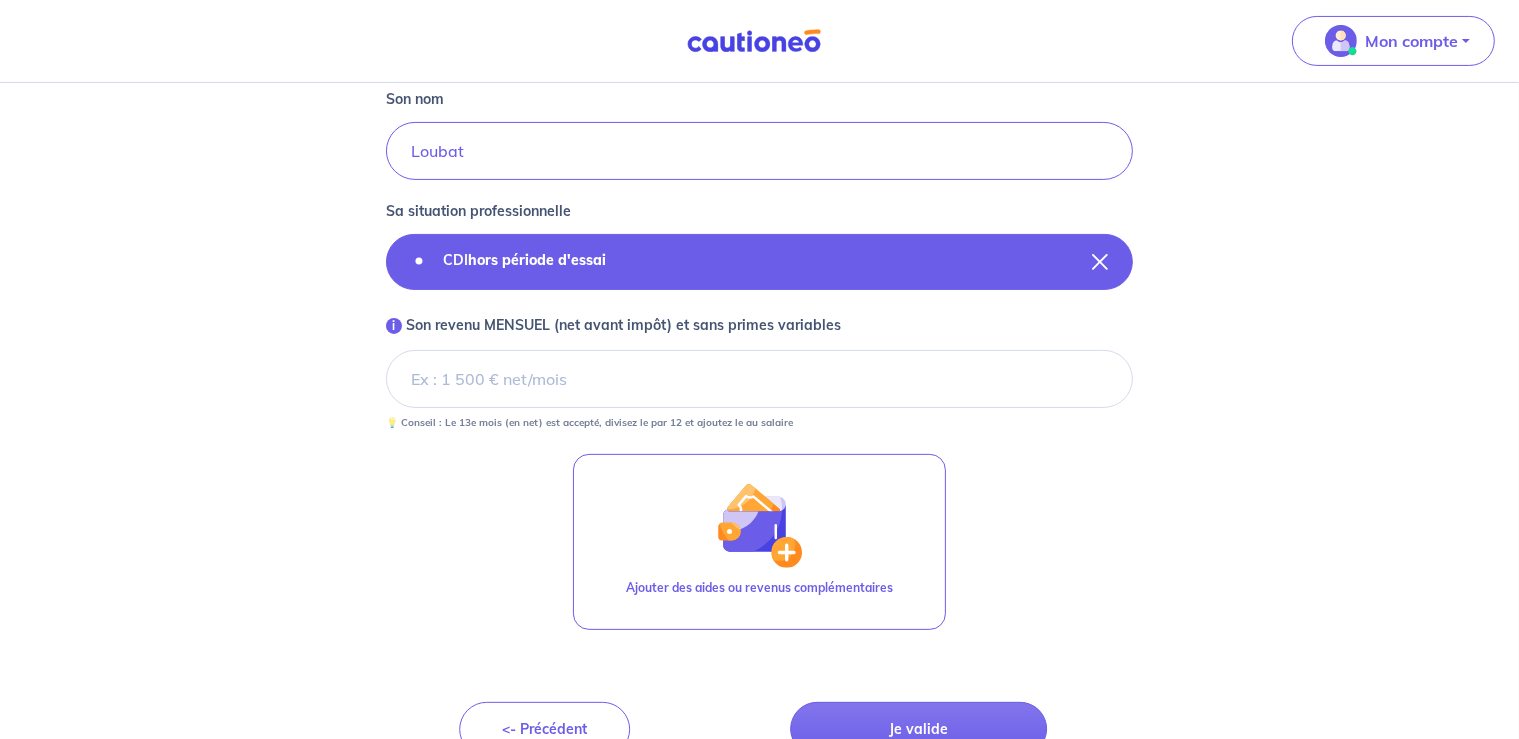 click at bounding box center (1100, 262) 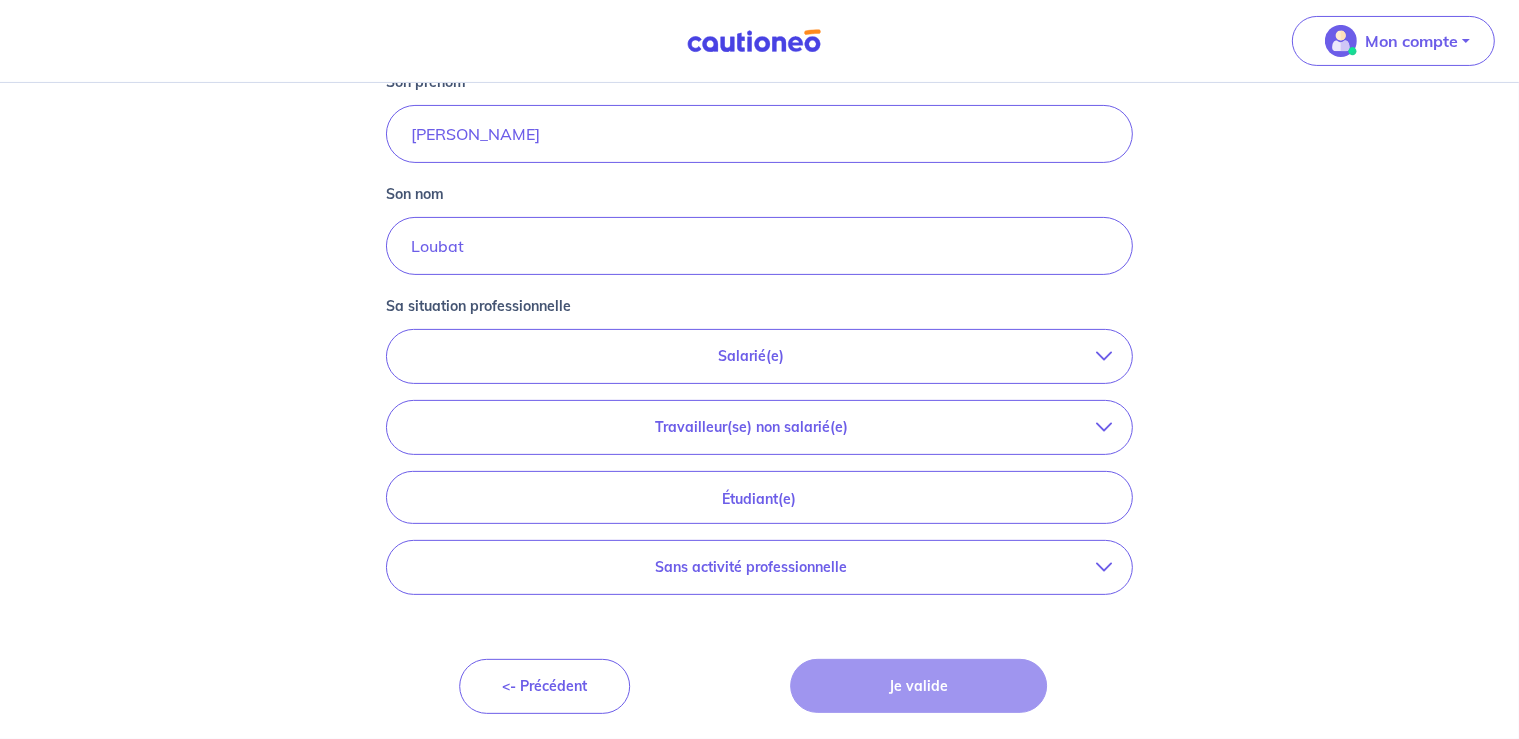 scroll, scrollTop: 440, scrollLeft: 0, axis: vertical 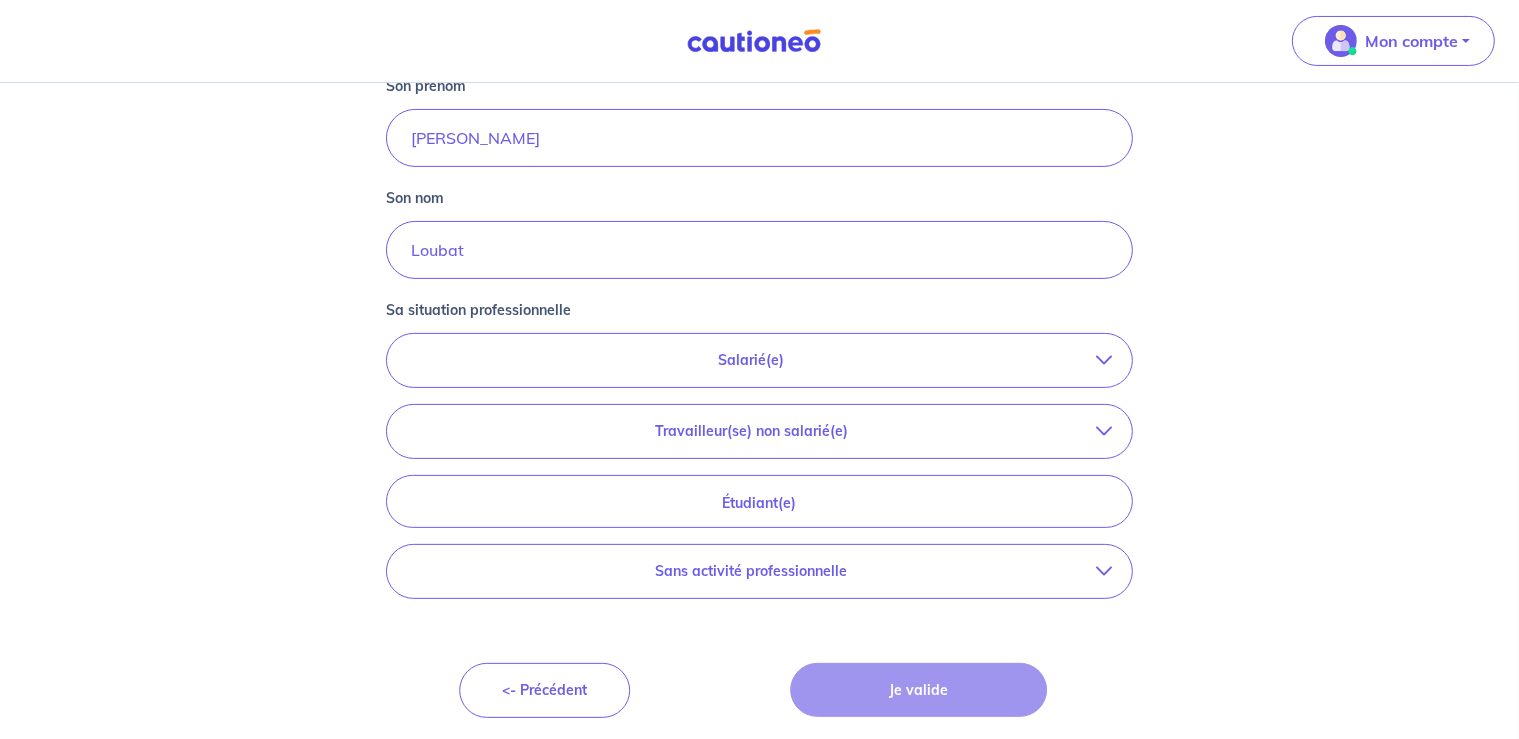 click on "Salarié(e)" at bounding box center [752, 360] 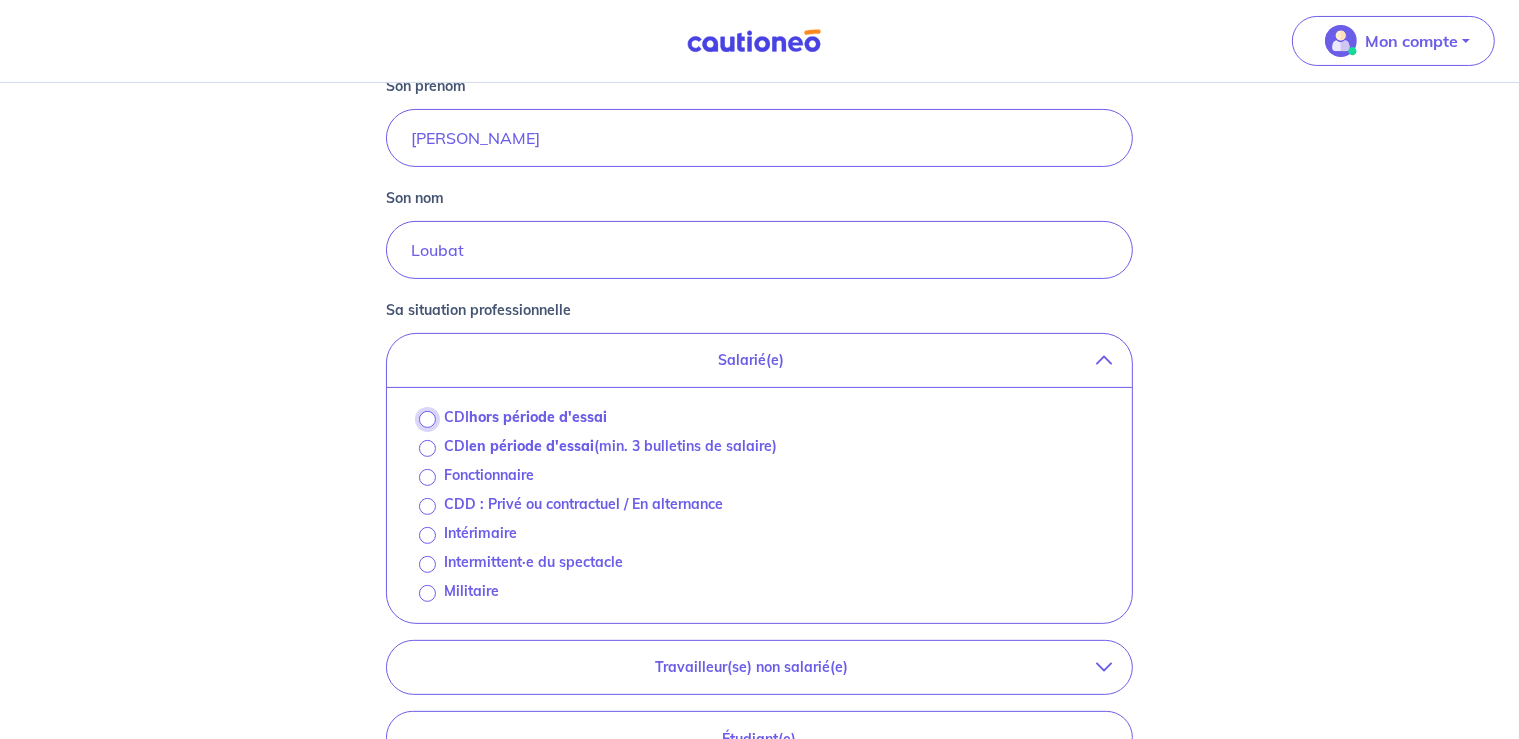 click on "CDI  hors période d'essai" at bounding box center [427, 419] 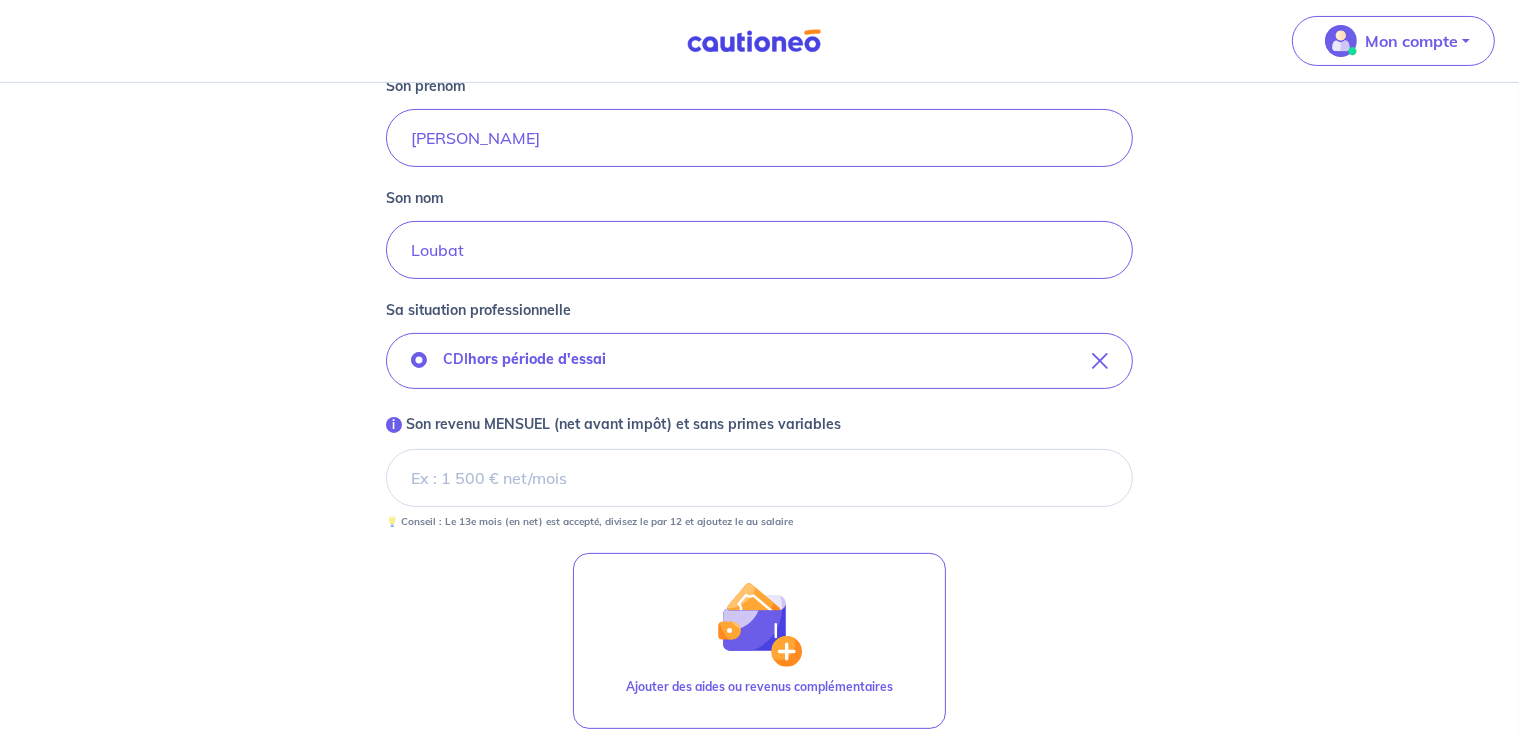 click on "i Son revenu MENSUEL (net avant impôt) et sans primes variables" at bounding box center [760, 478] 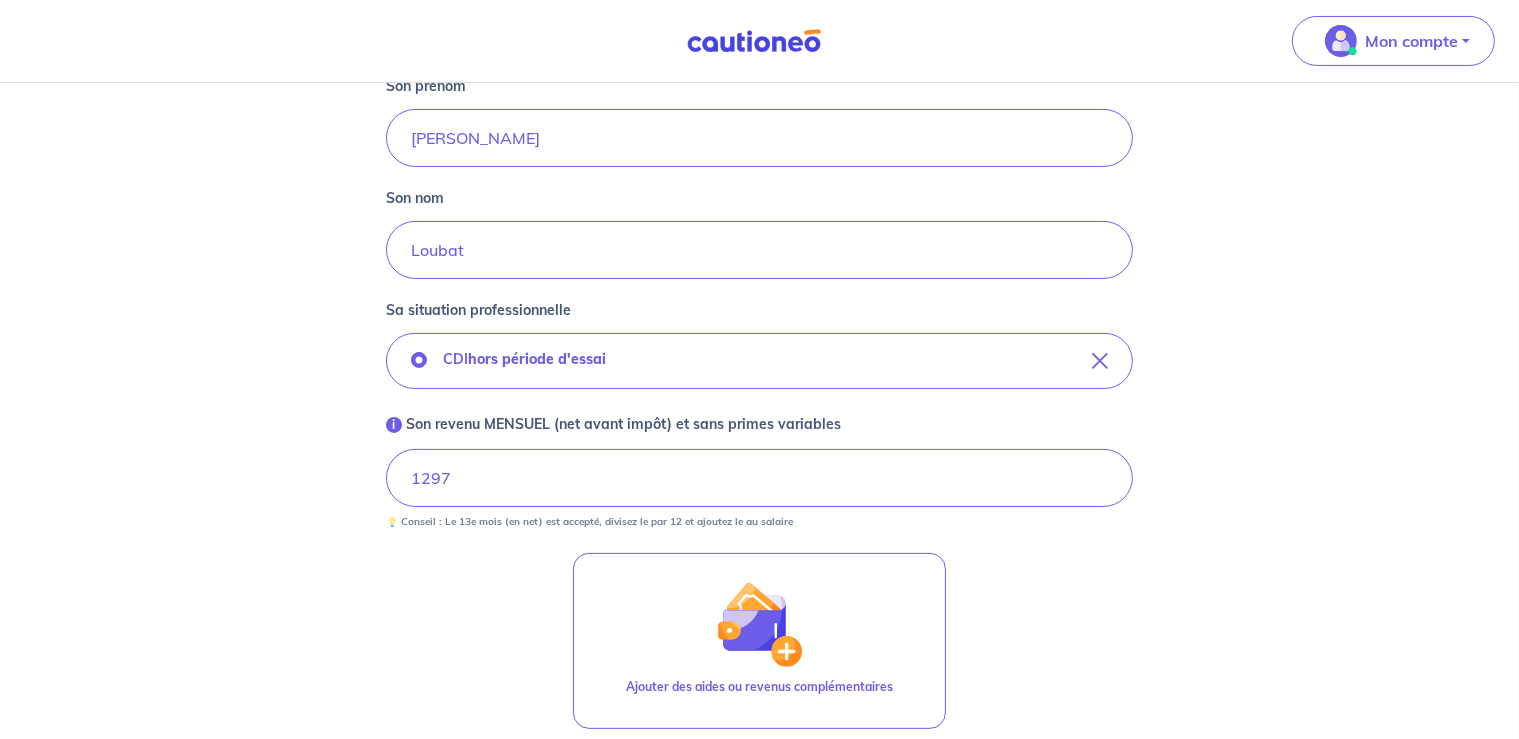 click on "Concernant vos locataires 💡 Pour info : nous acceptons les personnes seules, les couples (mariés, pacsés, en concubinage) et la colocation.
Commençons par le locataire 1 : Locataire 1 Son prénom Fanny Son nom Loubat Sa situation professionnelle CDI  hors période d'essai i Son revenu MENSUEL (net avant impôt) et sans primes variables 1297 💡 Conseil : Le 13e mois (en net) est accepté, divisez le par 12 et ajoutez le au salaire Ajouter des aides ou revenus complémentaires <- Précédent Je valide Besoin d’aide pour compléter votre demande : Contactez-nous X" at bounding box center [759, 262] 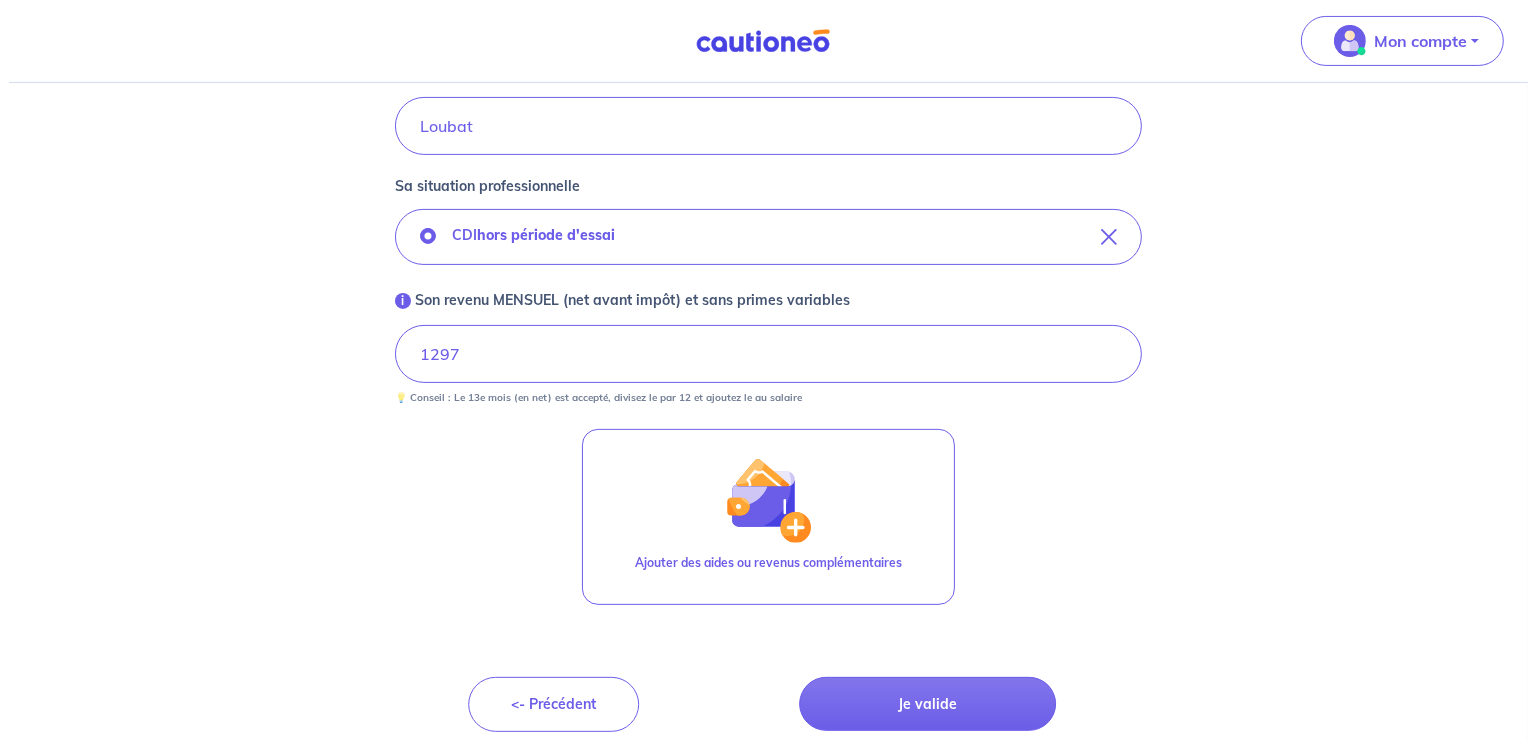 scroll, scrollTop: 579, scrollLeft: 0, axis: vertical 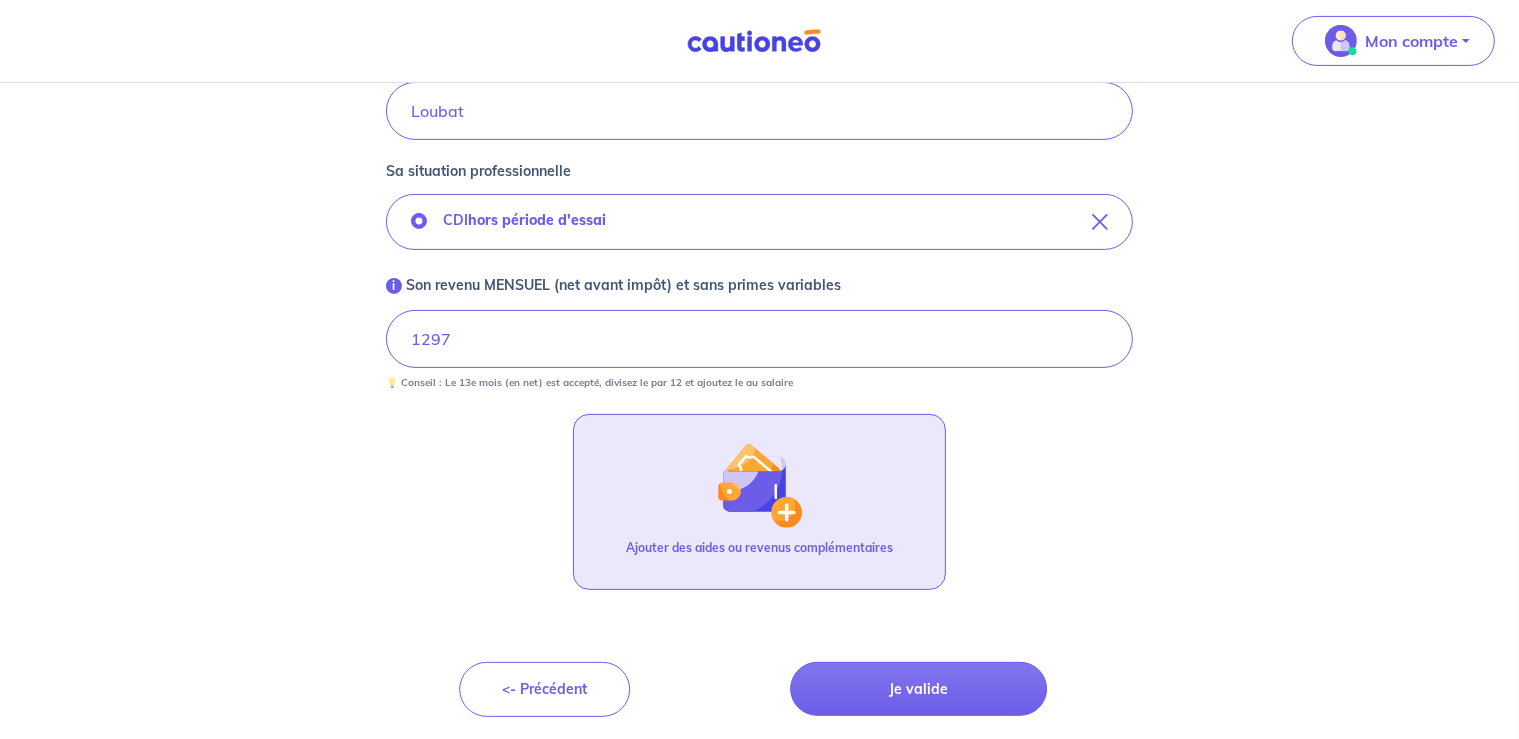 click on "Ajouter des aides ou revenus complémentaires" at bounding box center (759, 548) 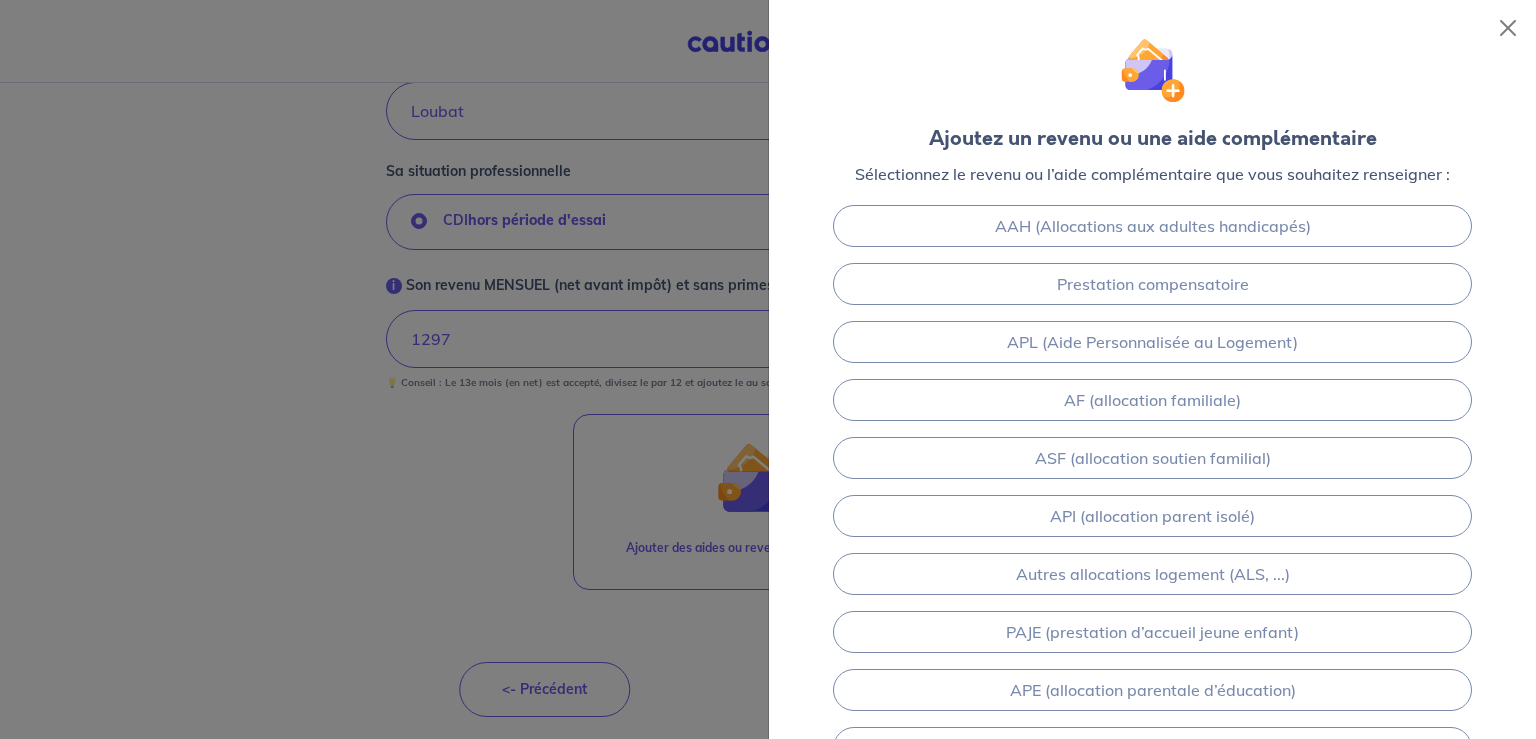 scroll, scrollTop: 0, scrollLeft: 0, axis: both 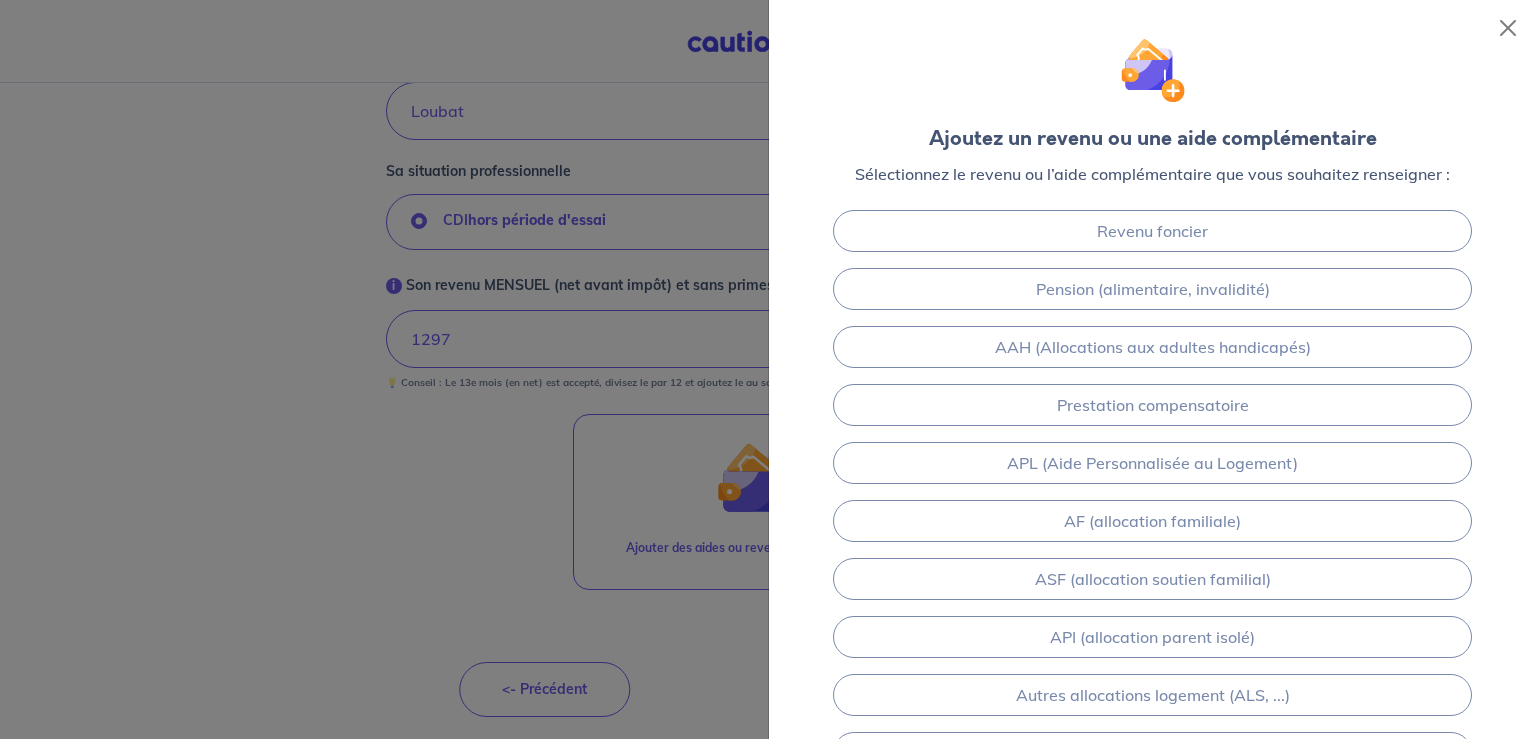 click at bounding box center [768, 369] 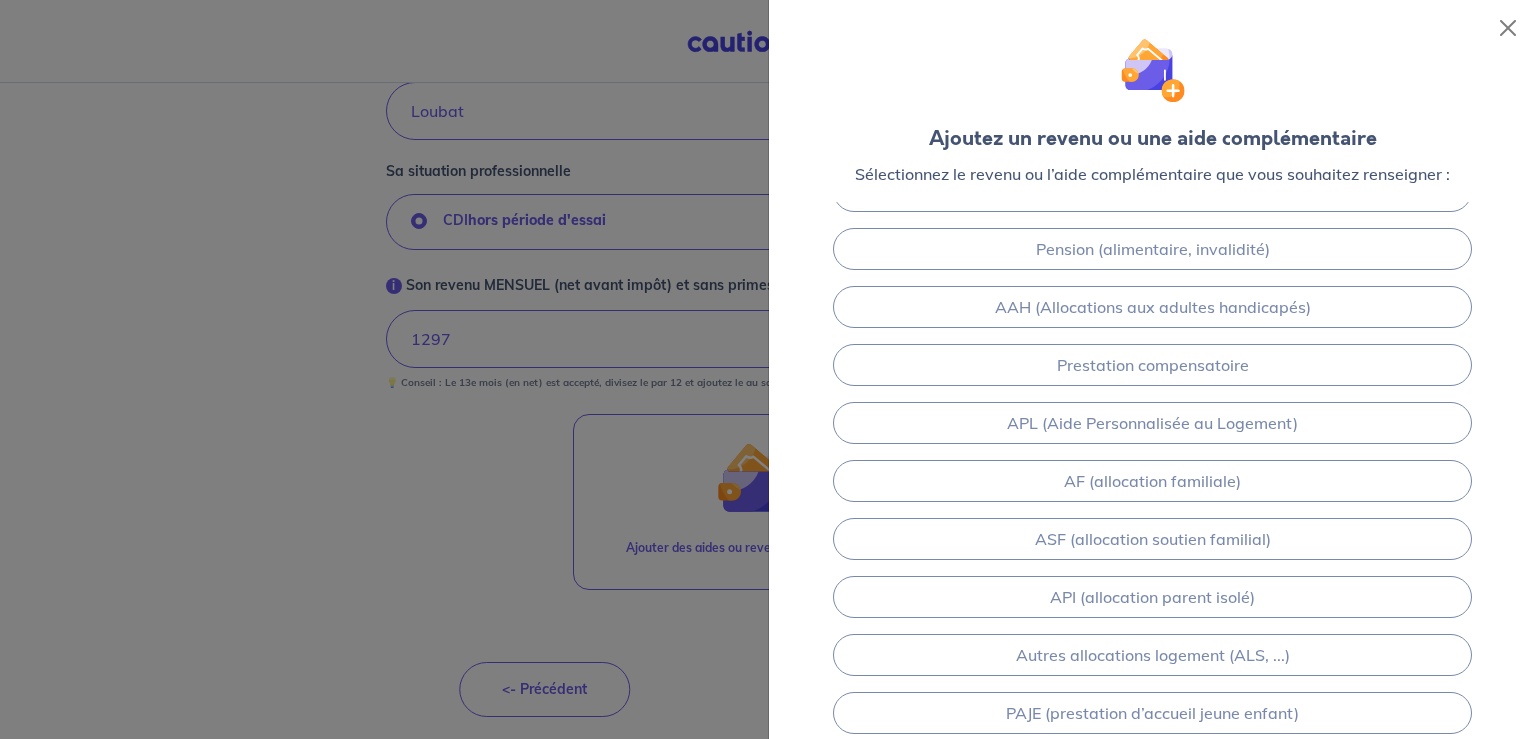 scroll, scrollTop: 0, scrollLeft: 0, axis: both 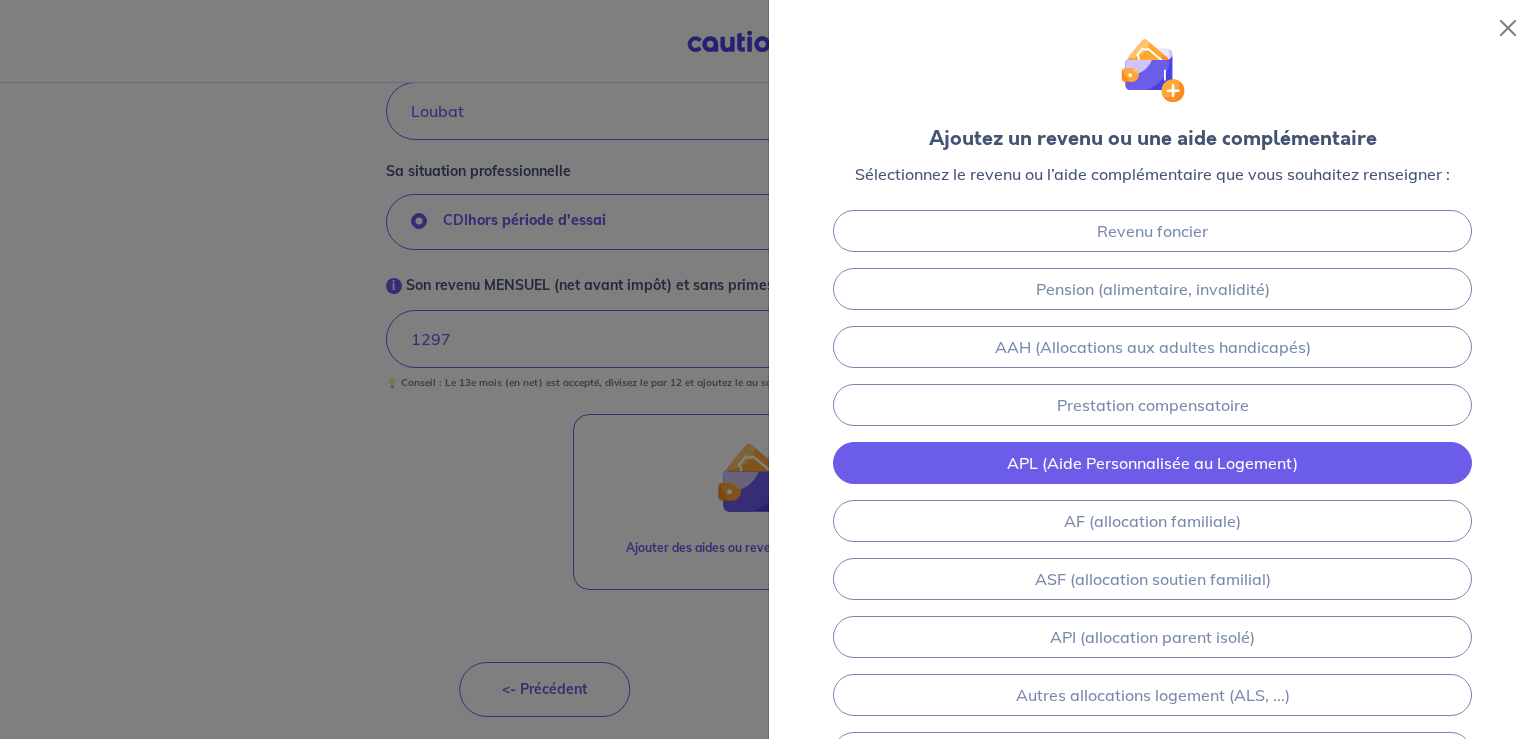 click on "APL (Aide Personnalisée au Logement)" at bounding box center [1152, 463] 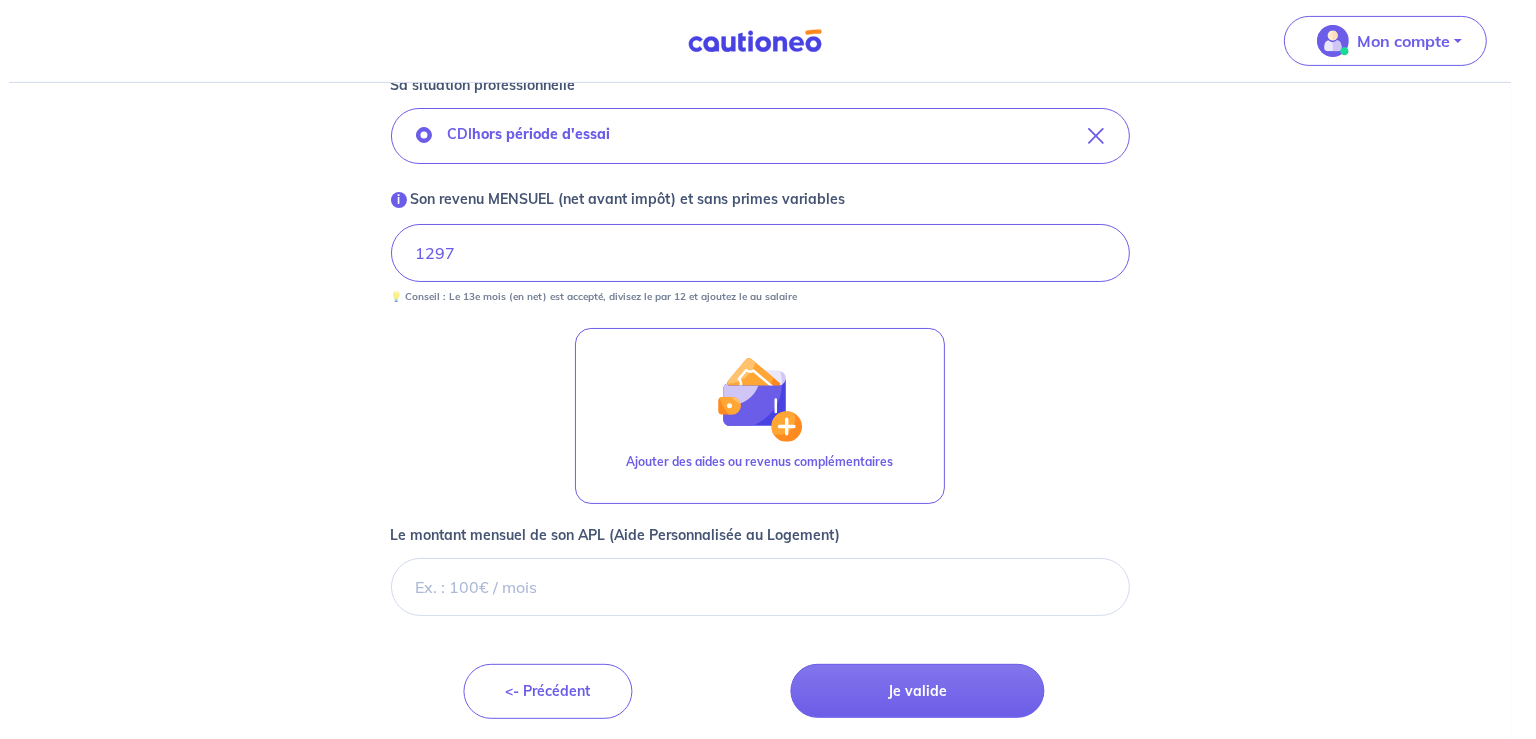 scroll, scrollTop: 667, scrollLeft: 0, axis: vertical 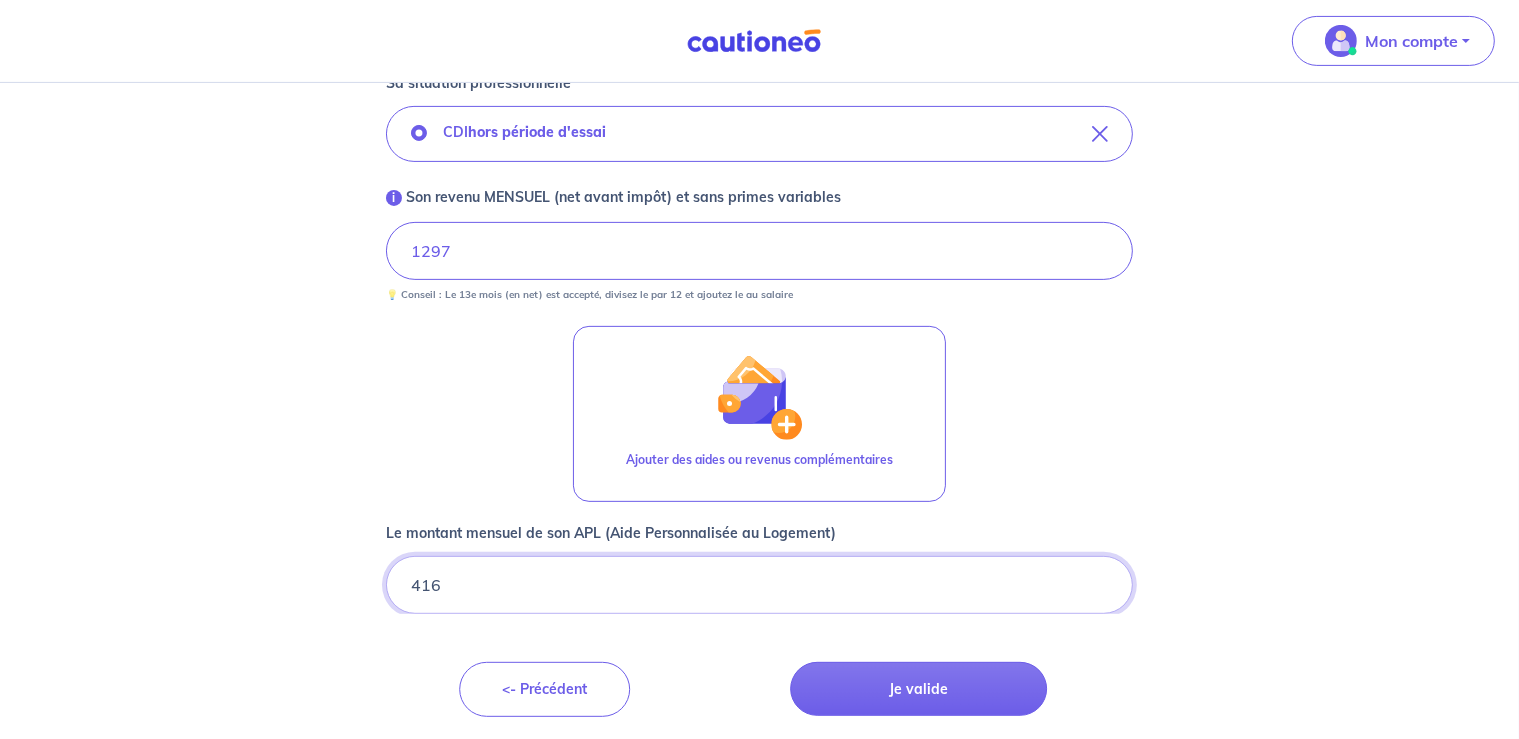 type on "416" 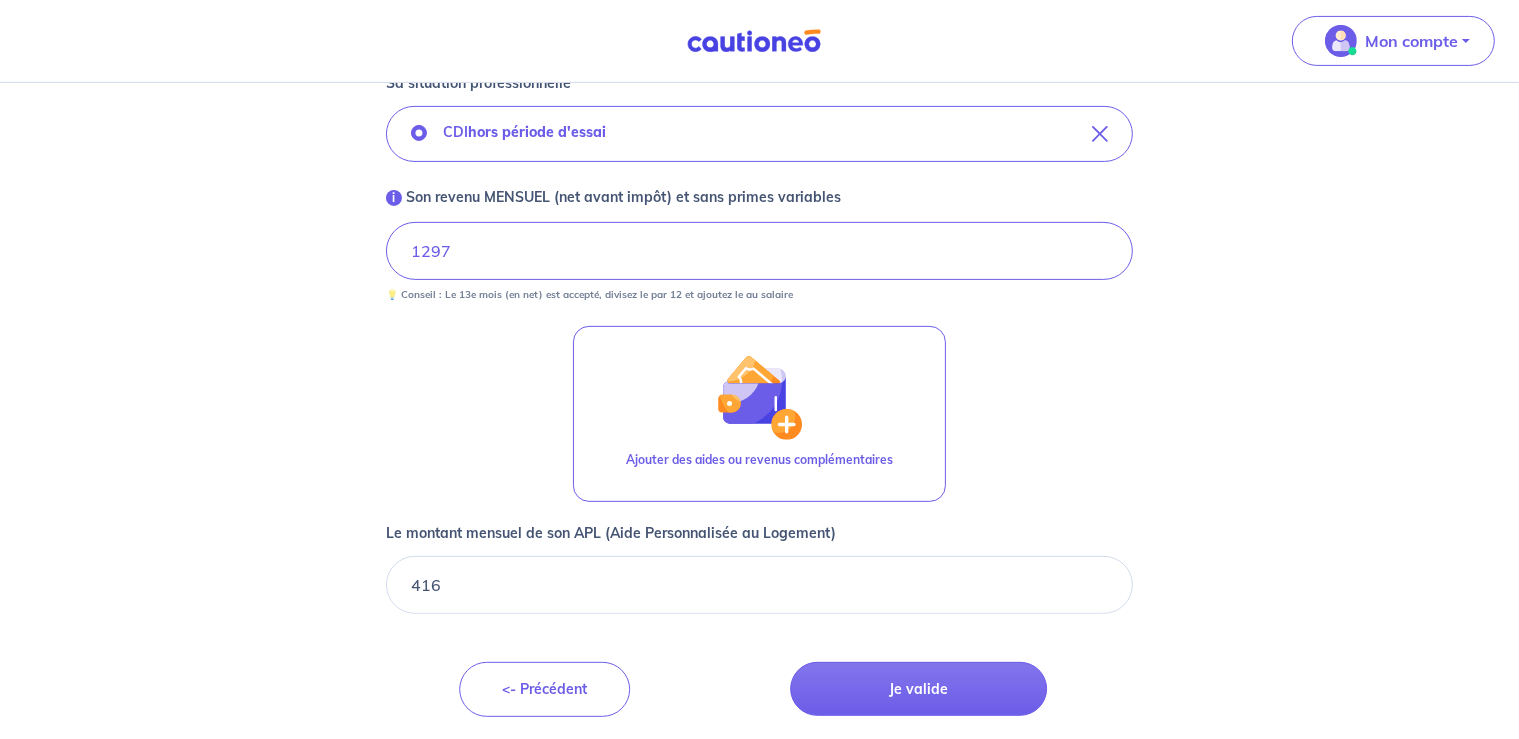 click on "Locataire 1 Son prénom Fanny Son nom Loubat Sa situation professionnelle CDI  hors période d'essai i Son revenu MENSUEL (net avant impôt) et sans primes variables 1297 💡 Conseil : Le 13e mois (en net) est accepté, divisez le par 12 et ajoutez le au salaire Ajouter des aides ou revenus complémentaires Le montant mensuel de son APL (Aide Personnalisée au Logement) 416 <- Précédent Je valide Besoin d’aide pour compléter votre demande : Contactez-nous X" at bounding box center [760, 190] 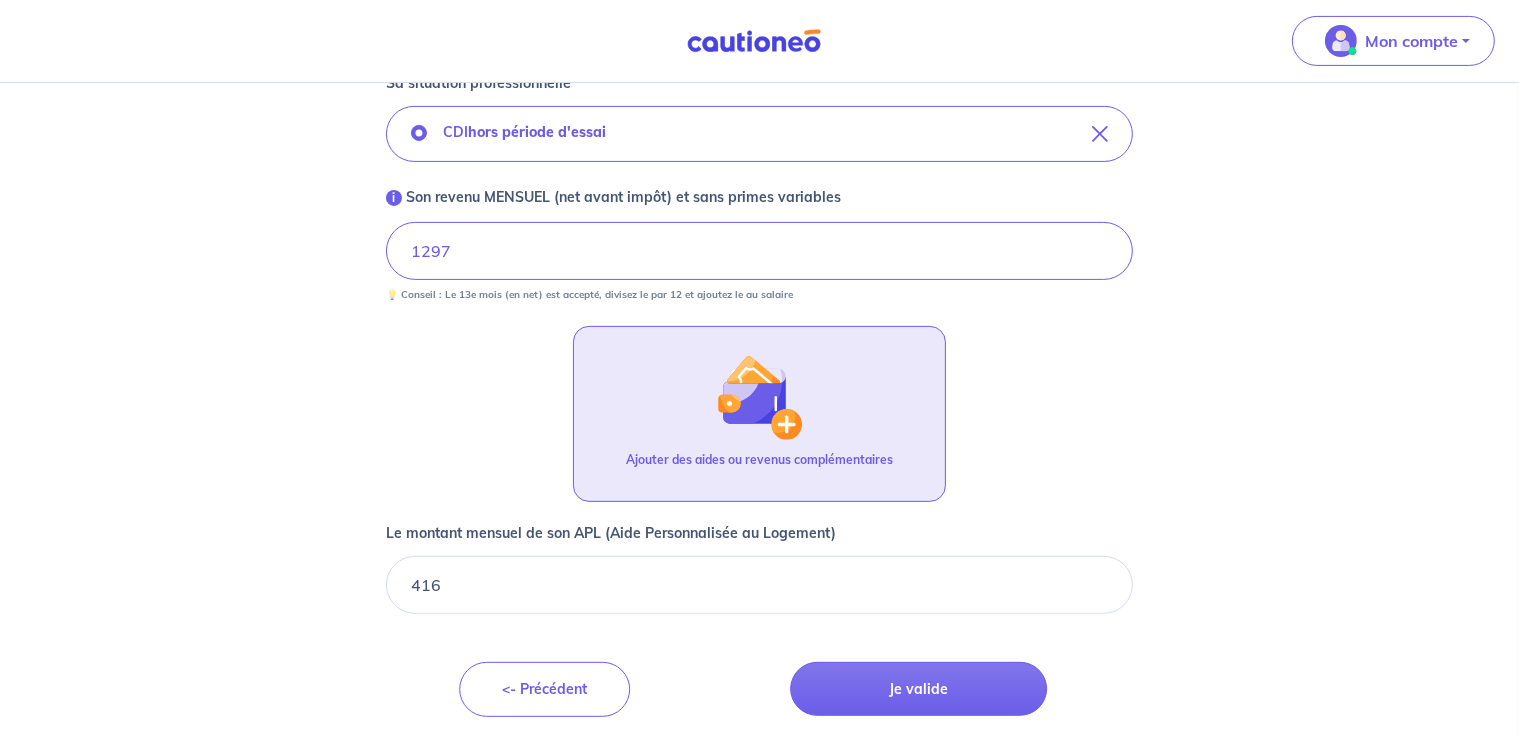 click on "Ajouter des aides ou revenus complémentaires" at bounding box center (760, 414) 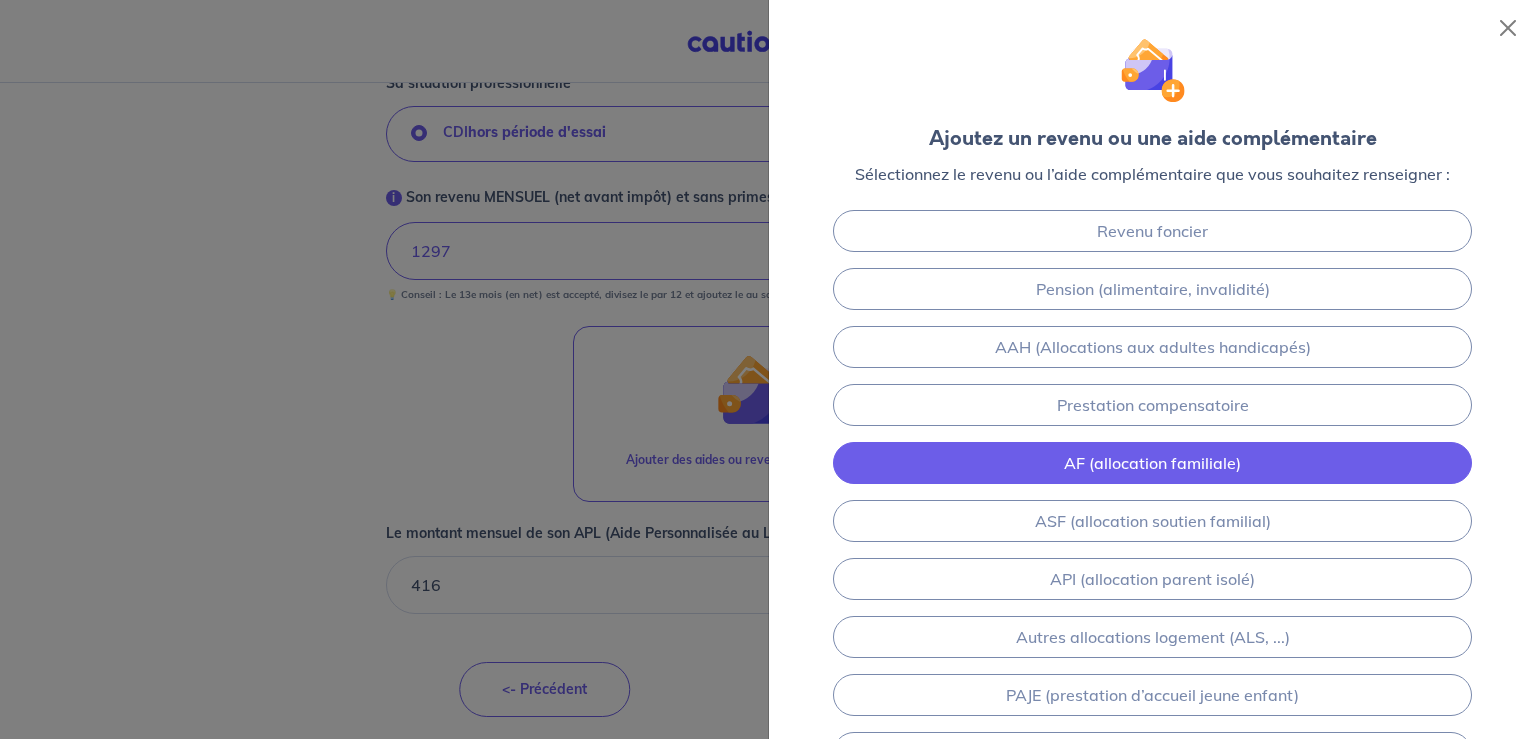 click on "AF (allocation familiale)" at bounding box center [1152, 463] 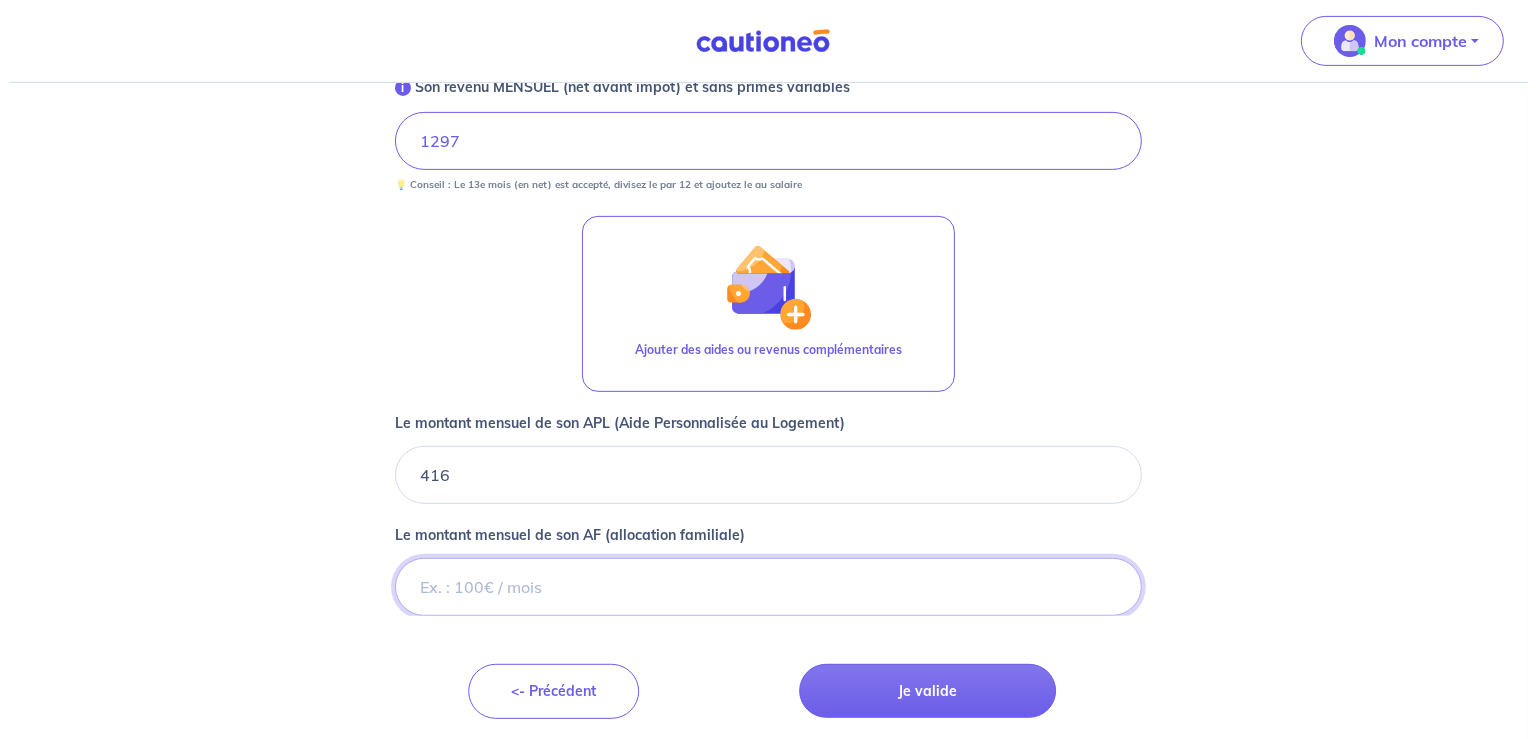 scroll, scrollTop: 778, scrollLeft: 0, axis: vertical 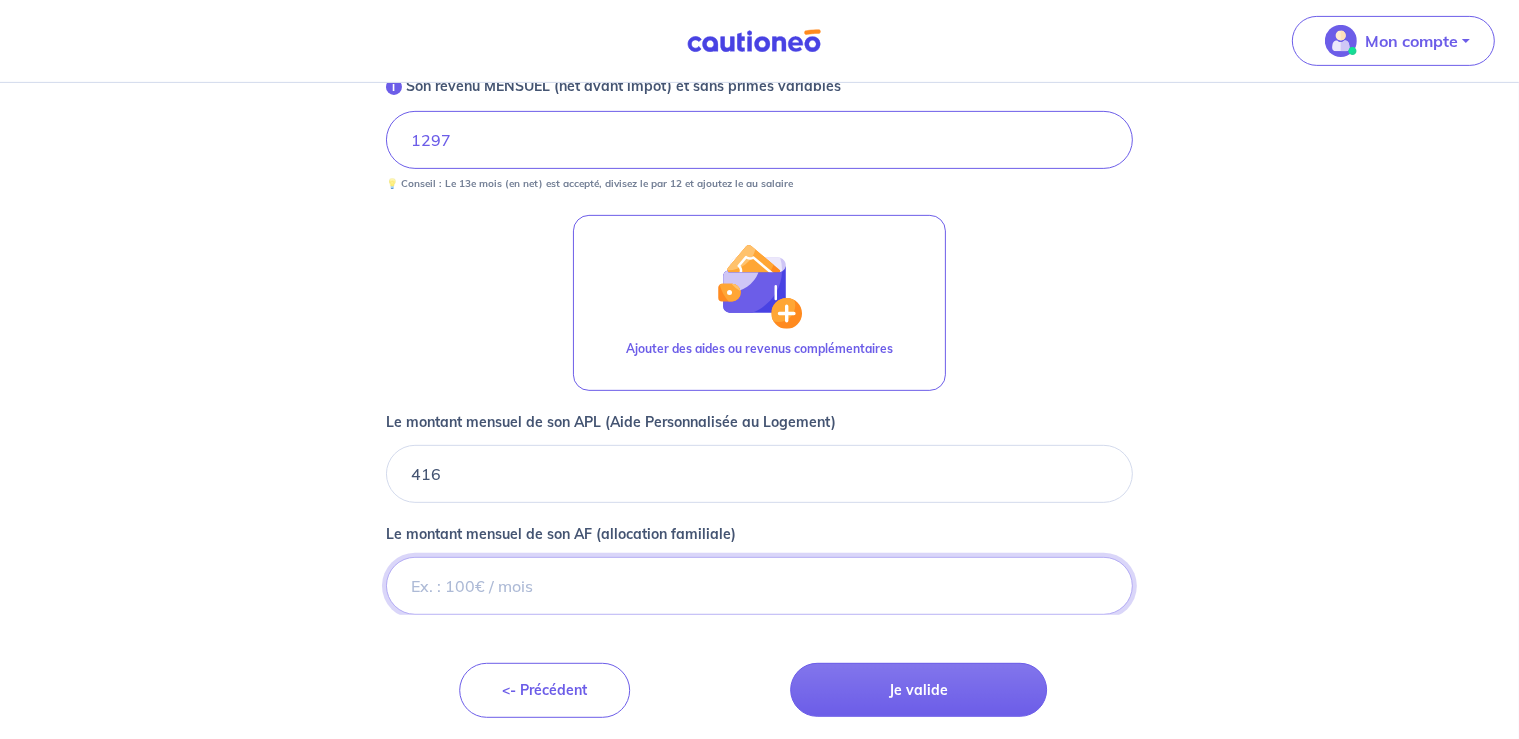 click on "Le montant mensuel de son AF (allocation familiale)" at bounding box center [760, 586] 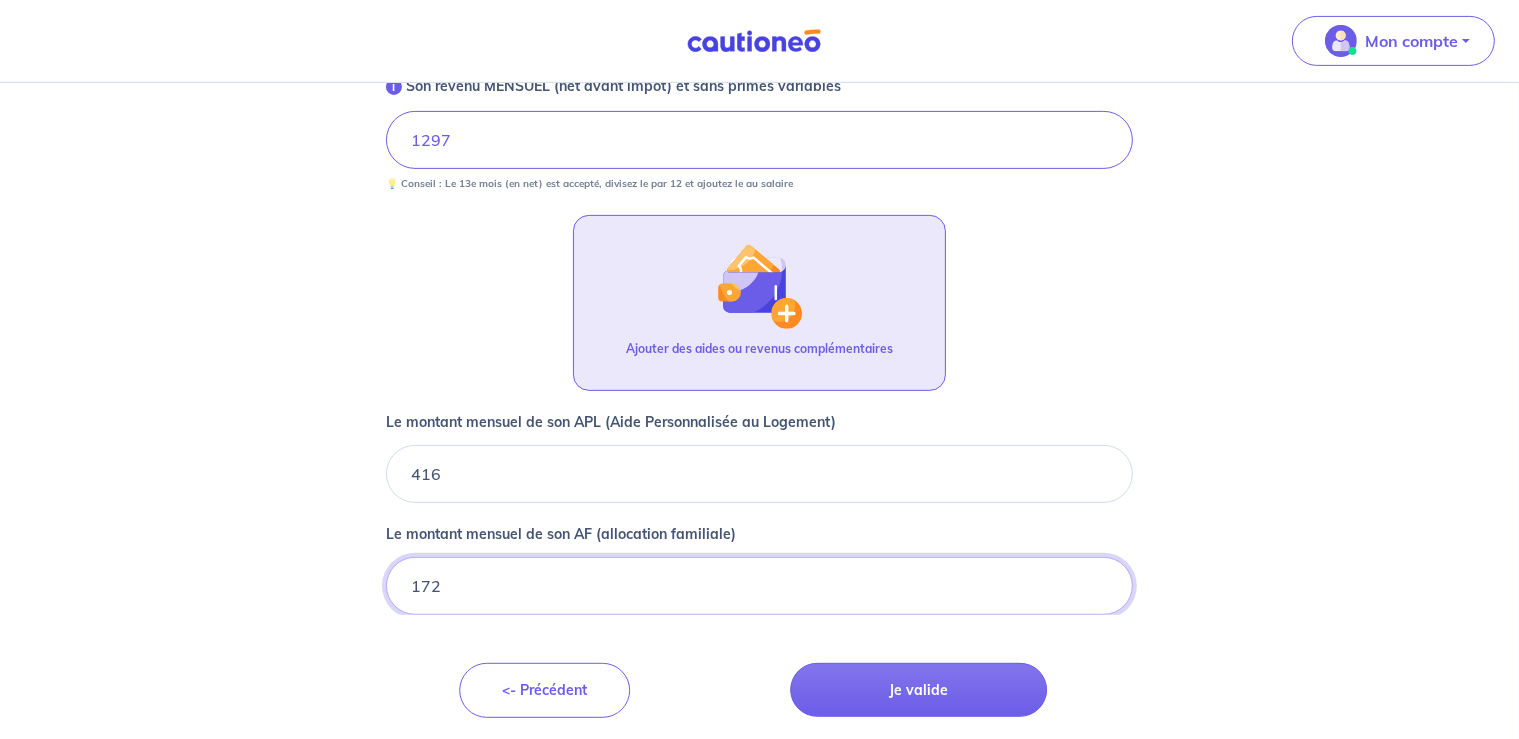 type on "172" 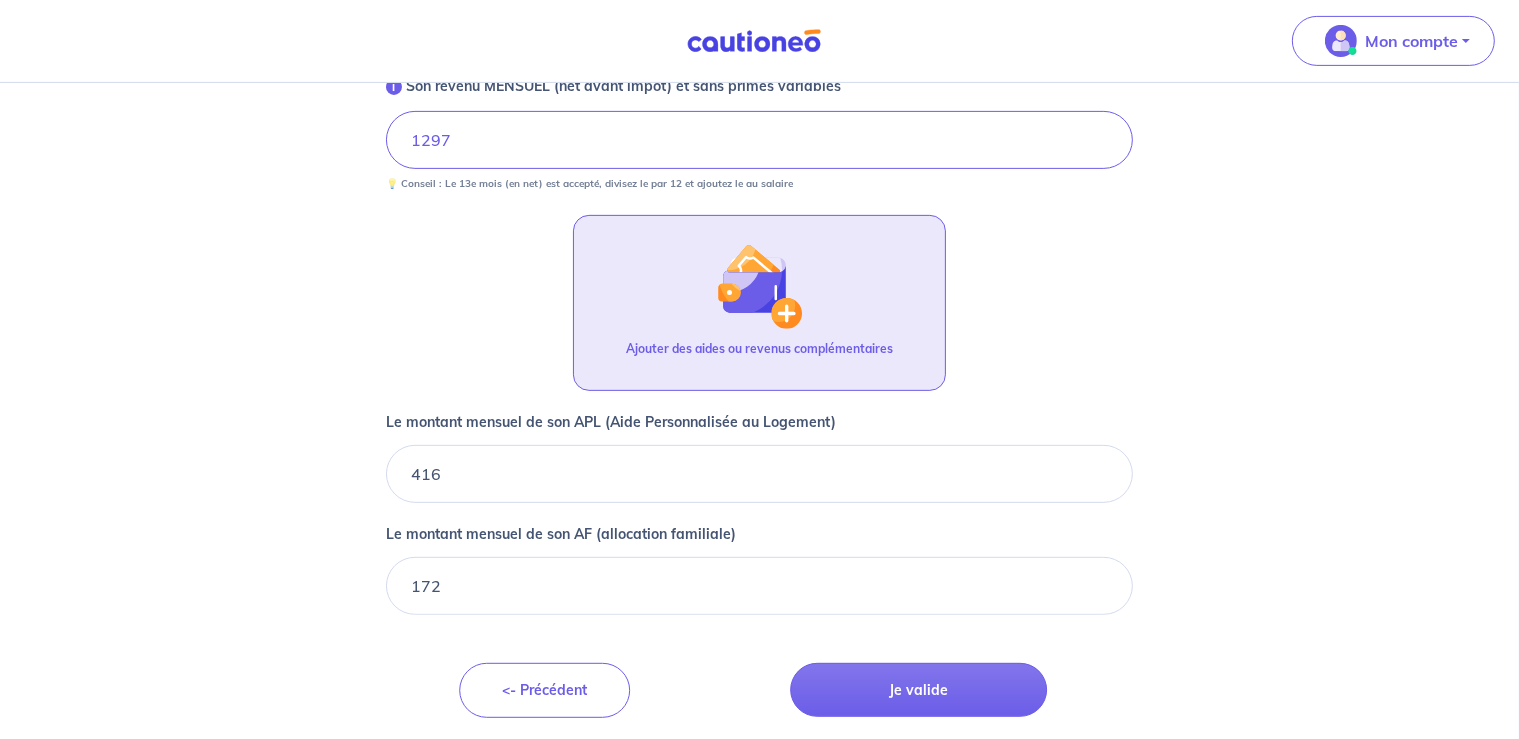 click on "Ajouter des aides ou revenus complémentaires" at bounding box center (759, 349) 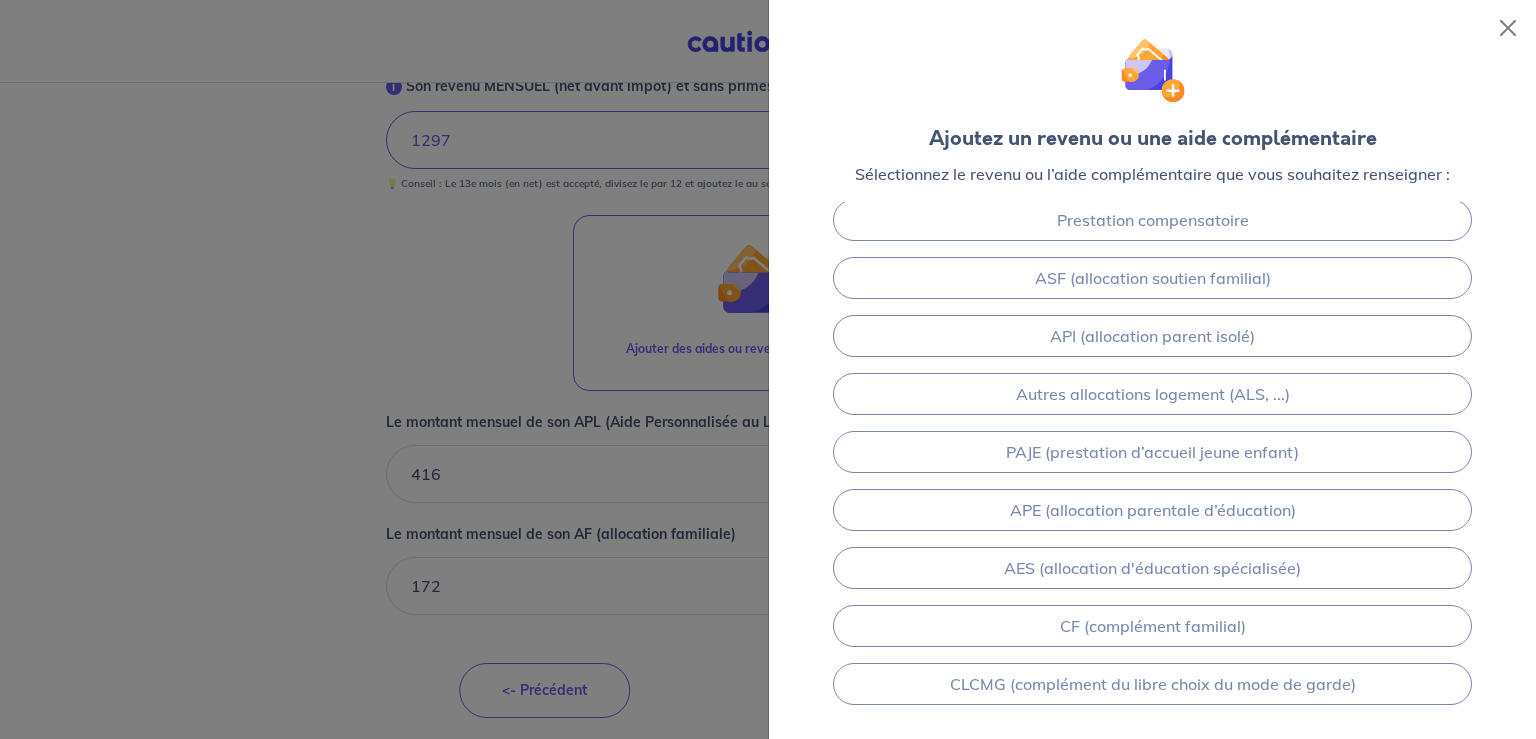 scroll, scrollTop: 191, scrollLeft: 0, axis: vertical 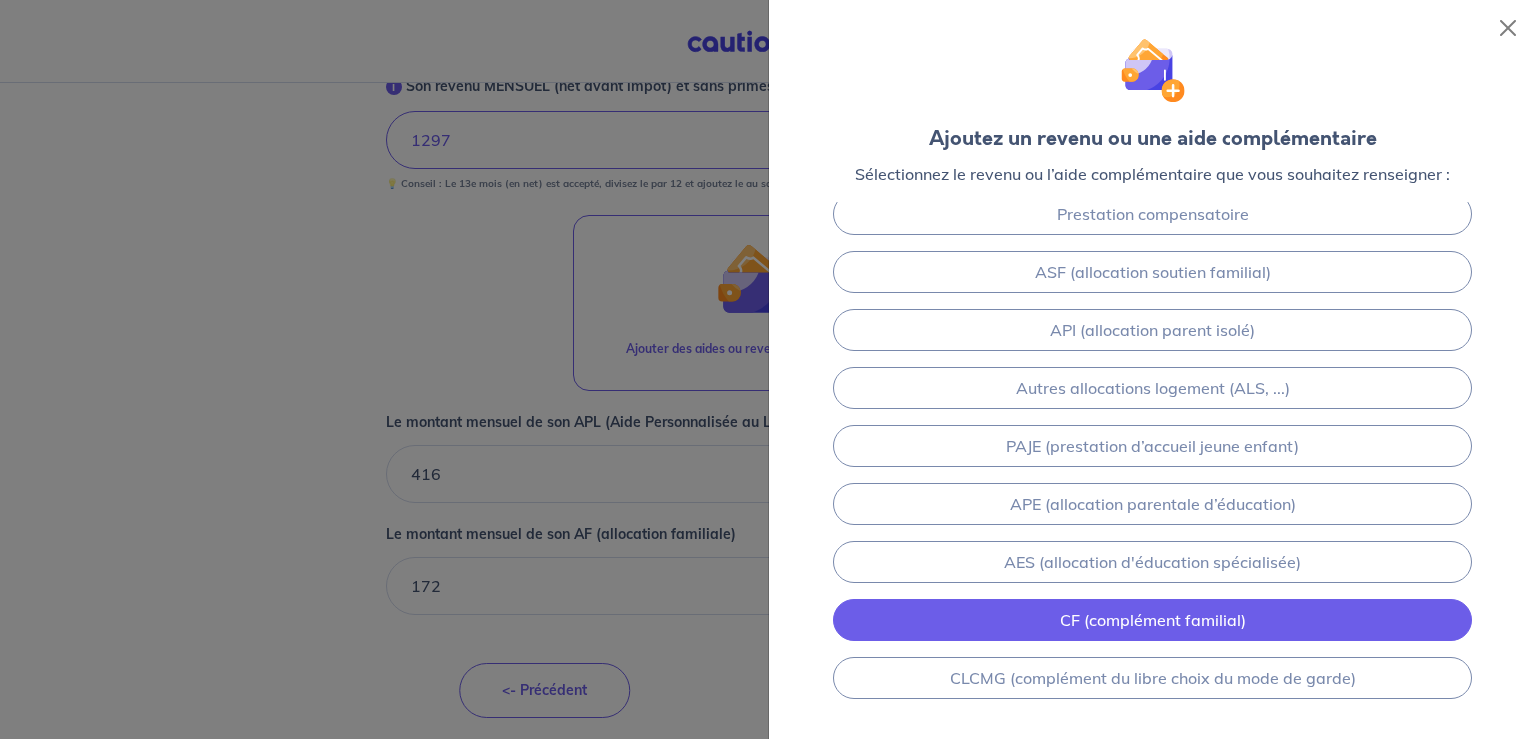 click on "CF (complément familial)" at bounding box center [1152, 620] 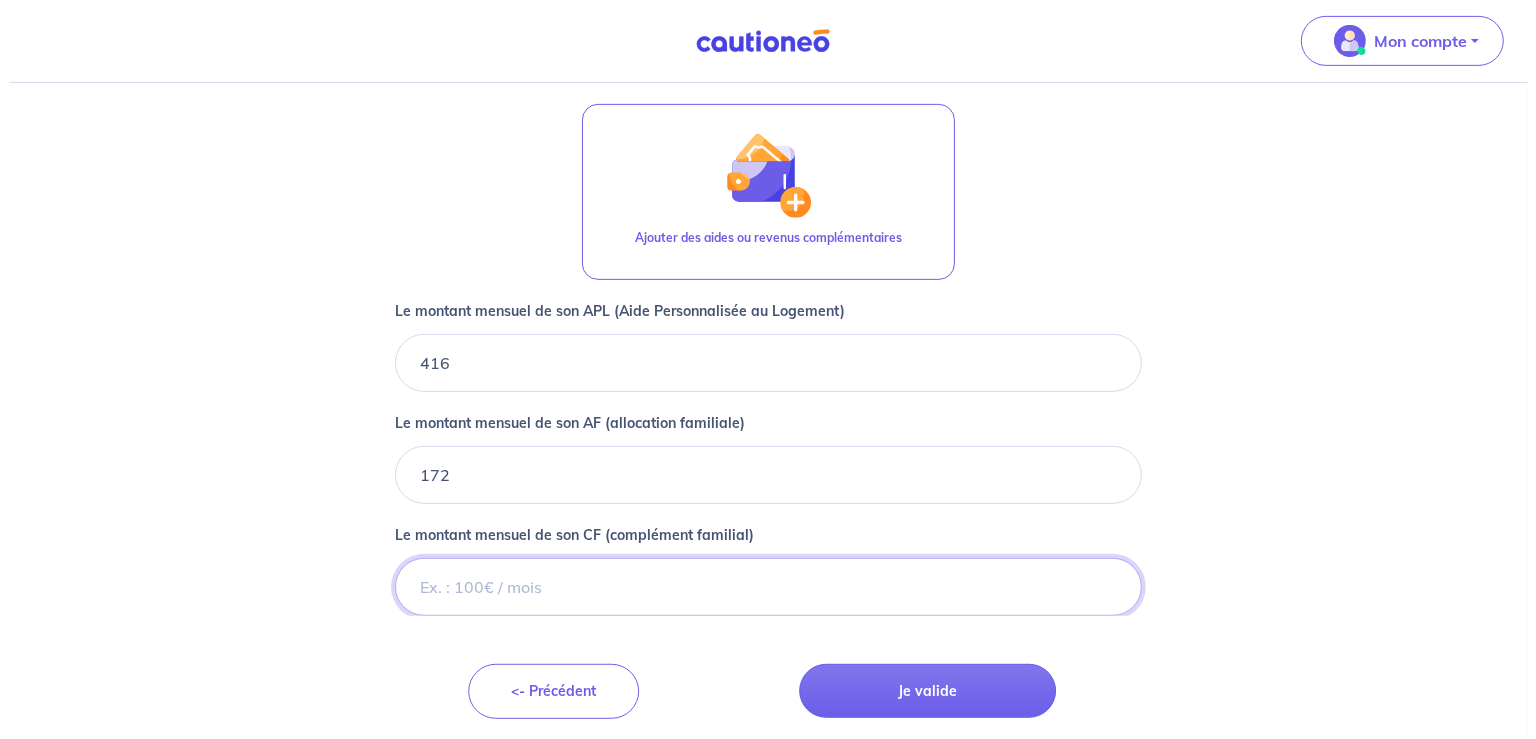 scroll, scrollTop: 890, scrollLeft: 0, axis: vertical 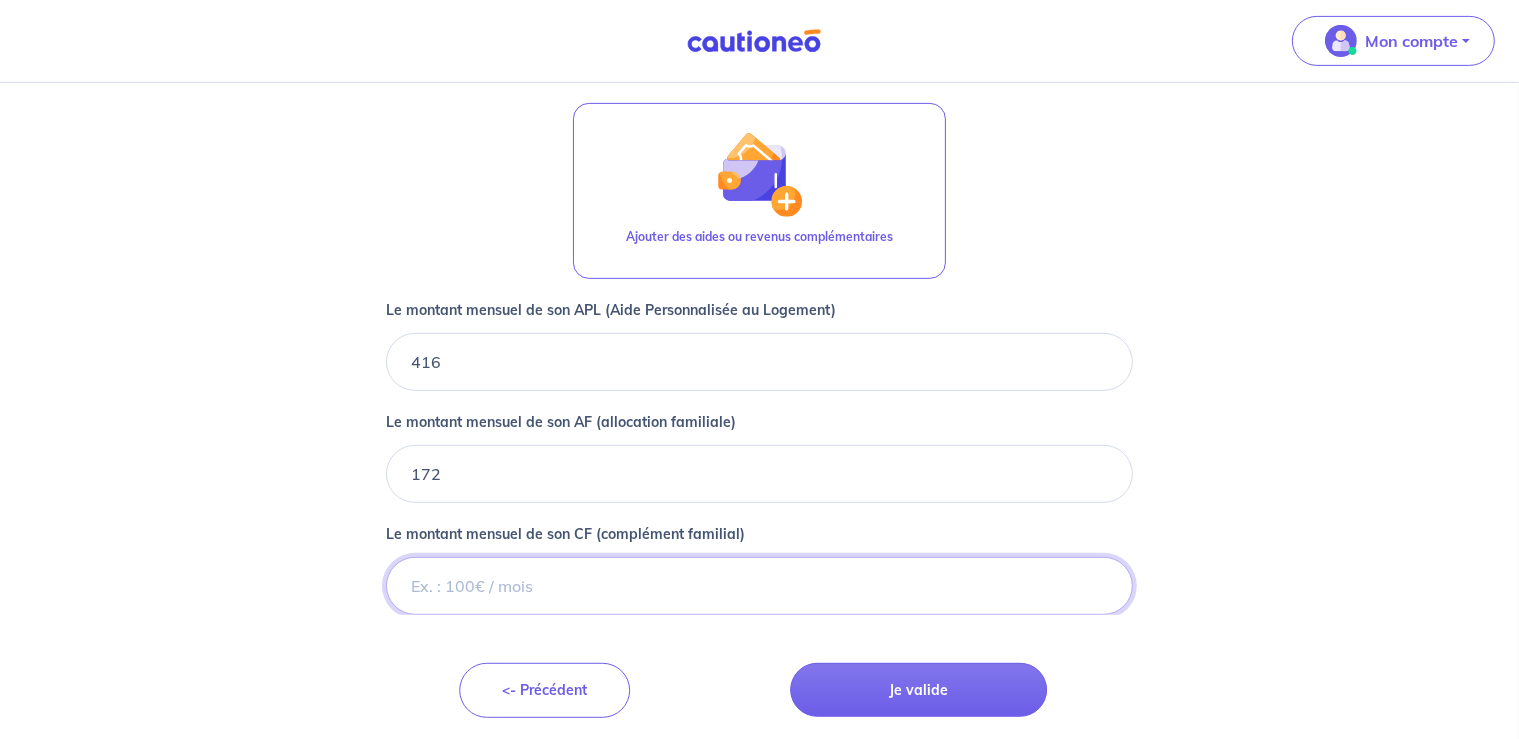 click on "Le montant mensuel de son CF (complément familial)" at bounding box center [760, 586] 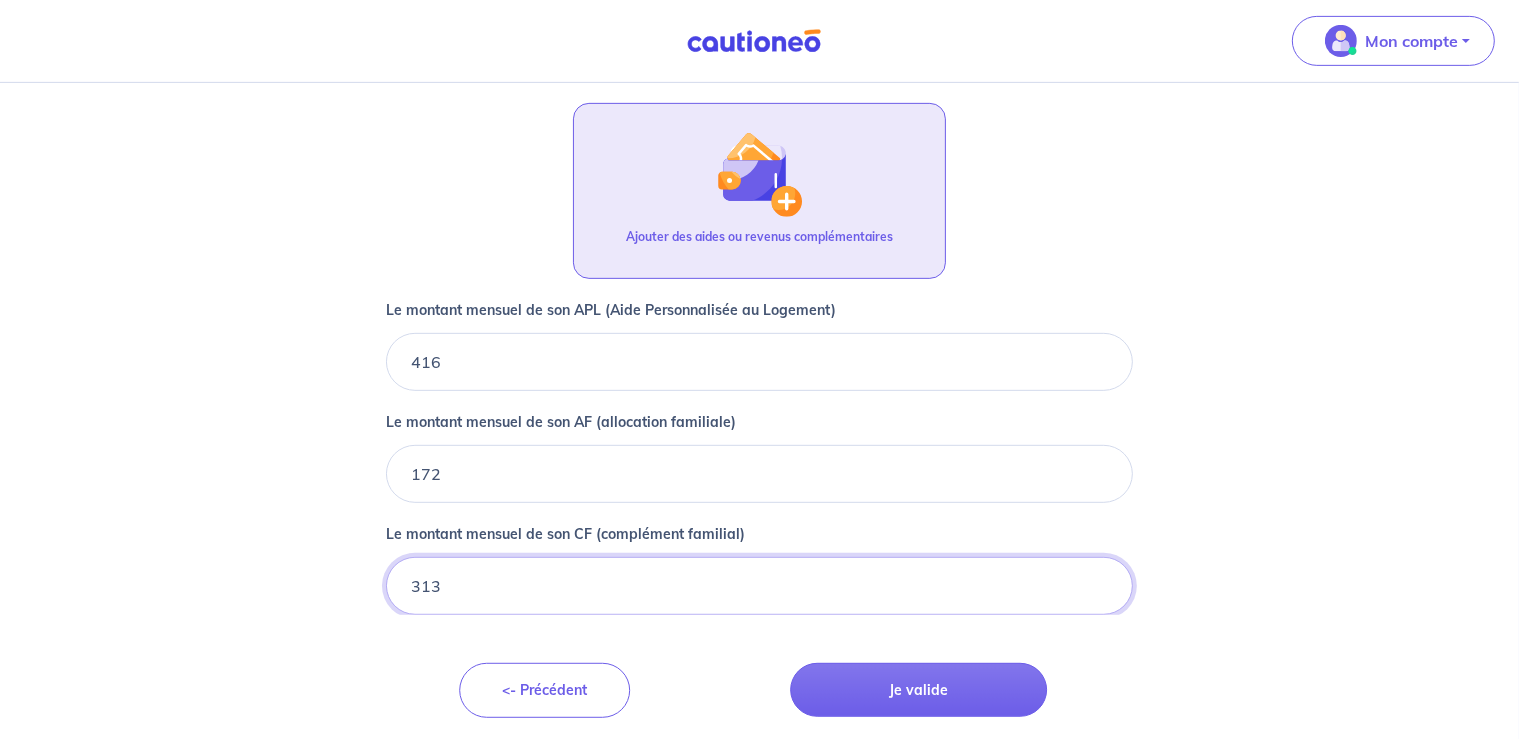 type on "313" 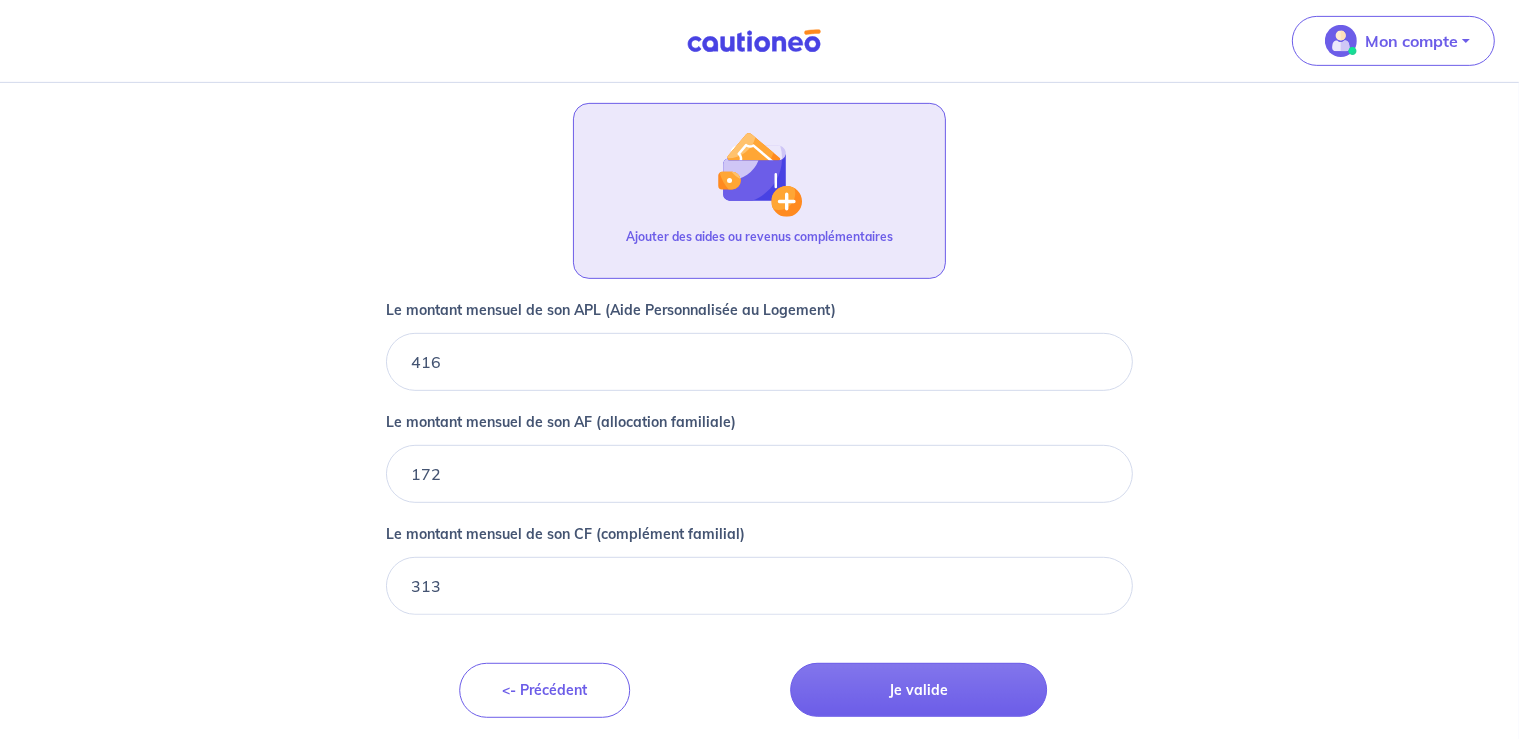 click on "Ajouter des aides ou revenus complémentaires" at bounding box center [759, 237] 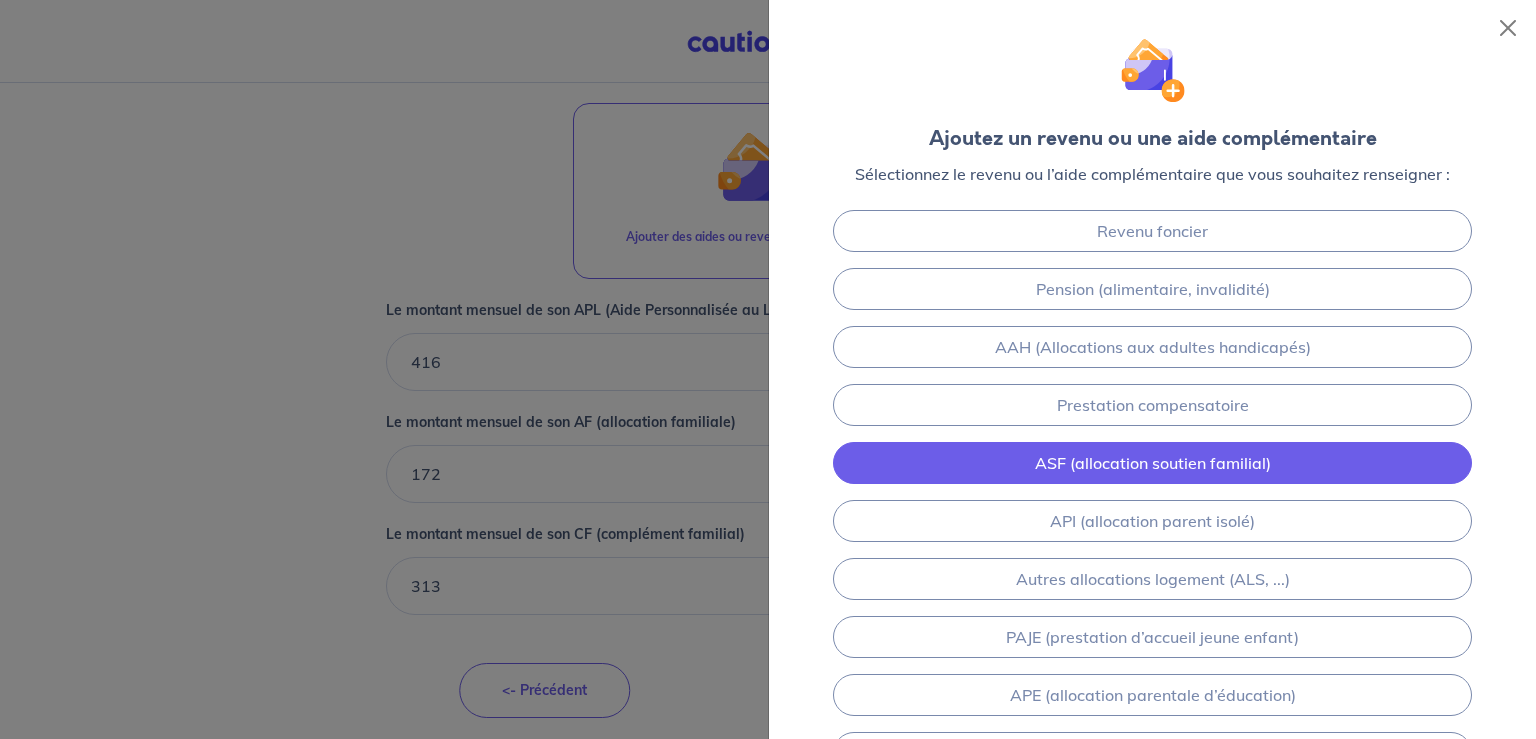 click on "ASF (allocation soutien familial)" at bounding box center (1152, 463) 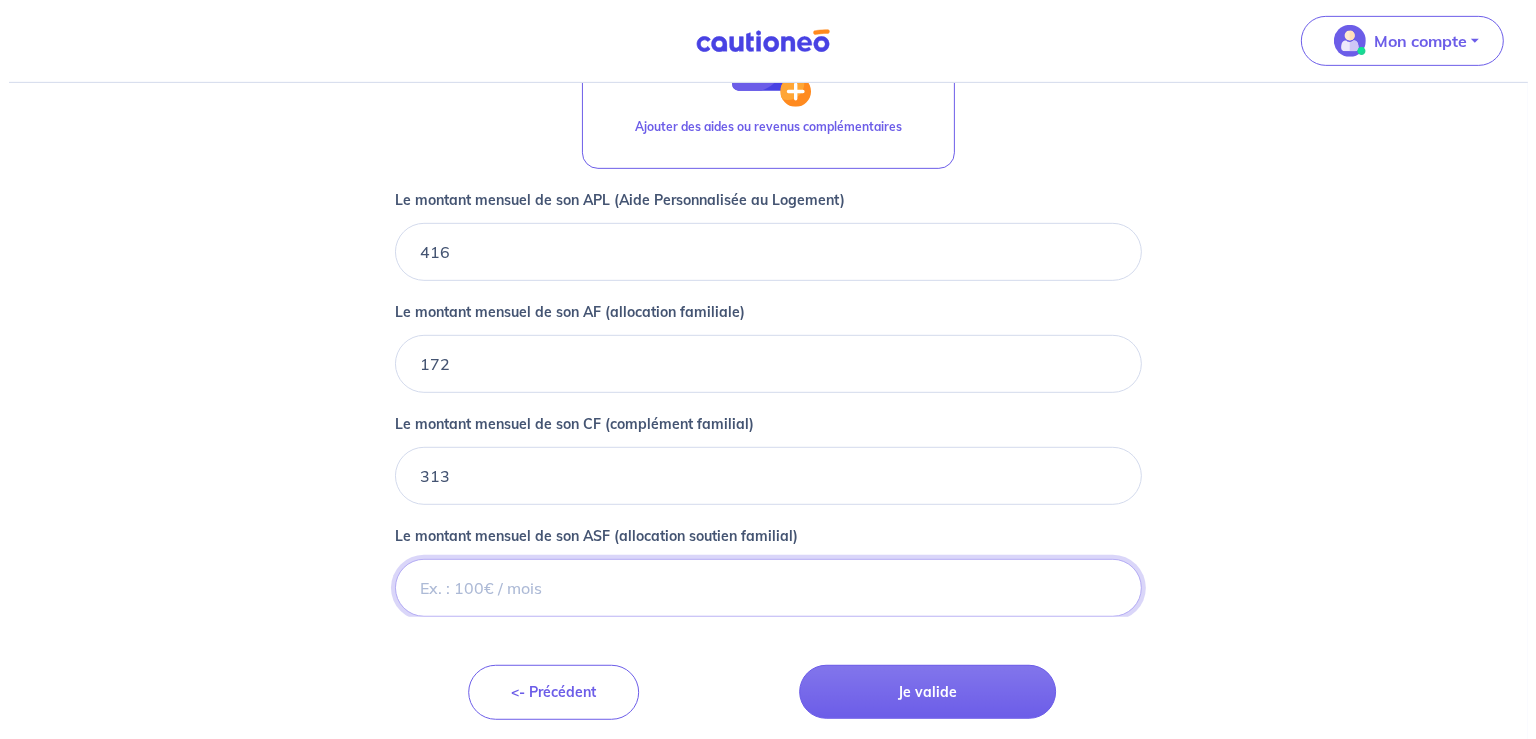 scroll, scrollTop: 1001, scrollLeft: 0, axis: vertical 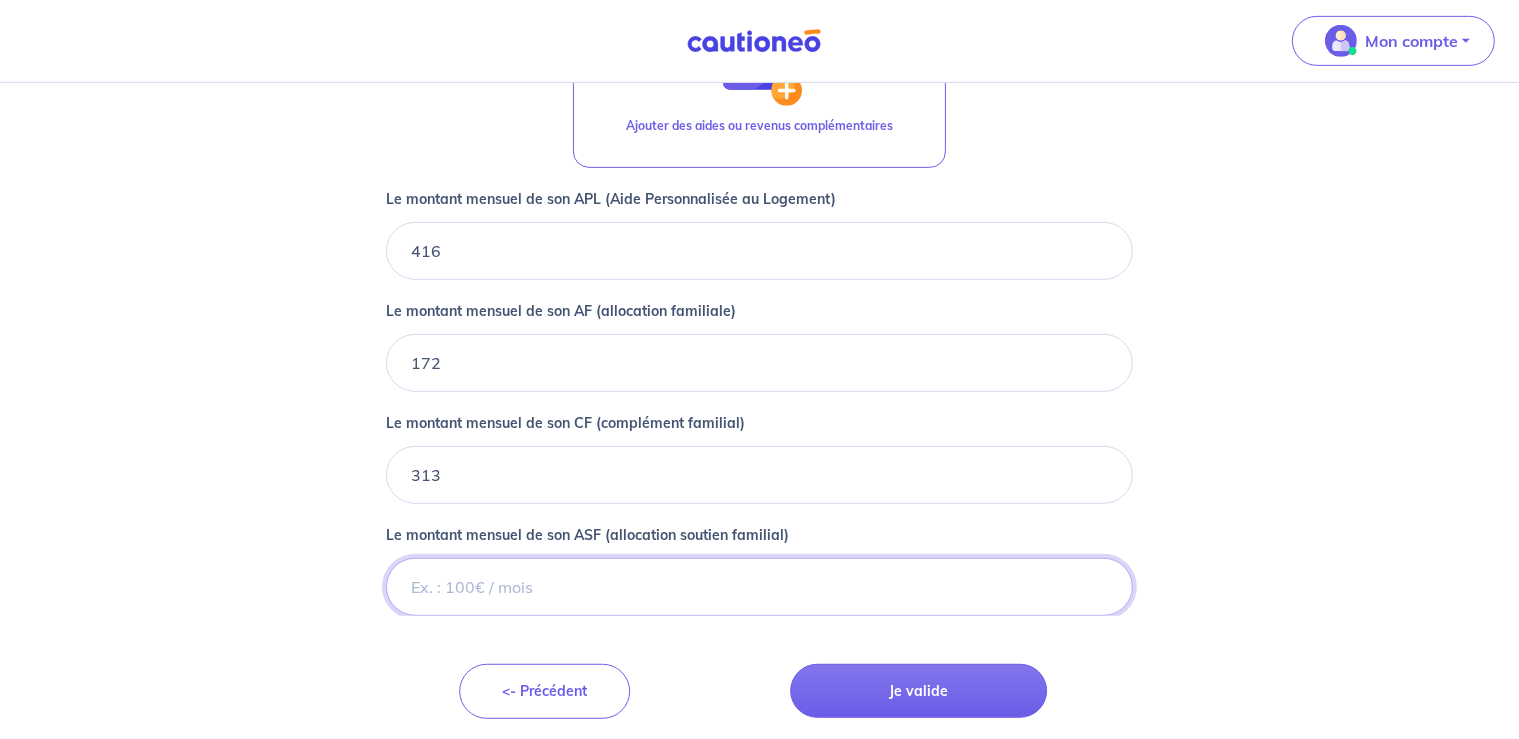click on "Le montant mensuel de son ASF (allocation soutien familial)" at bounding box center [760, 587] 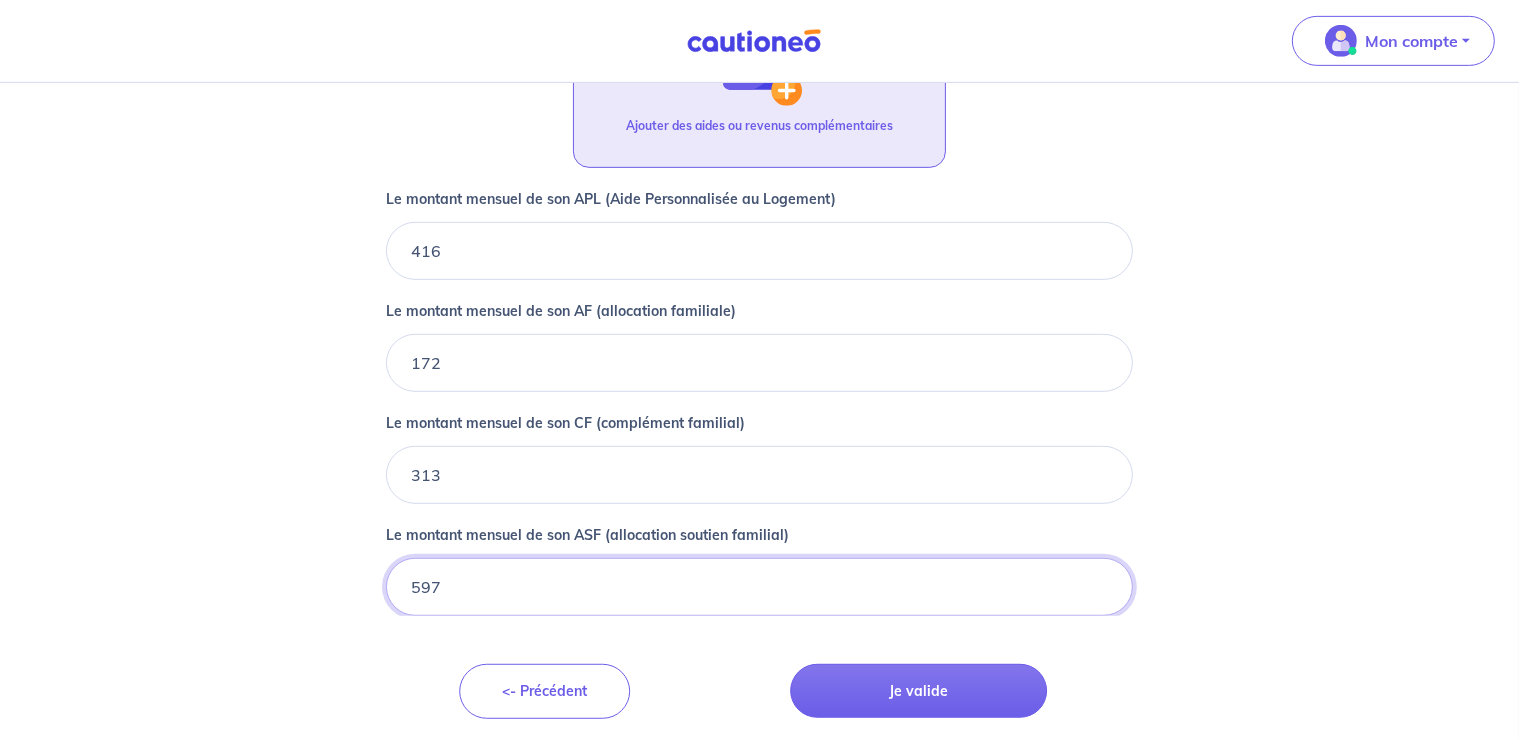type on "597" 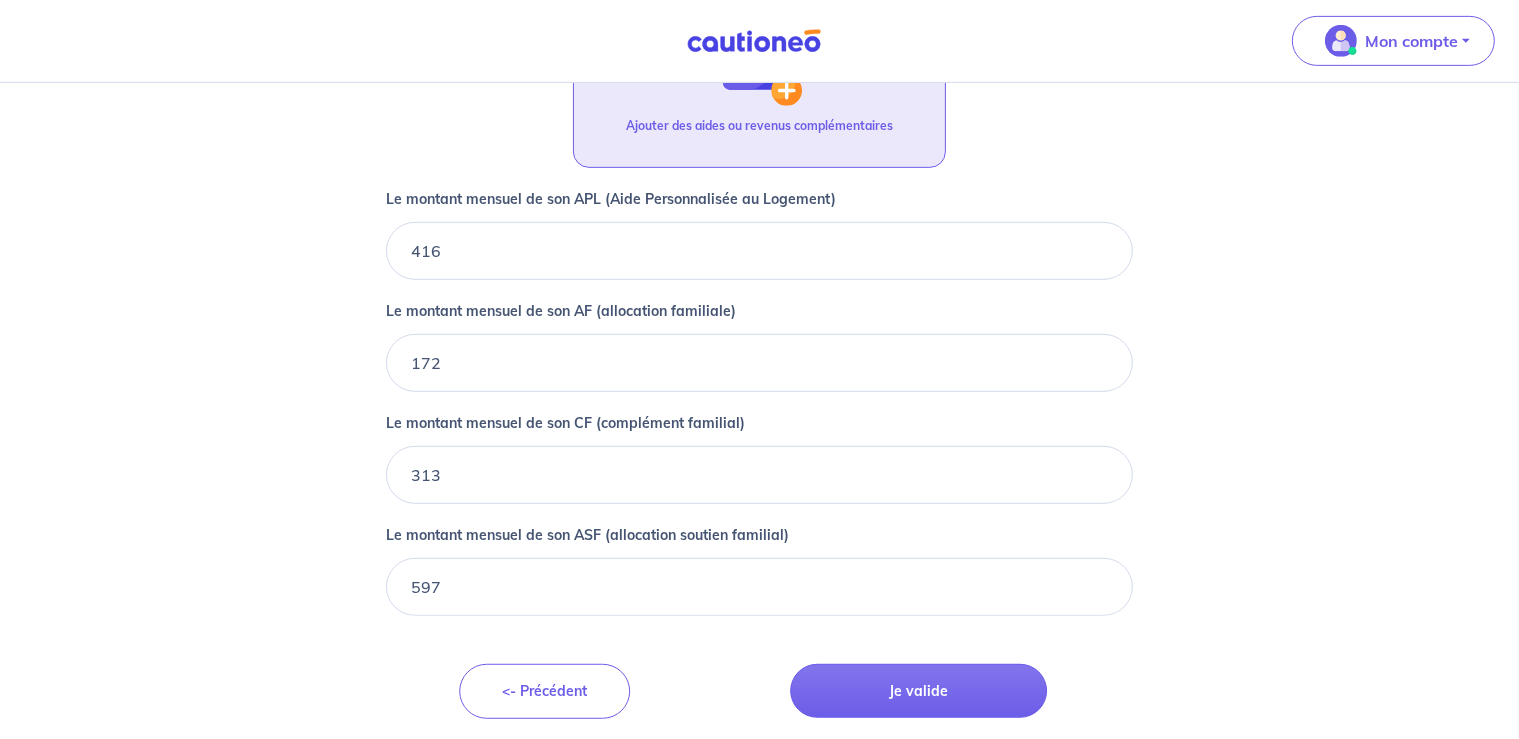 click on "Ajouter des aides ou revenus complémentaires" at bounding box center (759, 126) 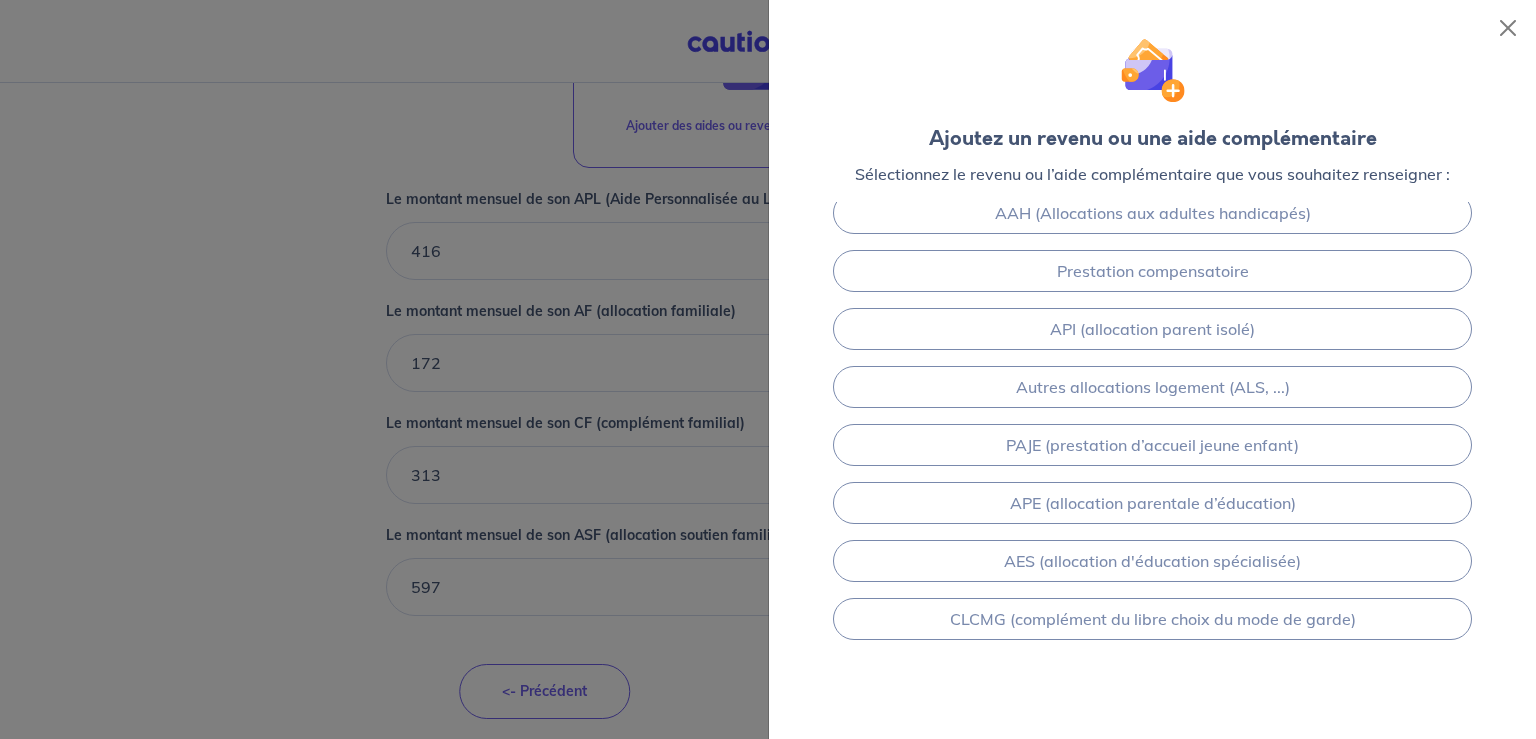 scroll, scrollTop: 139, scrollLeft: 0, axis: vertical 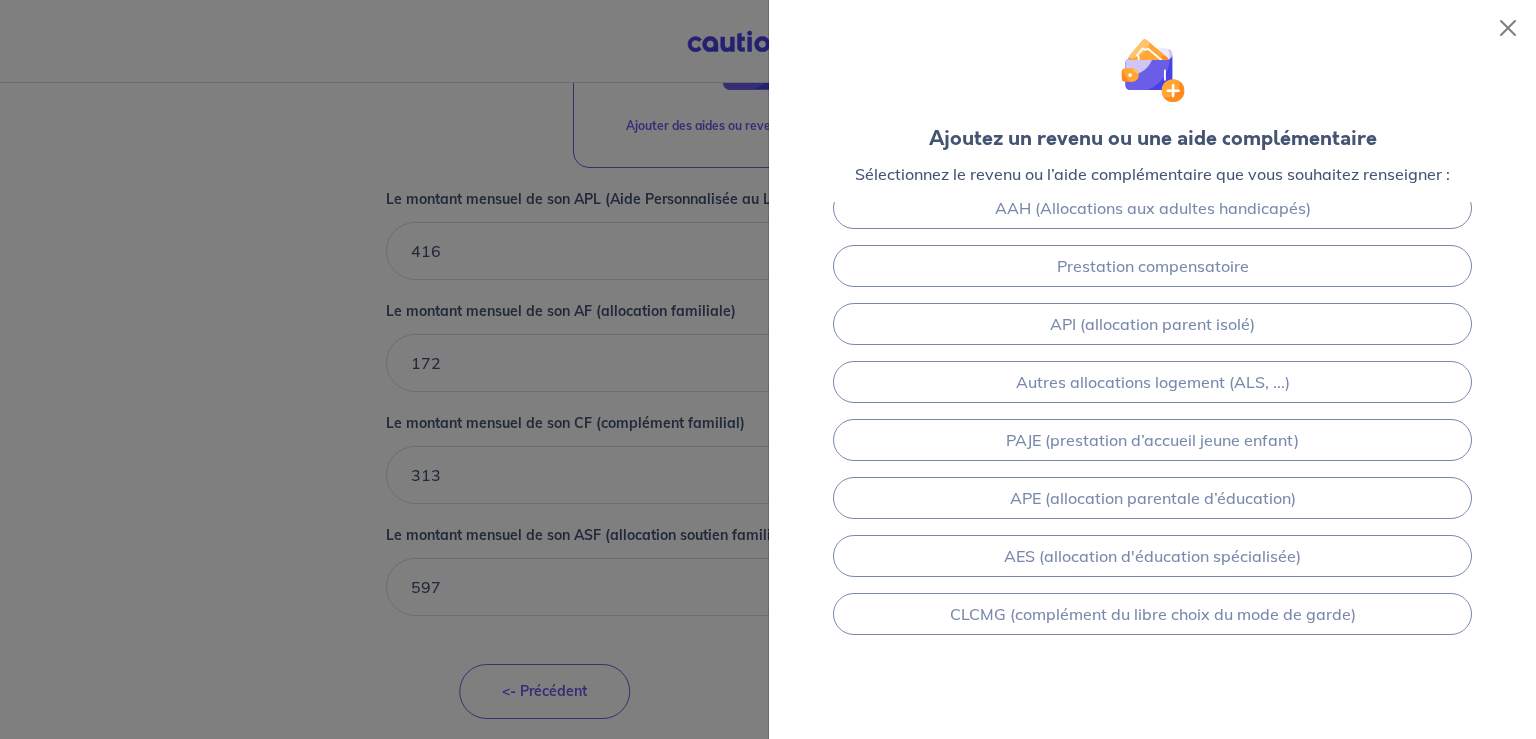 click at bounding box center (768, 369) 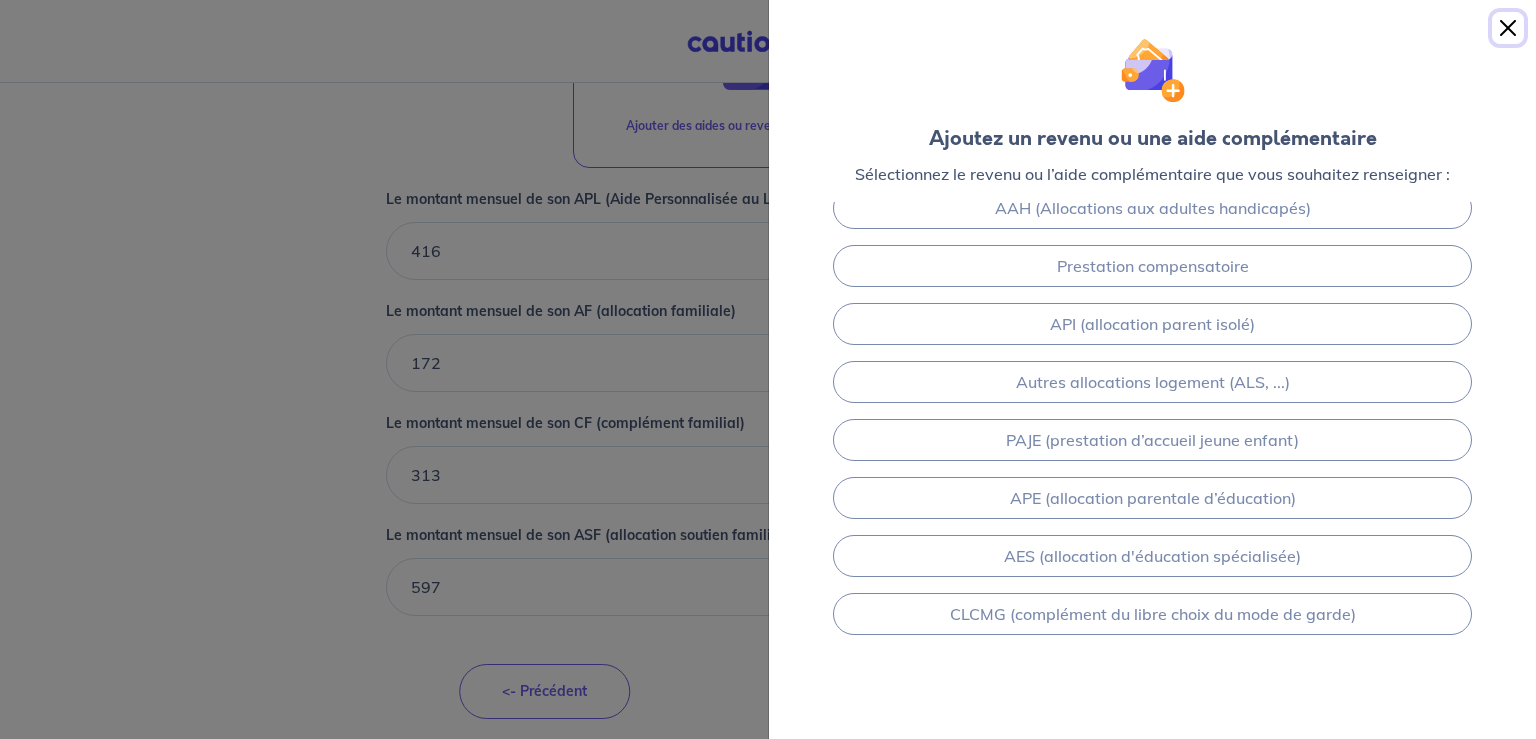 click at bounding box center [1508, 28] 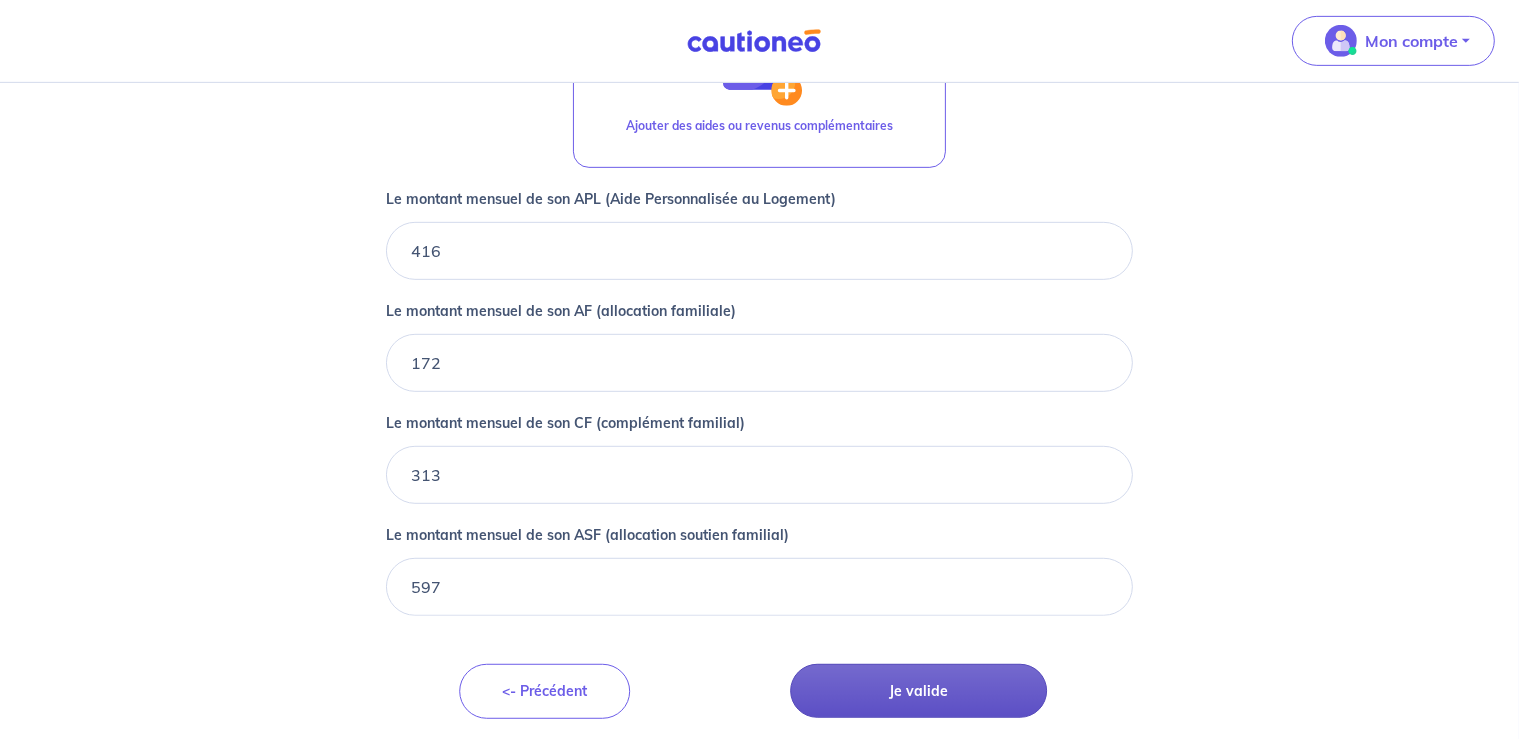 click on "Je valide" at bounding box center [919, 691] 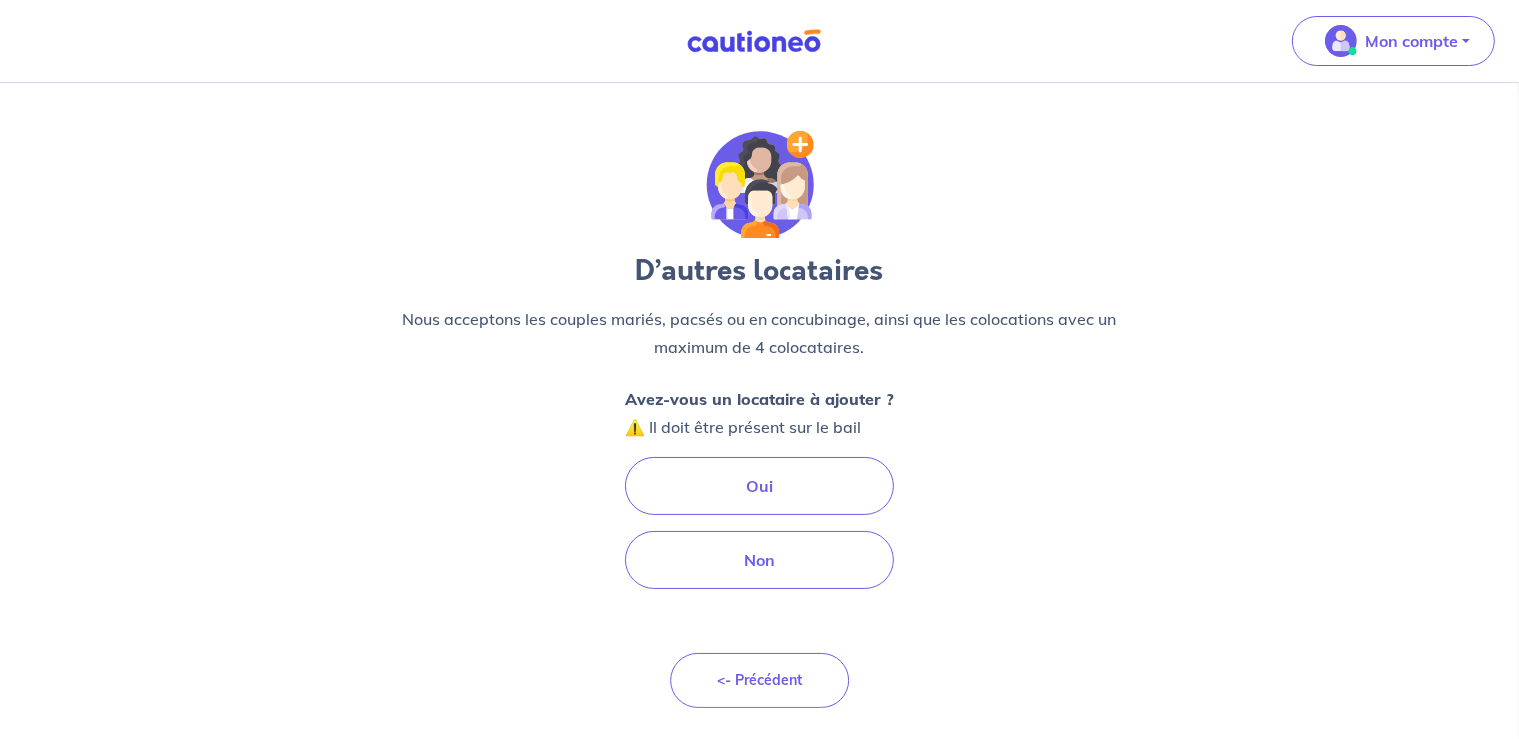 scroll, scrollTop: 0, scrollLeft: 0, axis: both 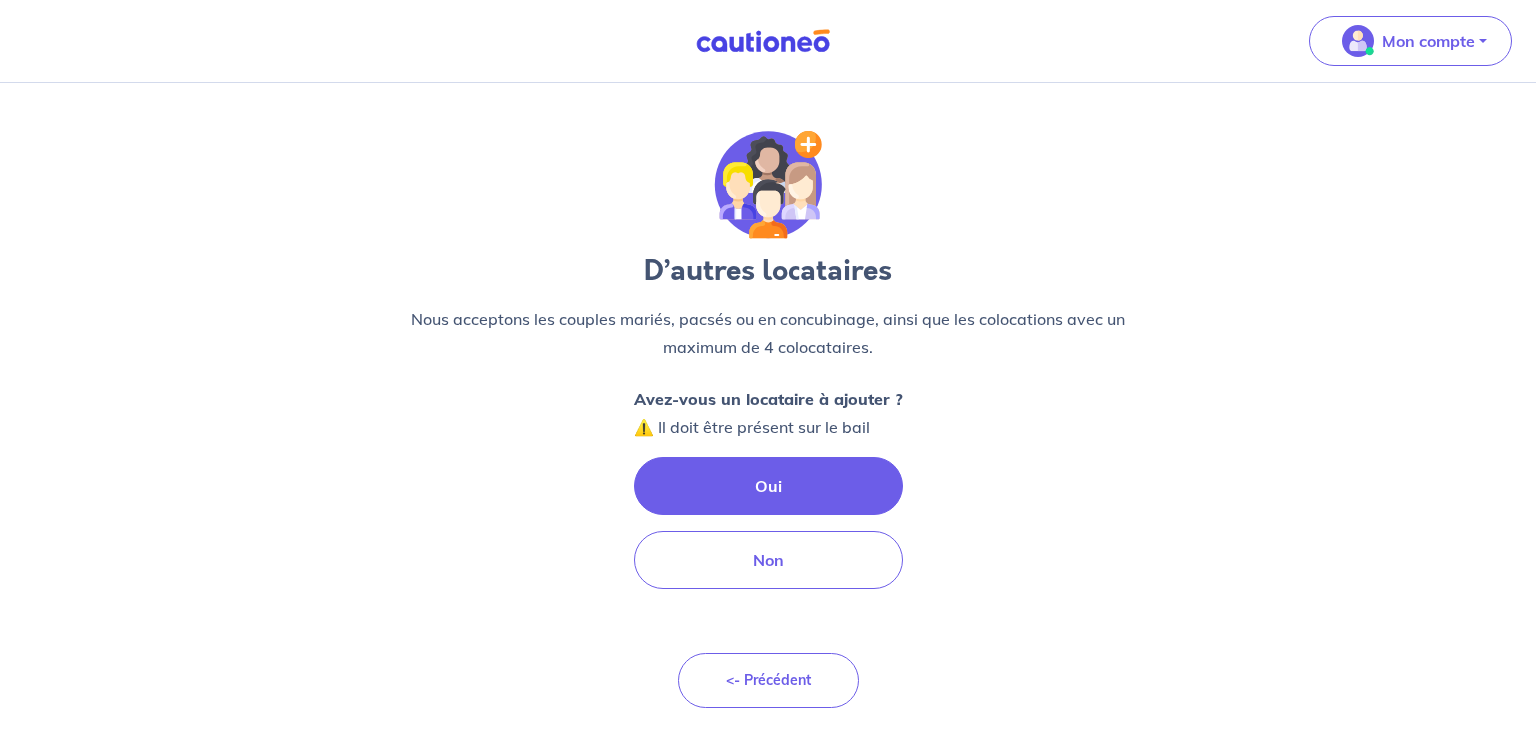 click on "Oui" at bounding box center (768, 486) 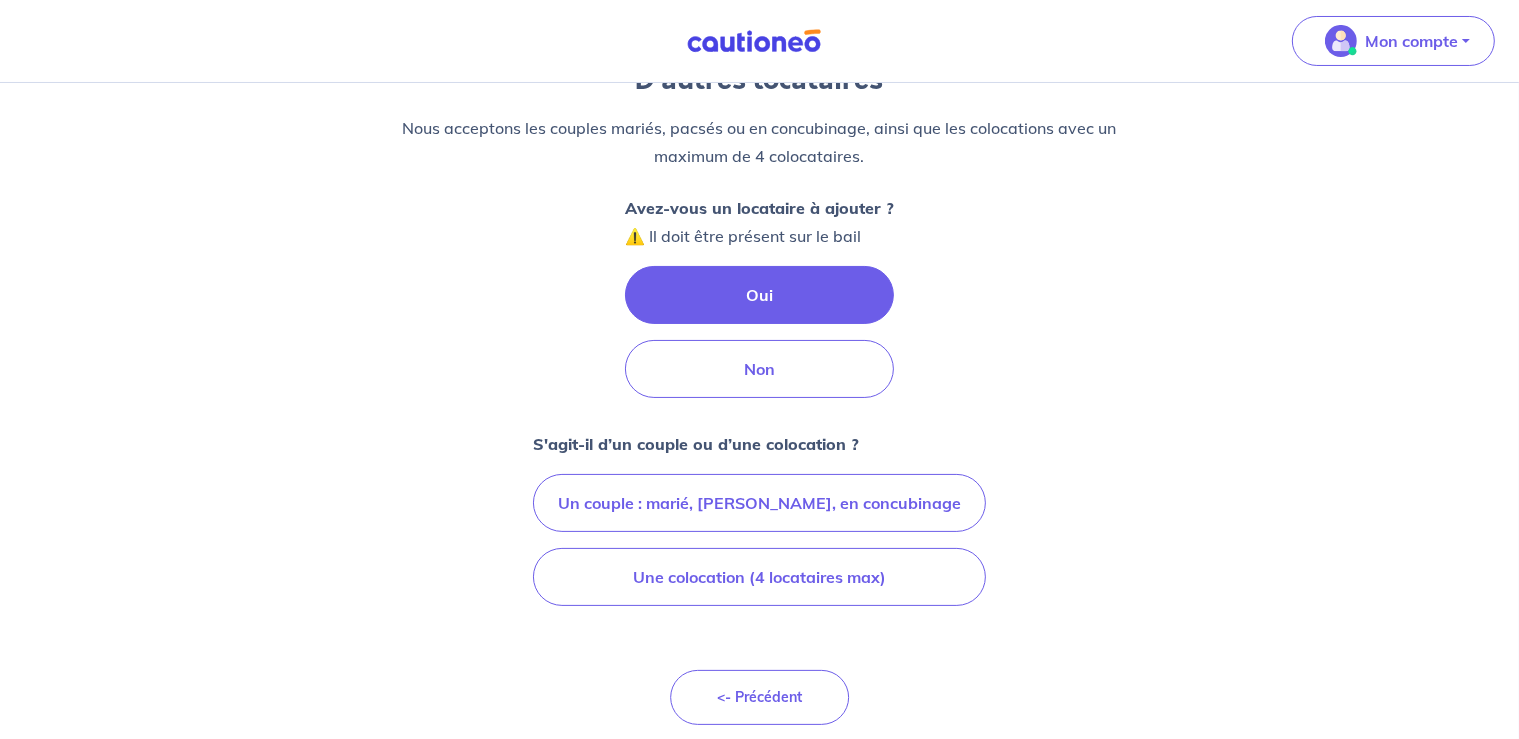 scroll, scrollTop: 199, scrollLeft: 0, axis: vertical 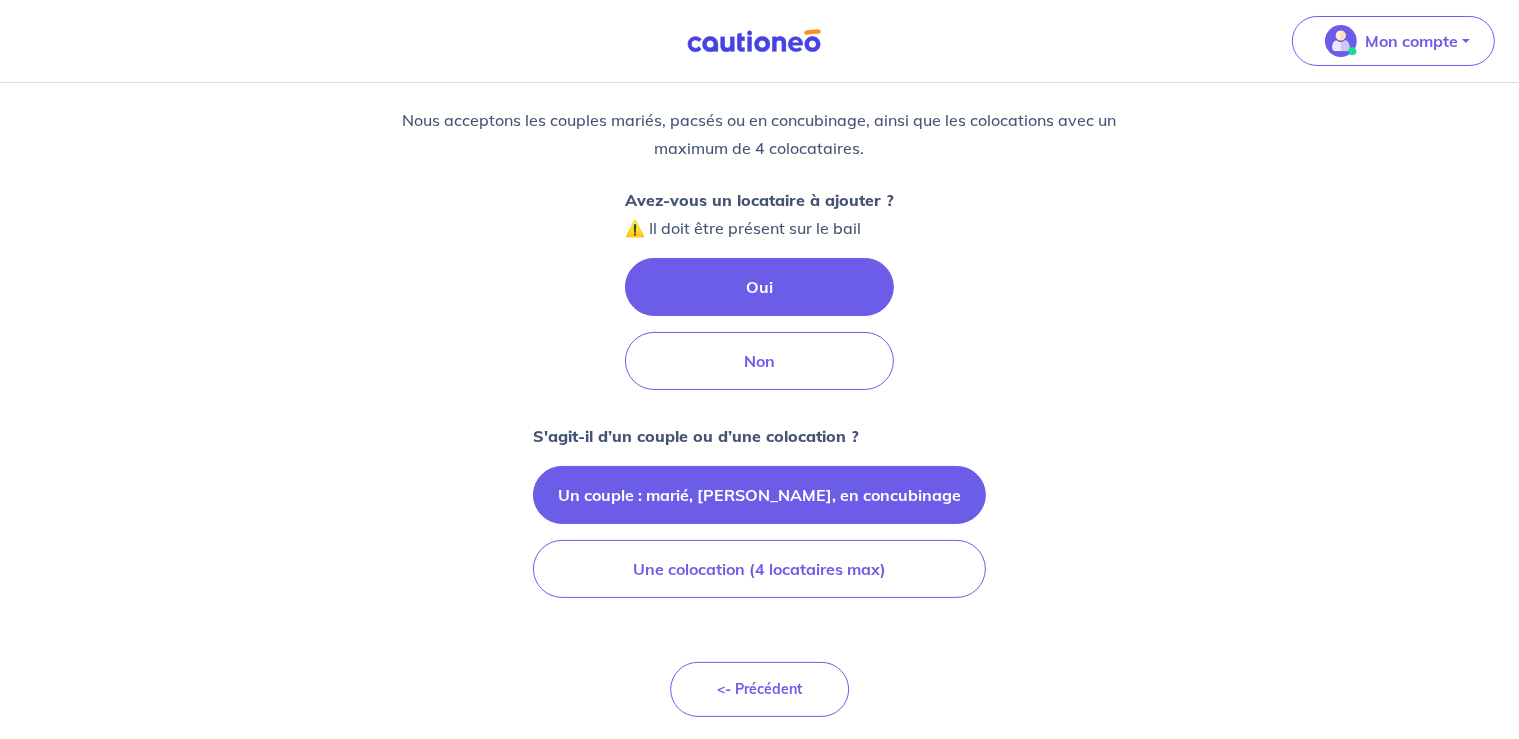click on "Un couple : marié, pacsé, en concubinage" at bounding box center (759, 495) 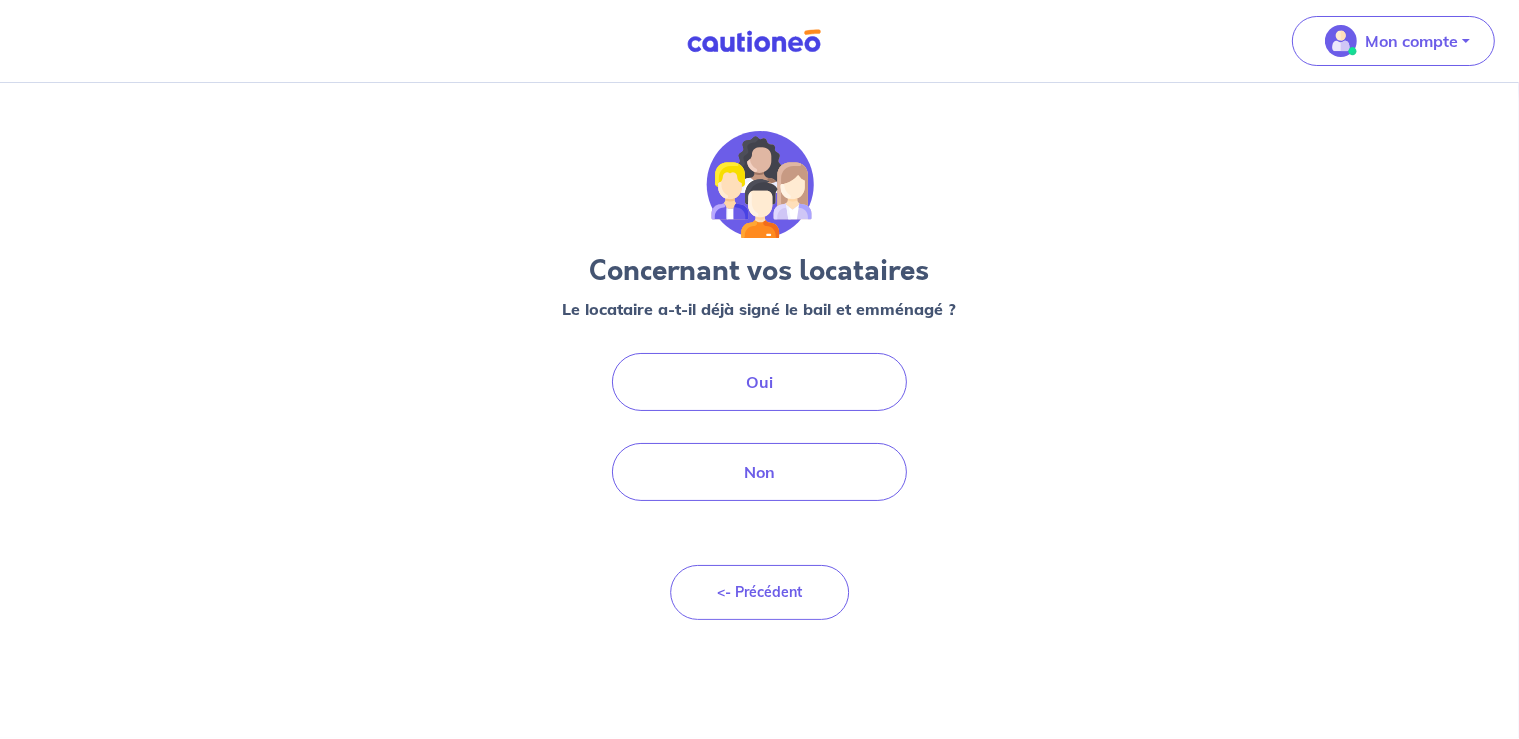 scroll, scrollTop: 0, scrollLeft: 0, axis: both 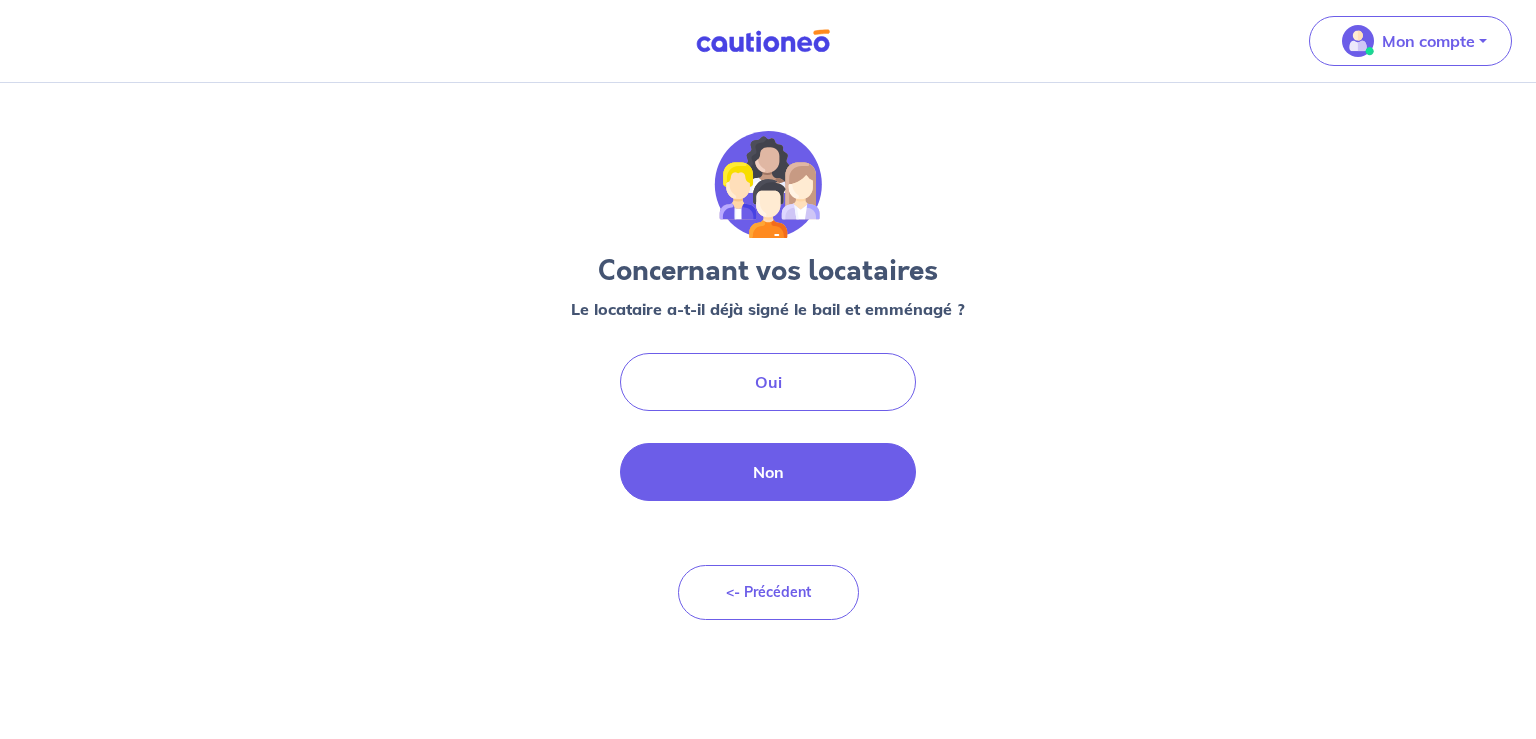 click on "Non" at bounding box center [768, 472] 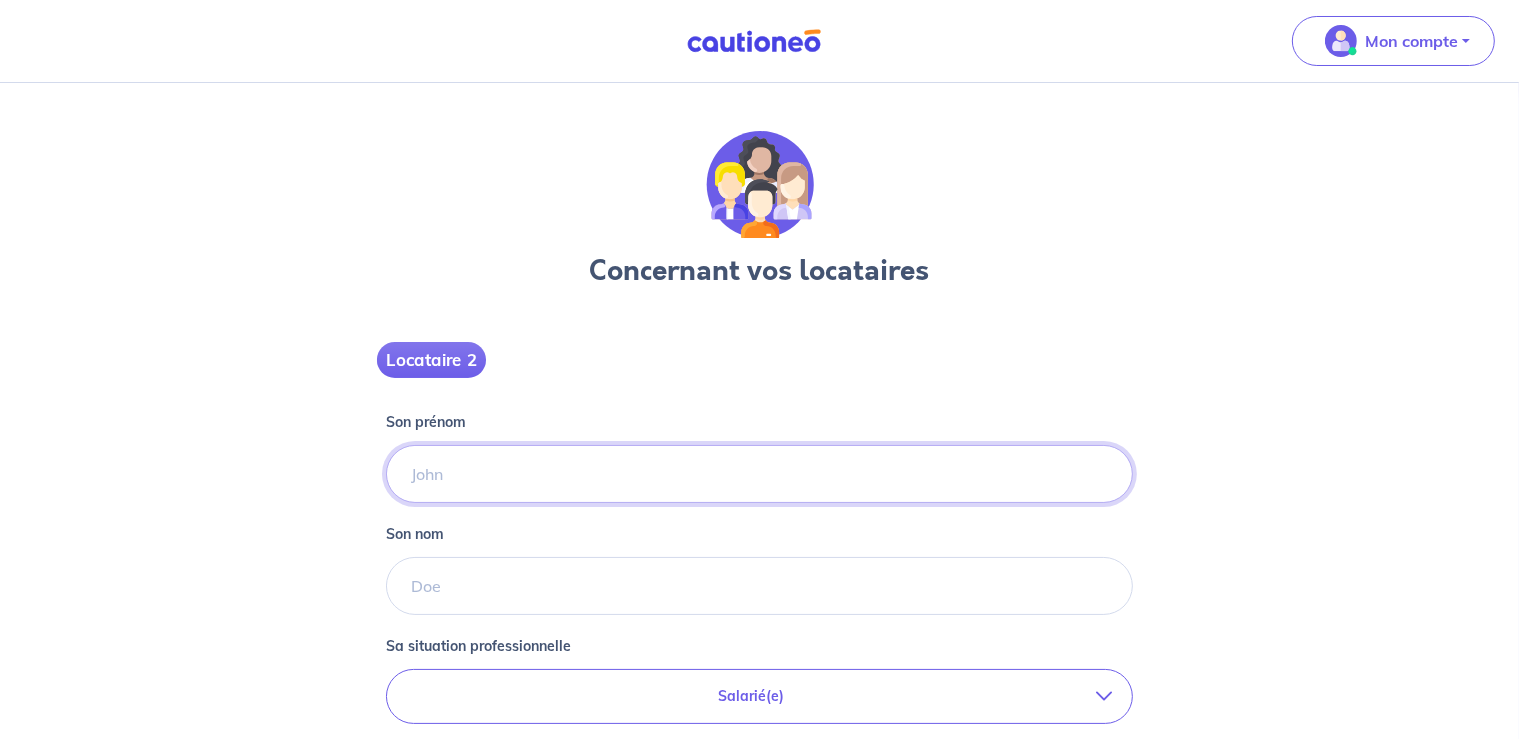 click on "Son prénom" at bounding box center [760, 474] 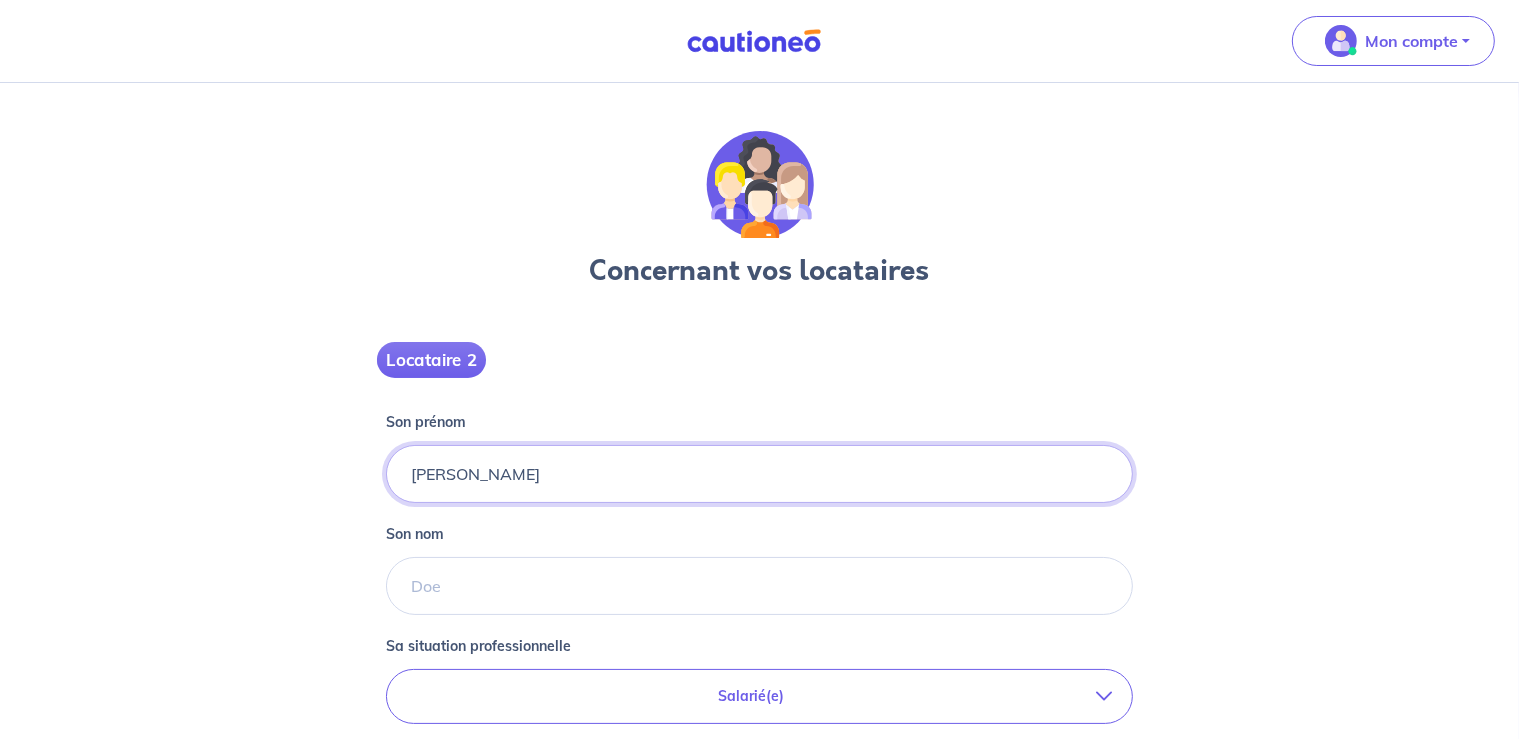 type on "Gaetan" 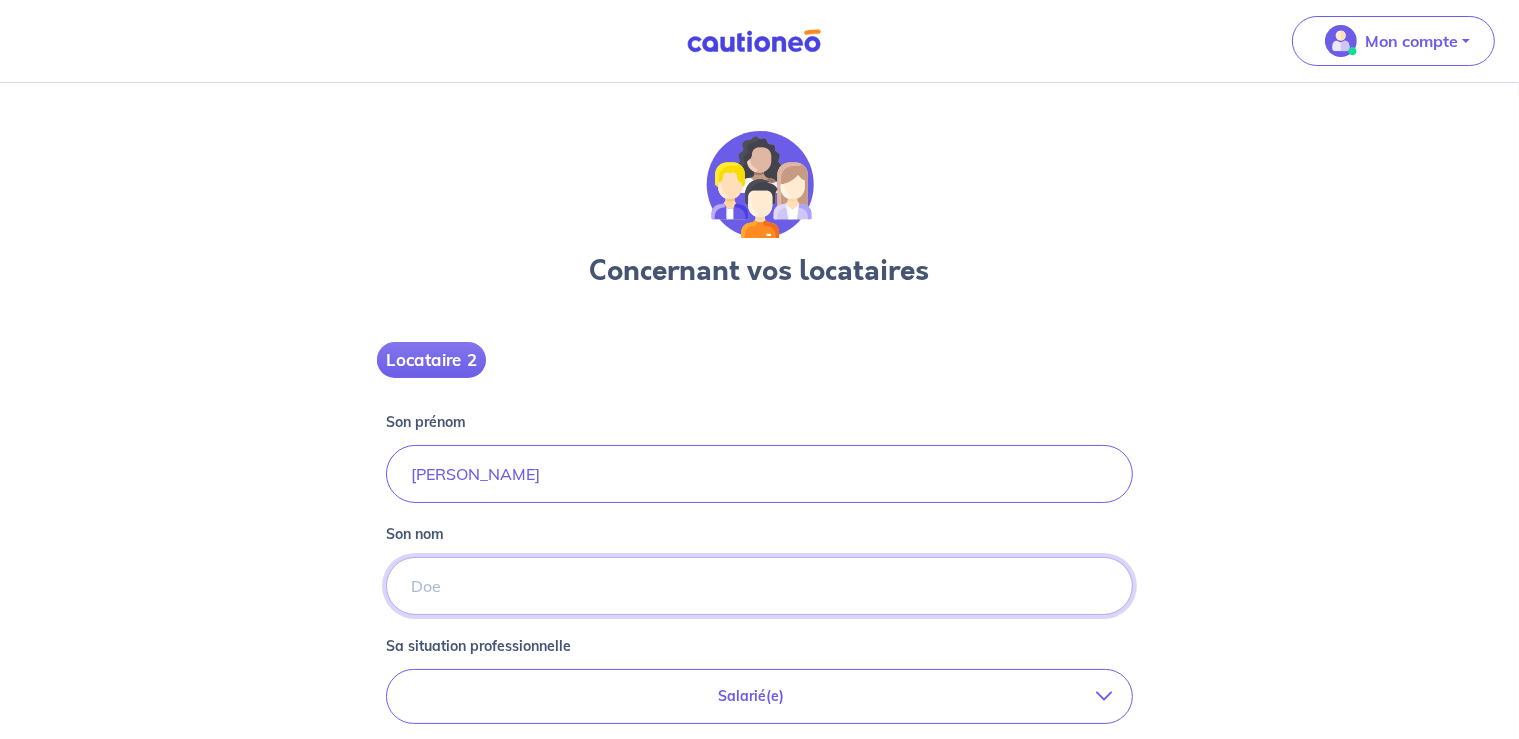 click on "Son nom" at bounding box center [760, 586] 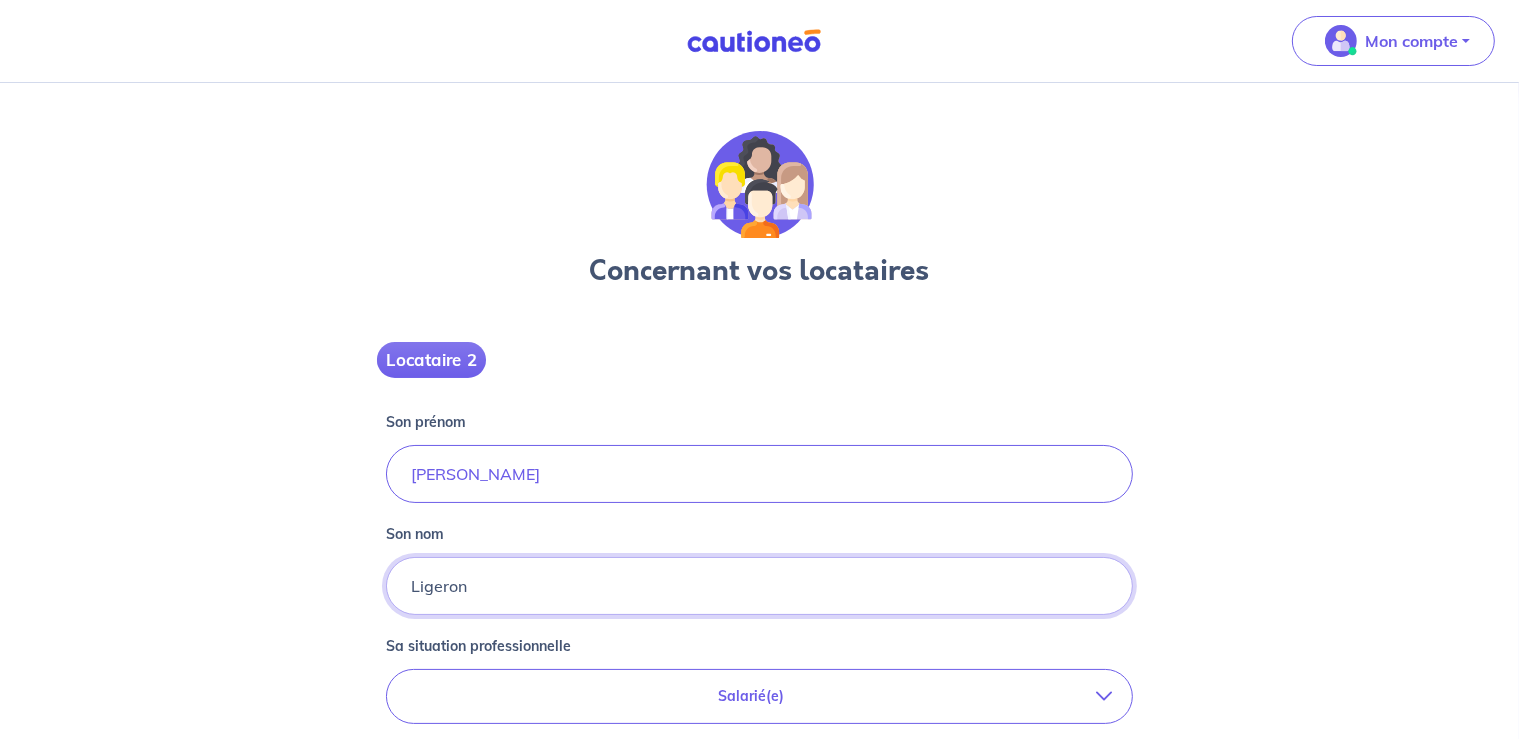 type on "Ligeron" 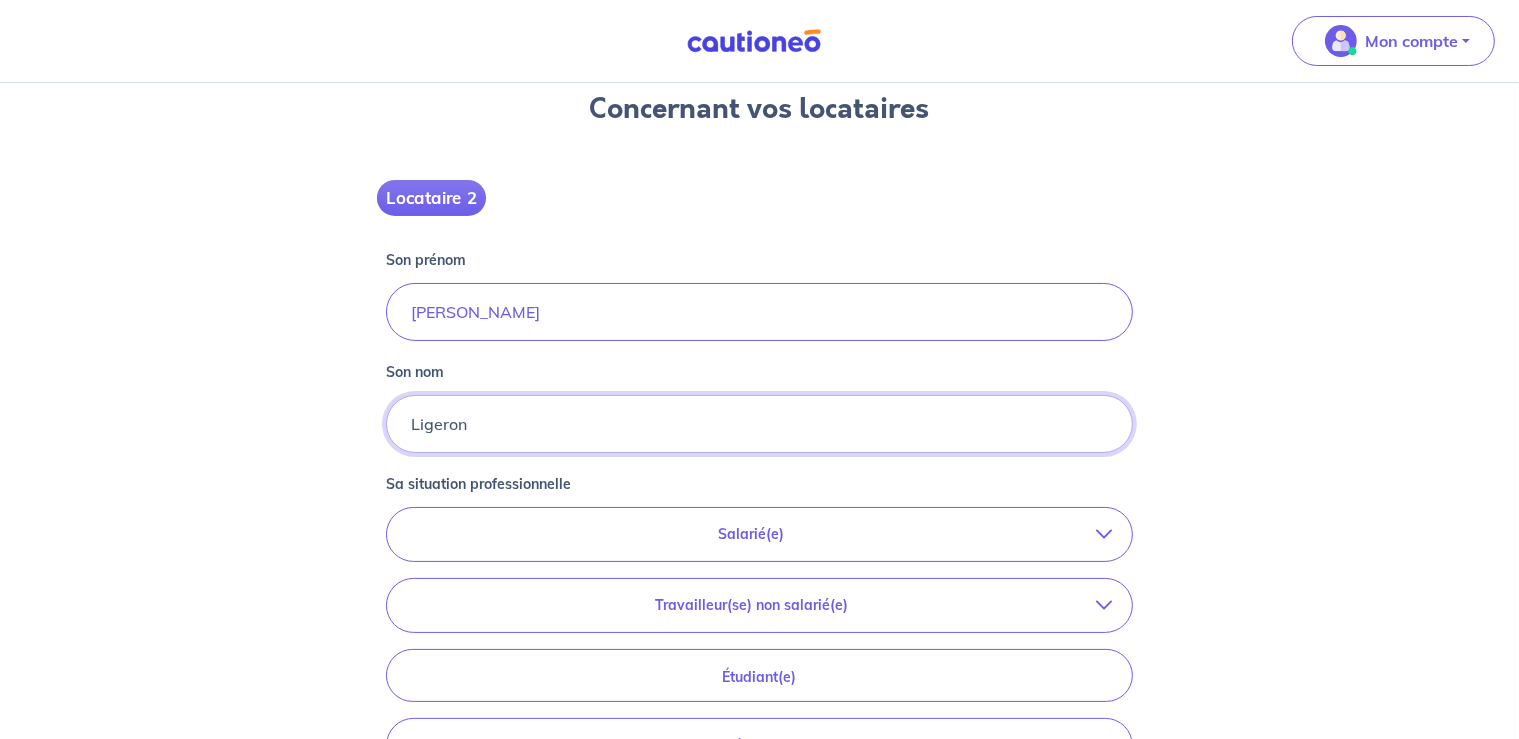 scroll, scrollTop: 165, scrollLeft: 0, axis: vertical 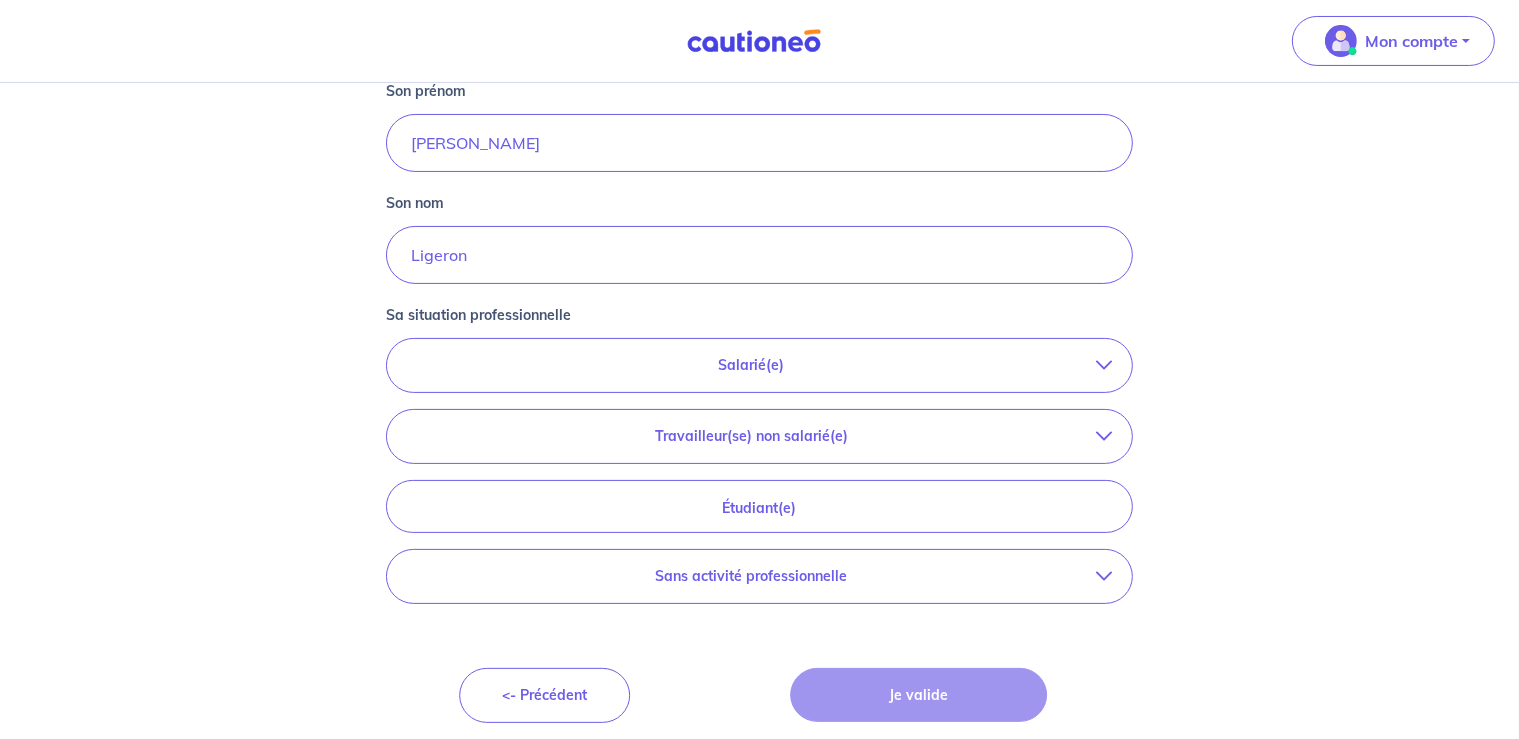click at bounding box center (1104, 436) 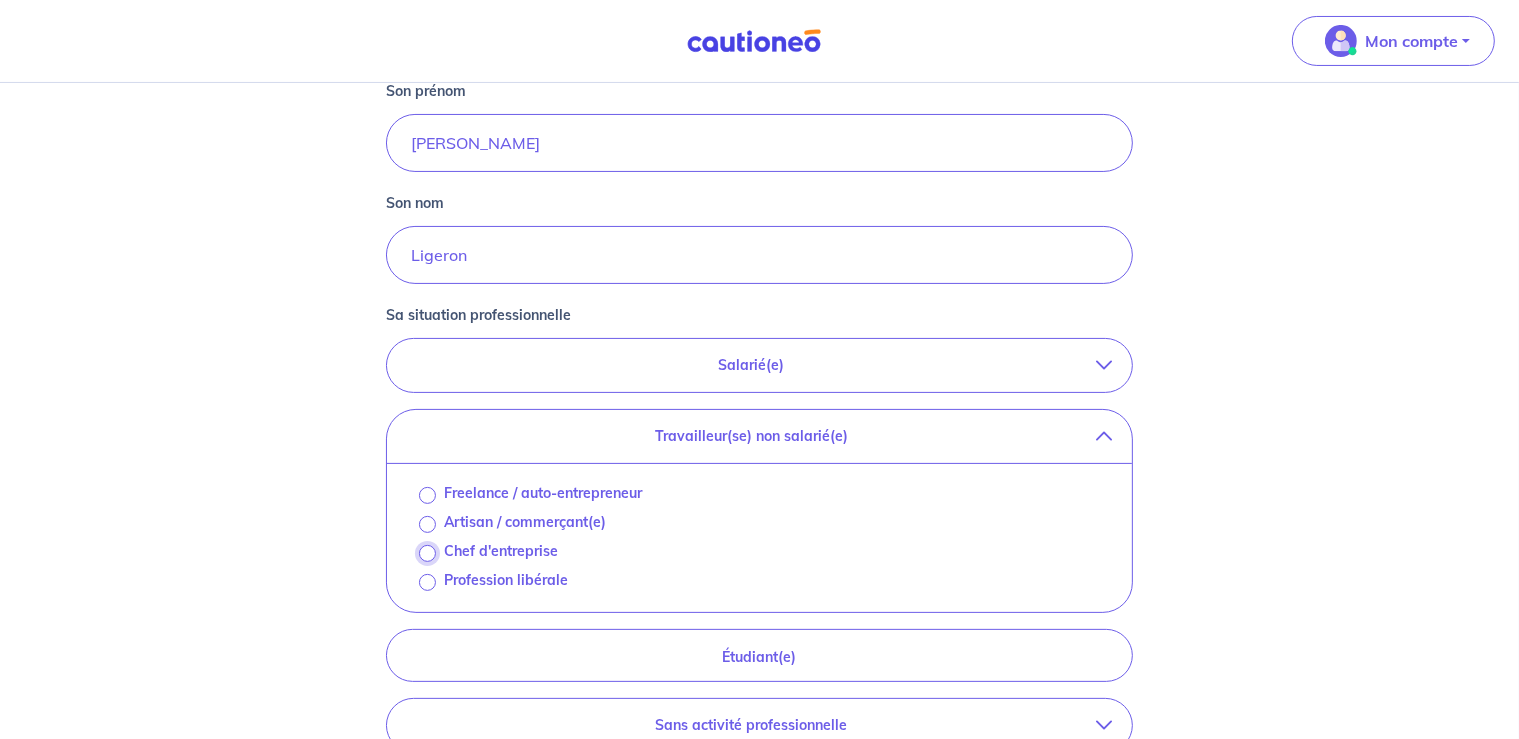 click on "Chef d'entreprise" at bounding box center (427, 553) 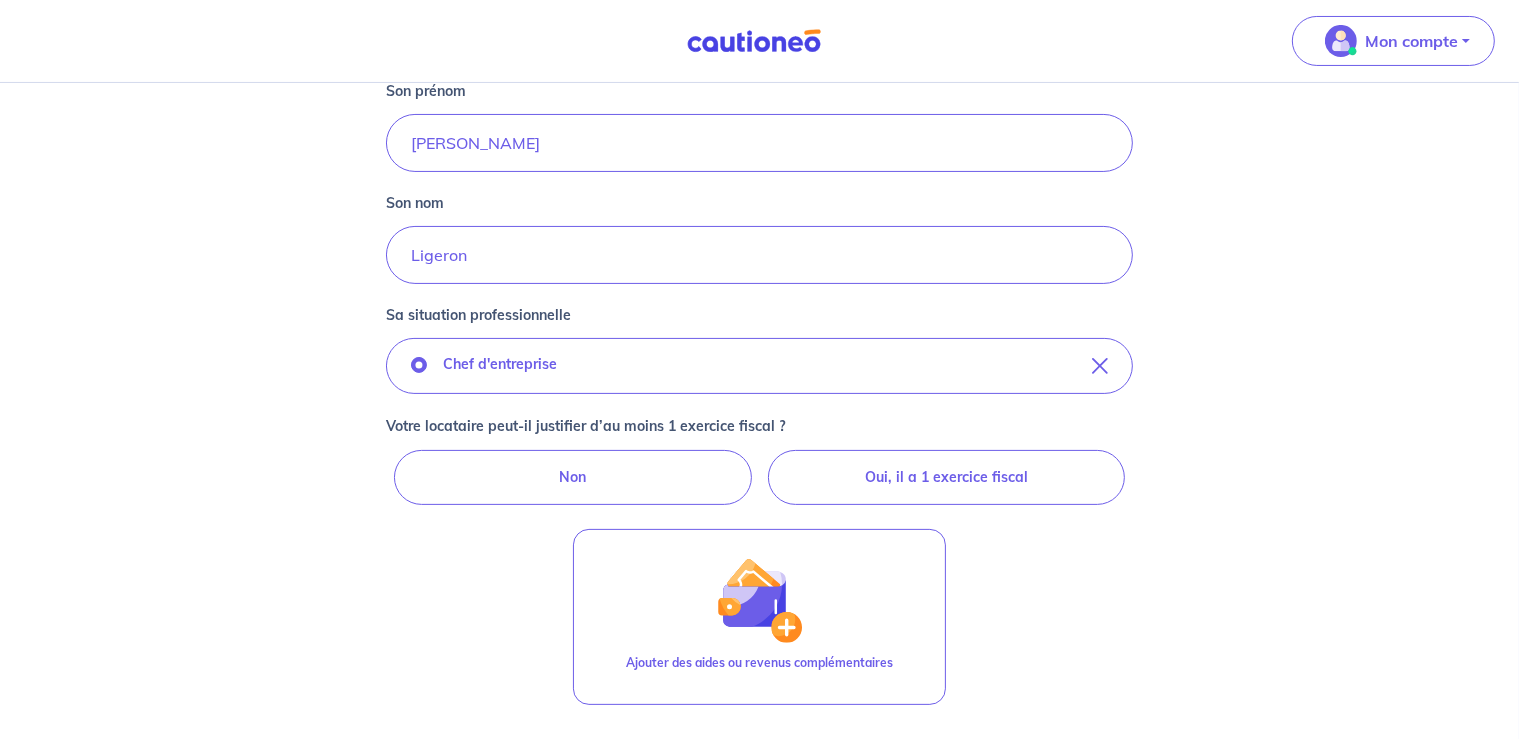 click on "Oui, il a 1 exercice fiscal" at bounding box center [947, 477] 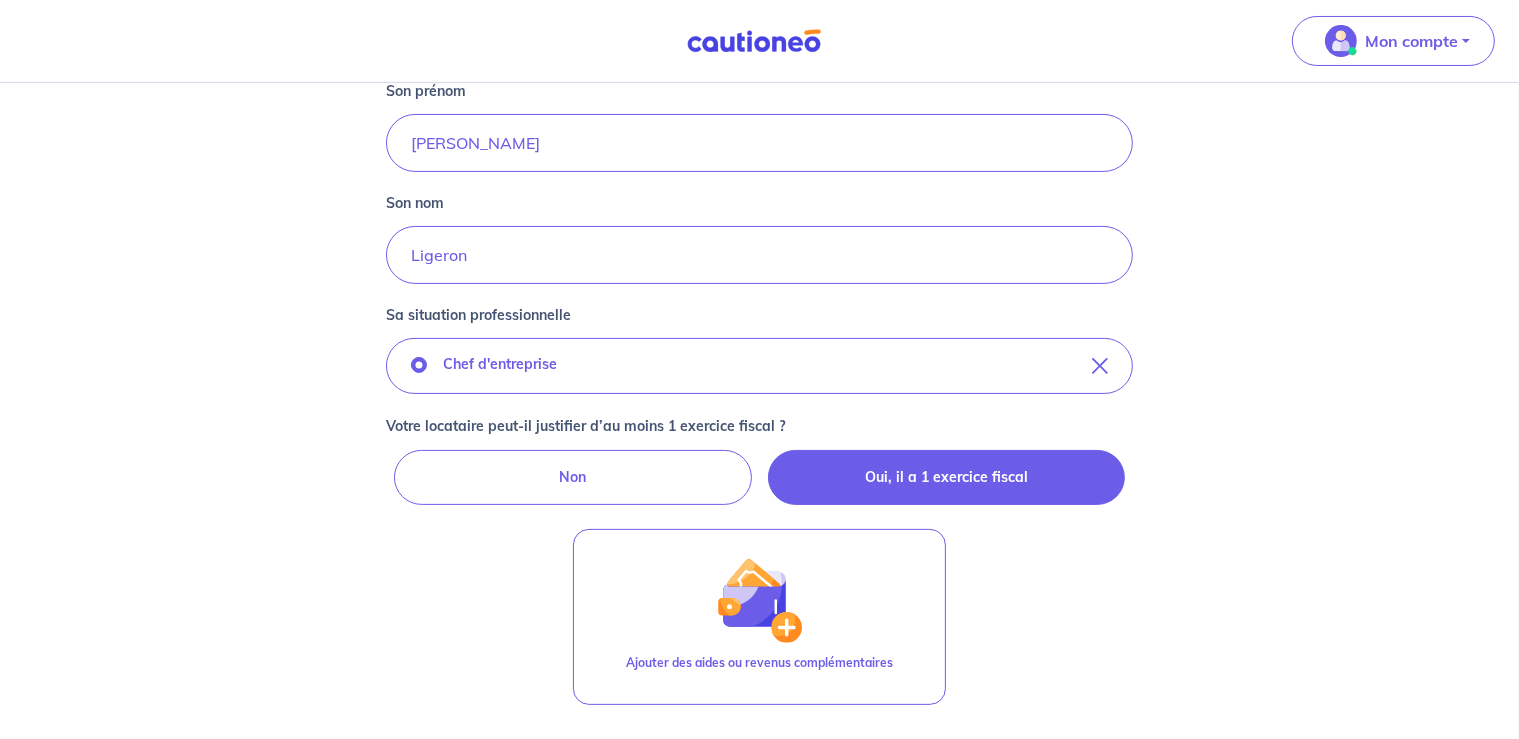 radio on "true" 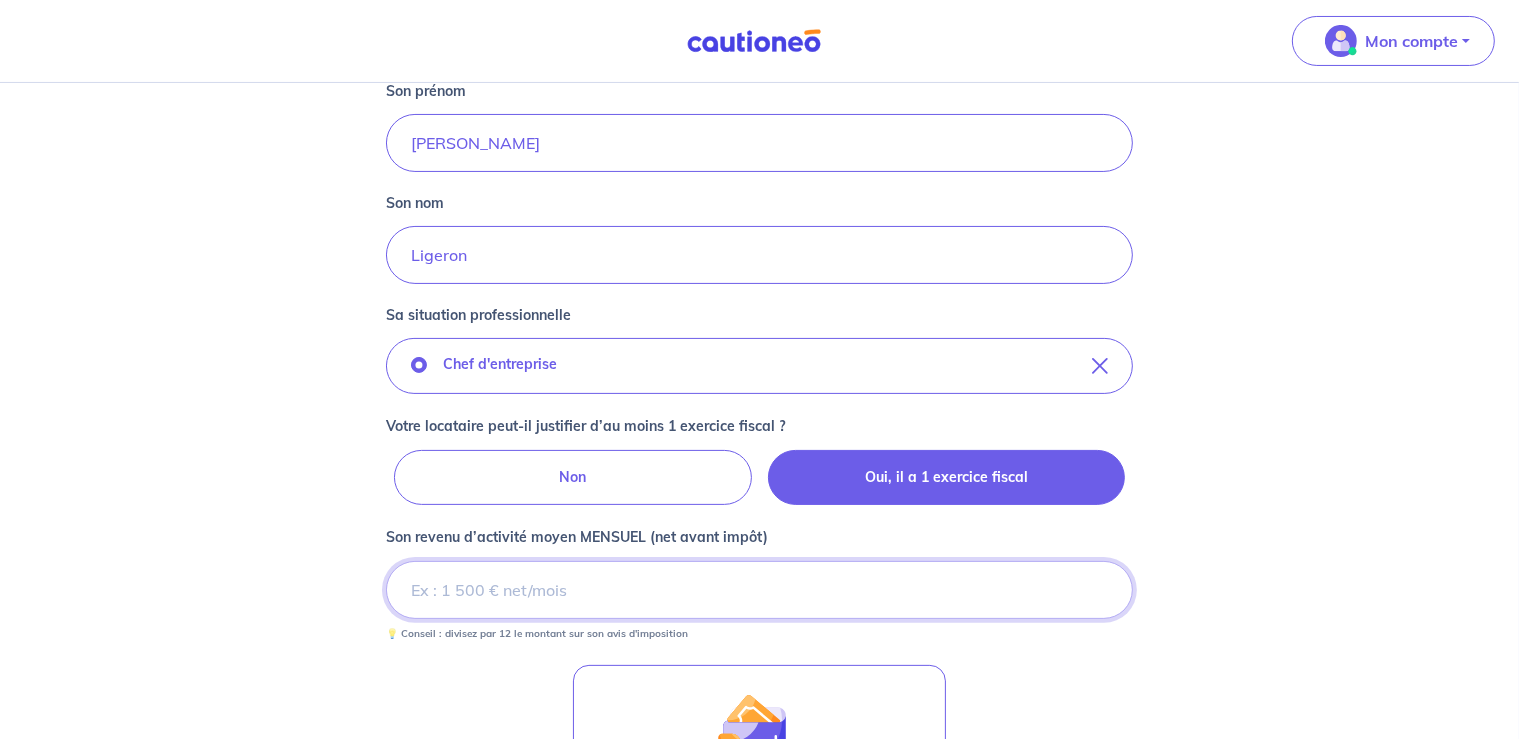 click on "Son revenu d’activité moyen MENSUEL (net avant impôt)" at bounding box center [760, 590] 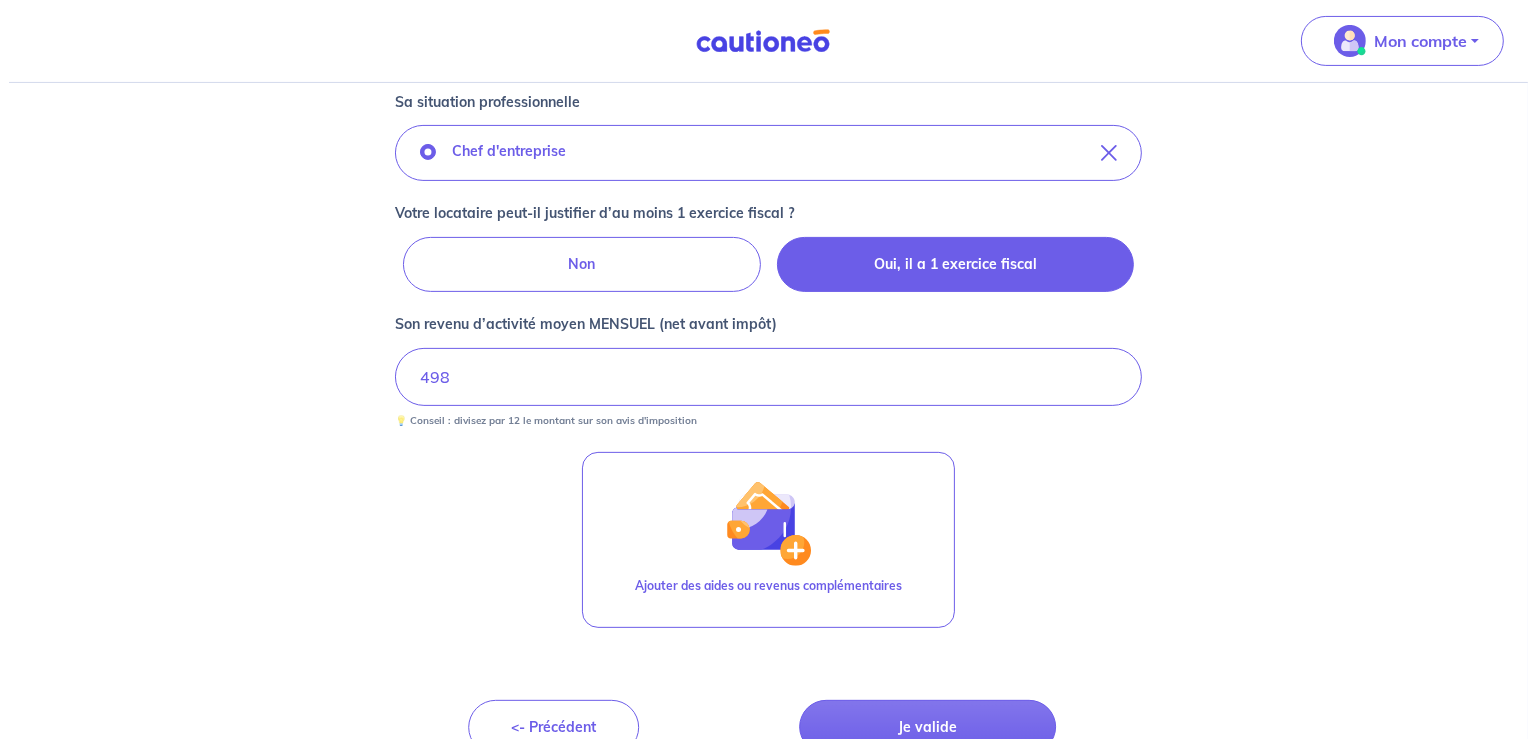 scroll, scrollTop: 556, scrollLeft: 0, axis: vertical 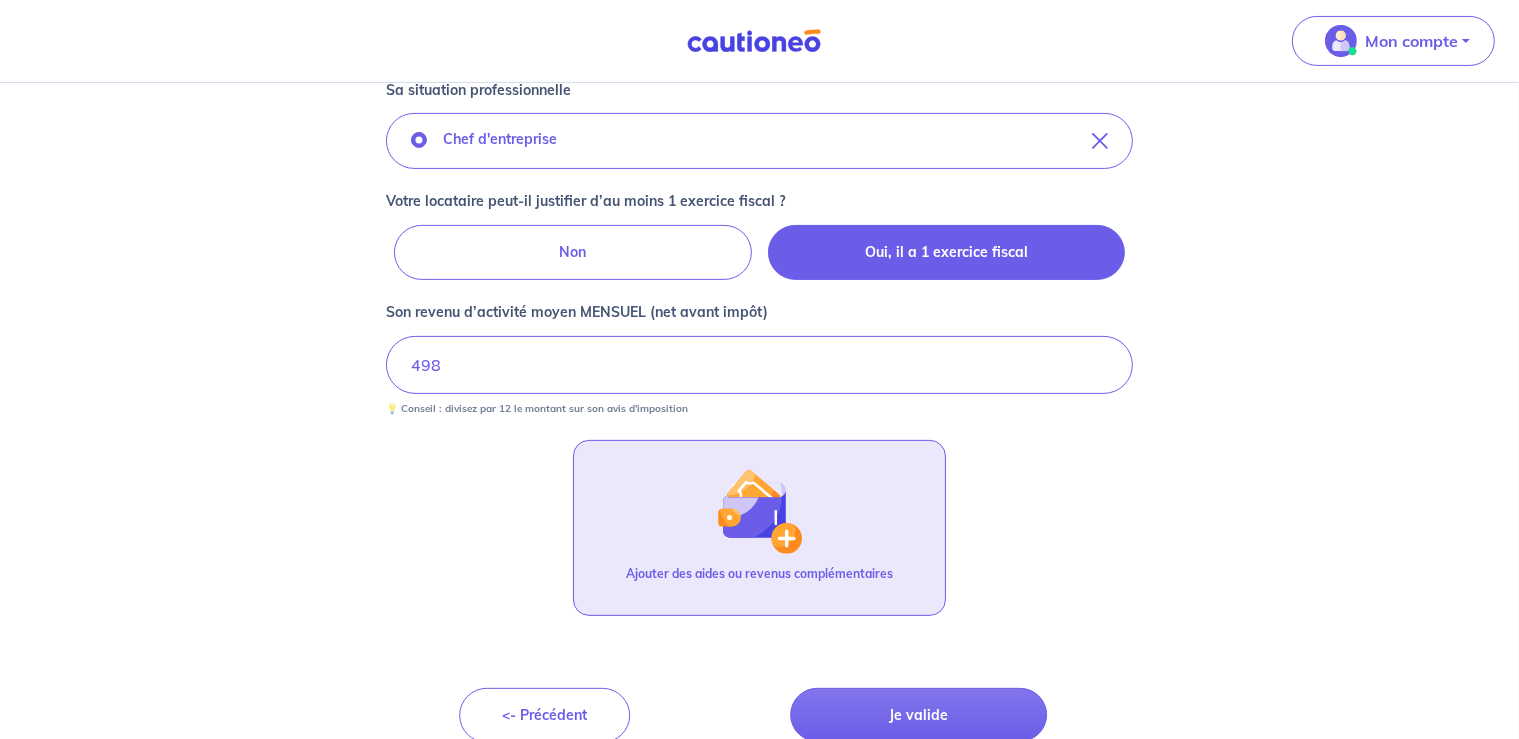 click at bounding box center (759, 510) 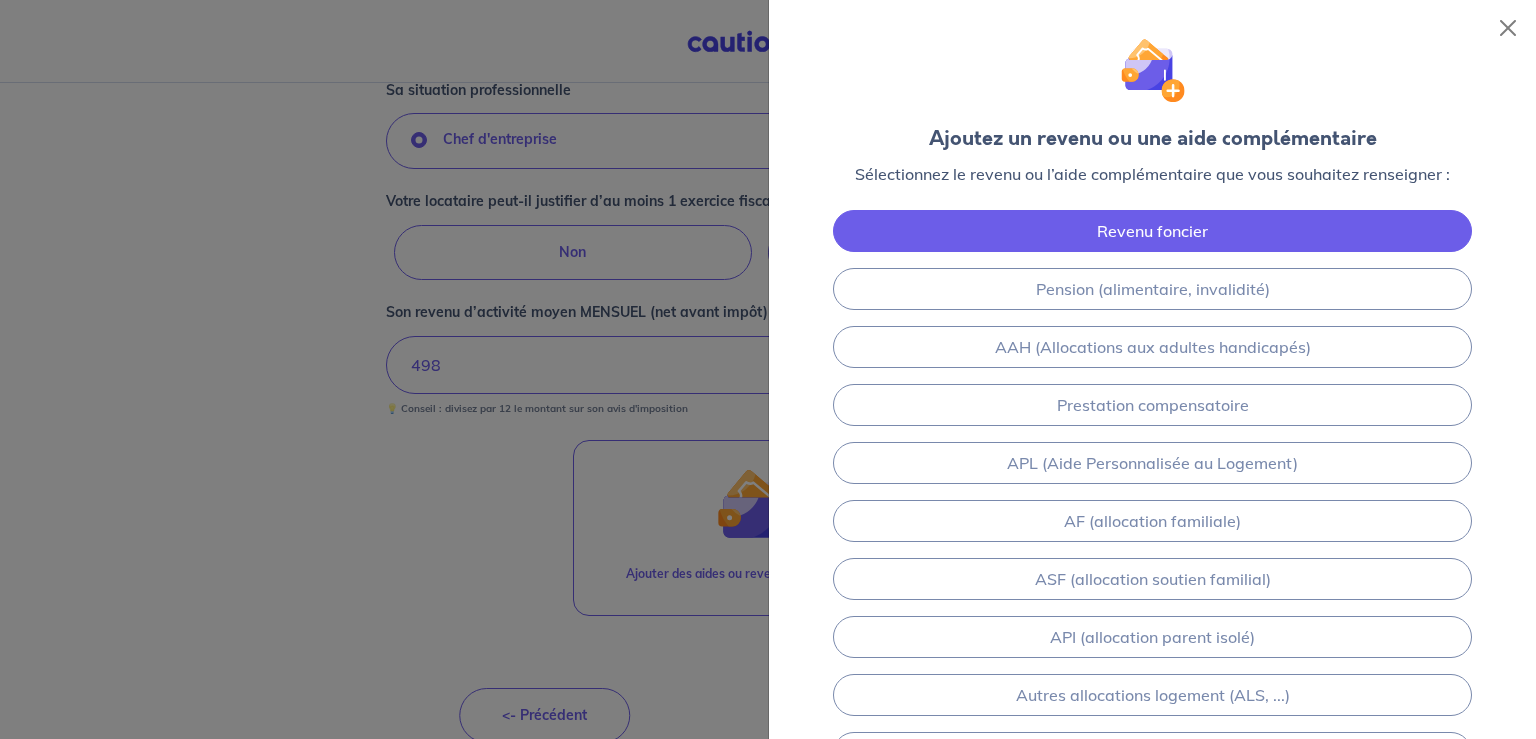 click on "Revenu foncier" at bounding box center [1152, 231] 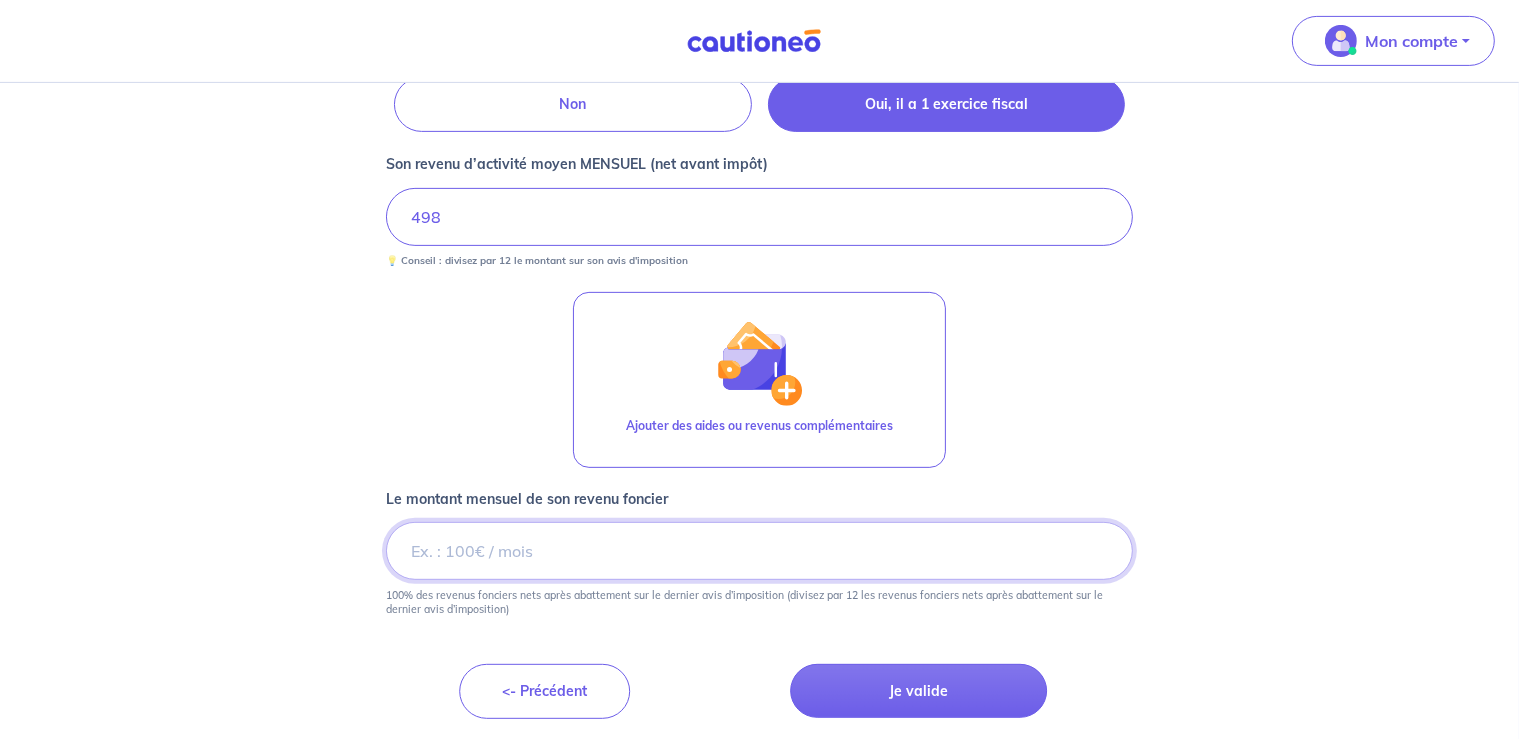 scroll, scrollTop: 705, scrollLeft: 0, axis: vertical 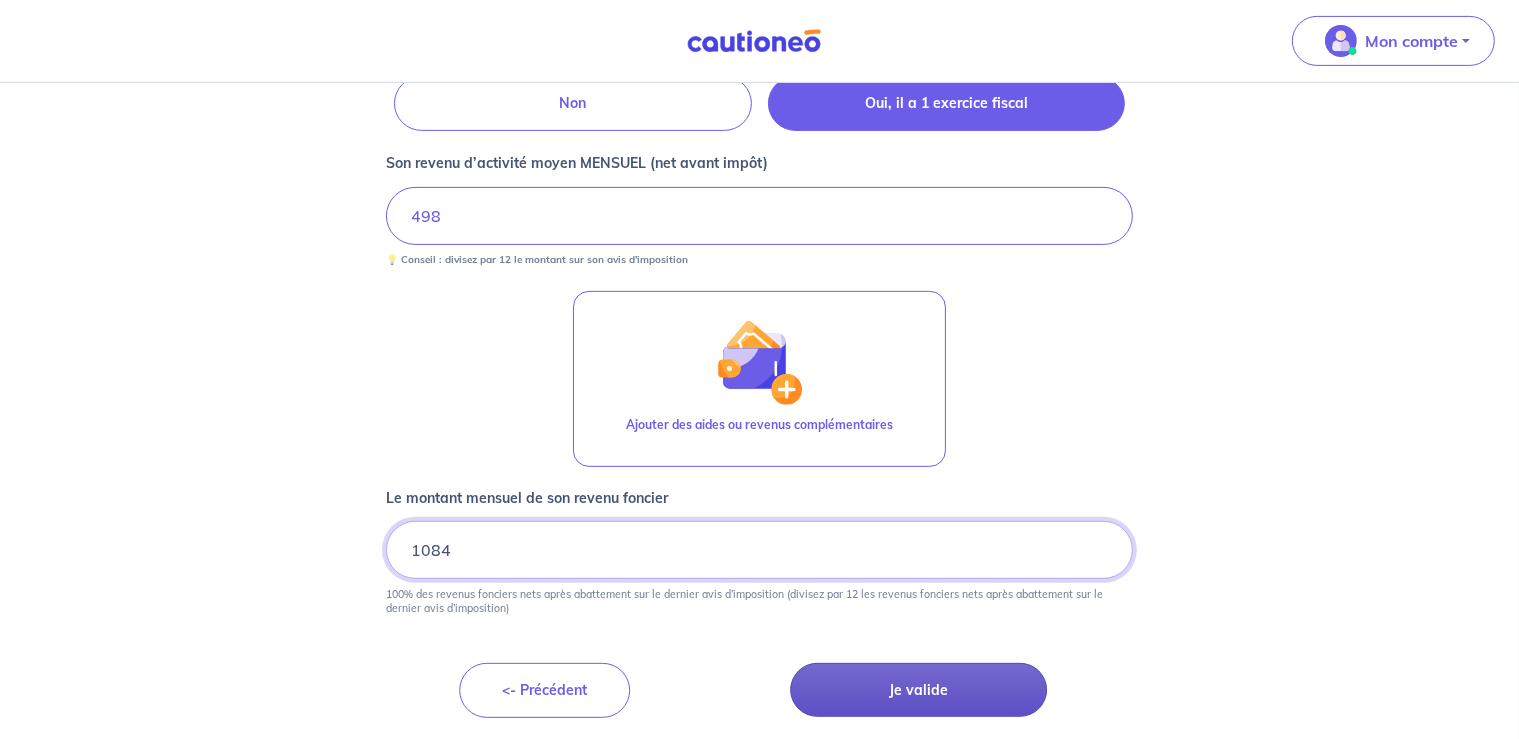 type on "1084" 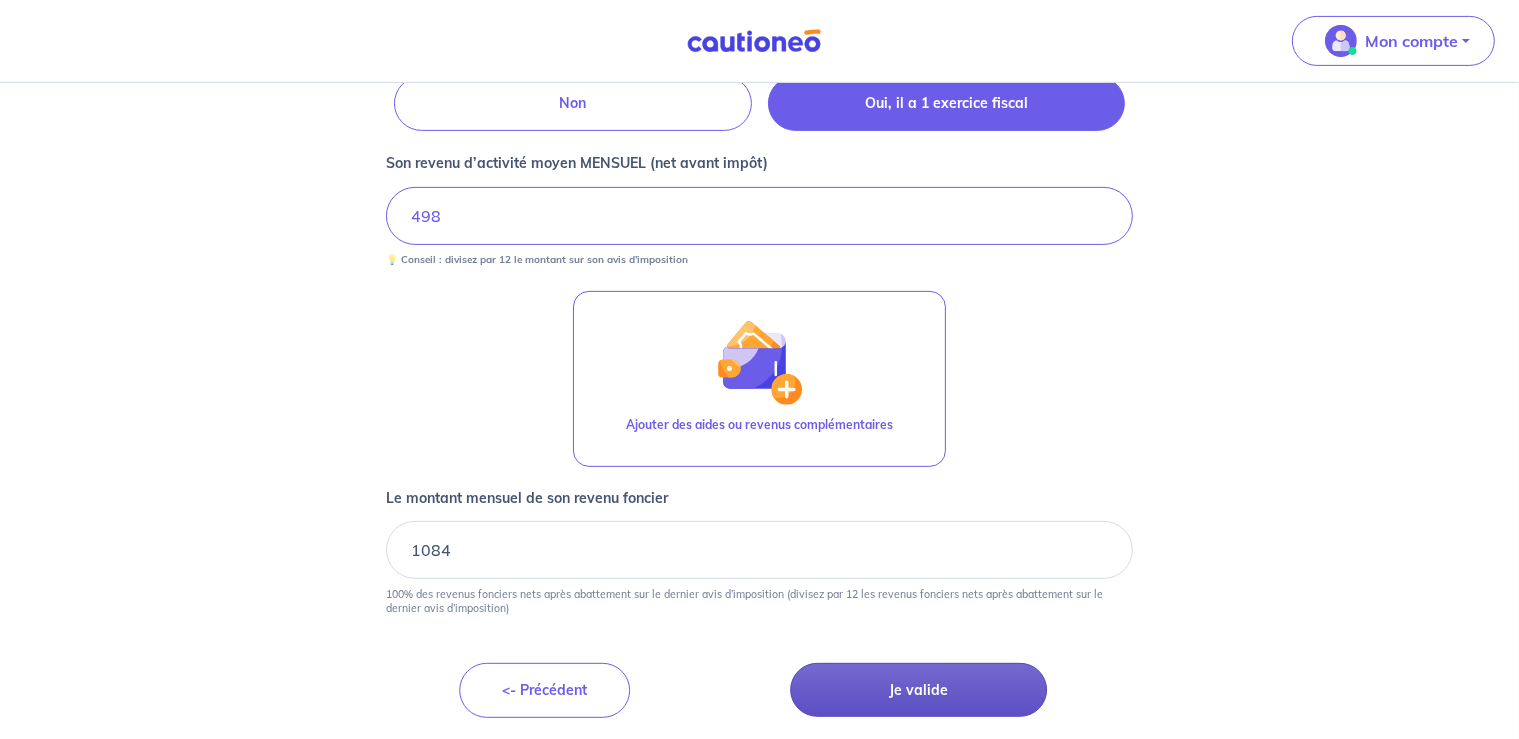 click on "Je valide" at bounding box center [919, 690] 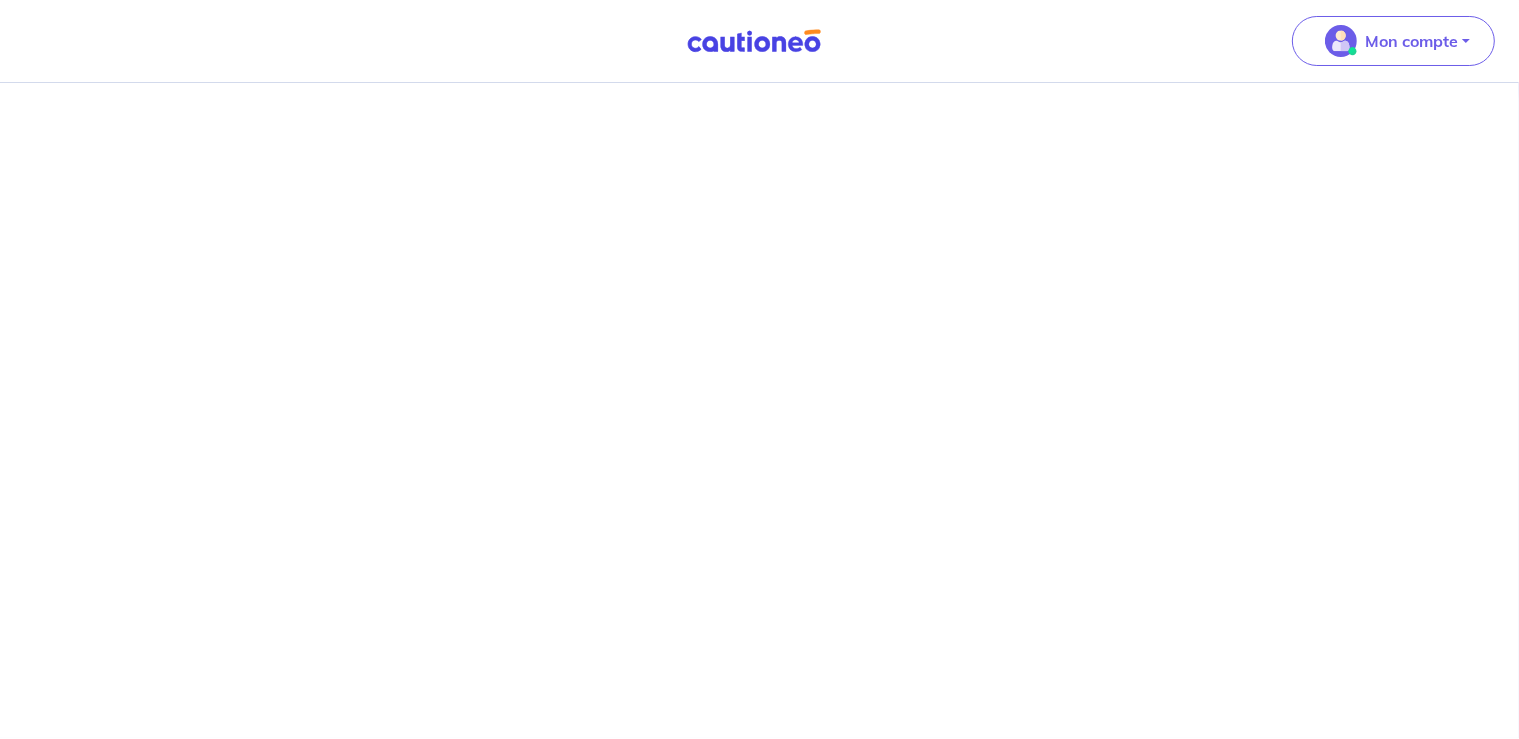 scroll, scrollTop: 0, scrollLeft: 0, axis: both 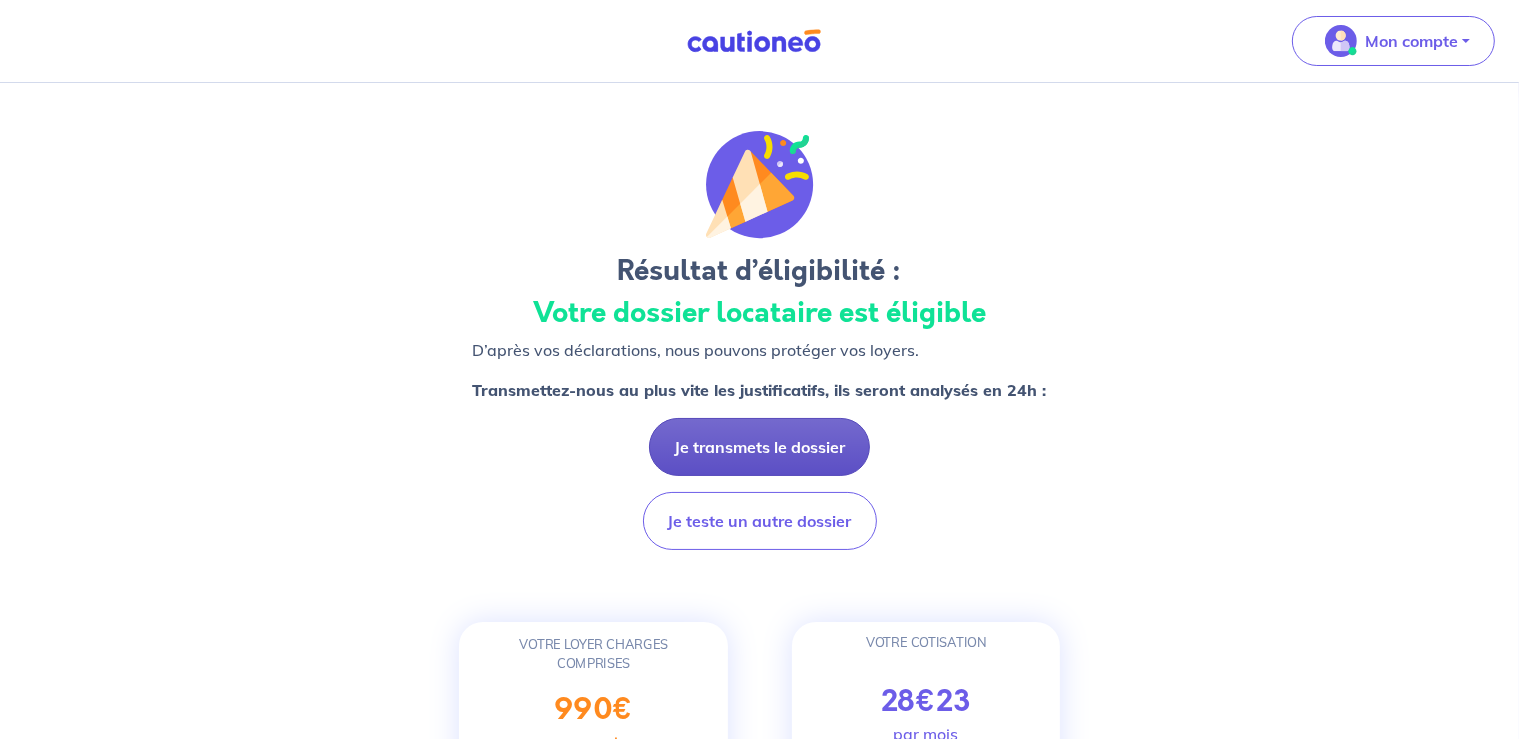 click on "Je transmets le dossier" at bounding box center (759, 447) 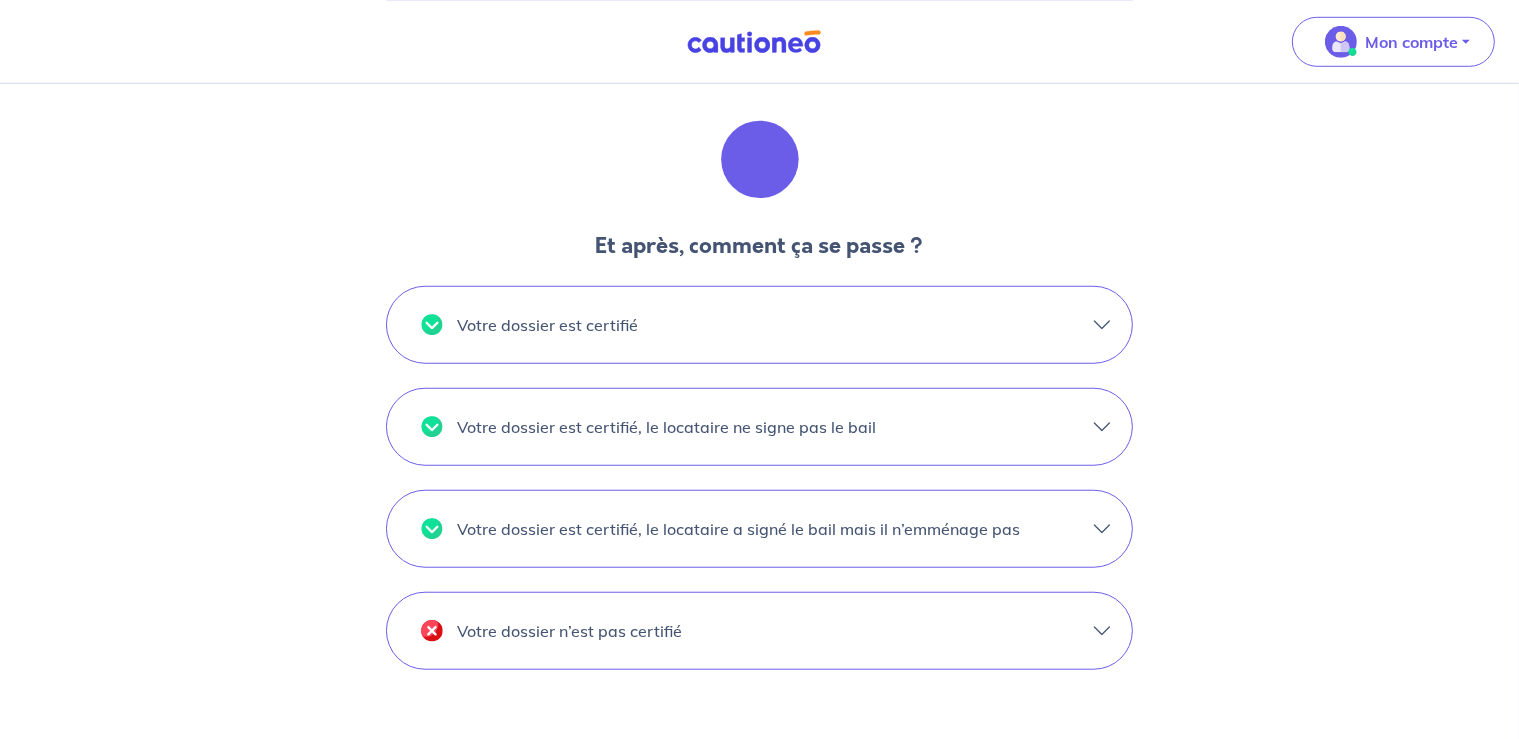 scroll, scrollTop: 1502, scrollLeft: 0, axis: vertical 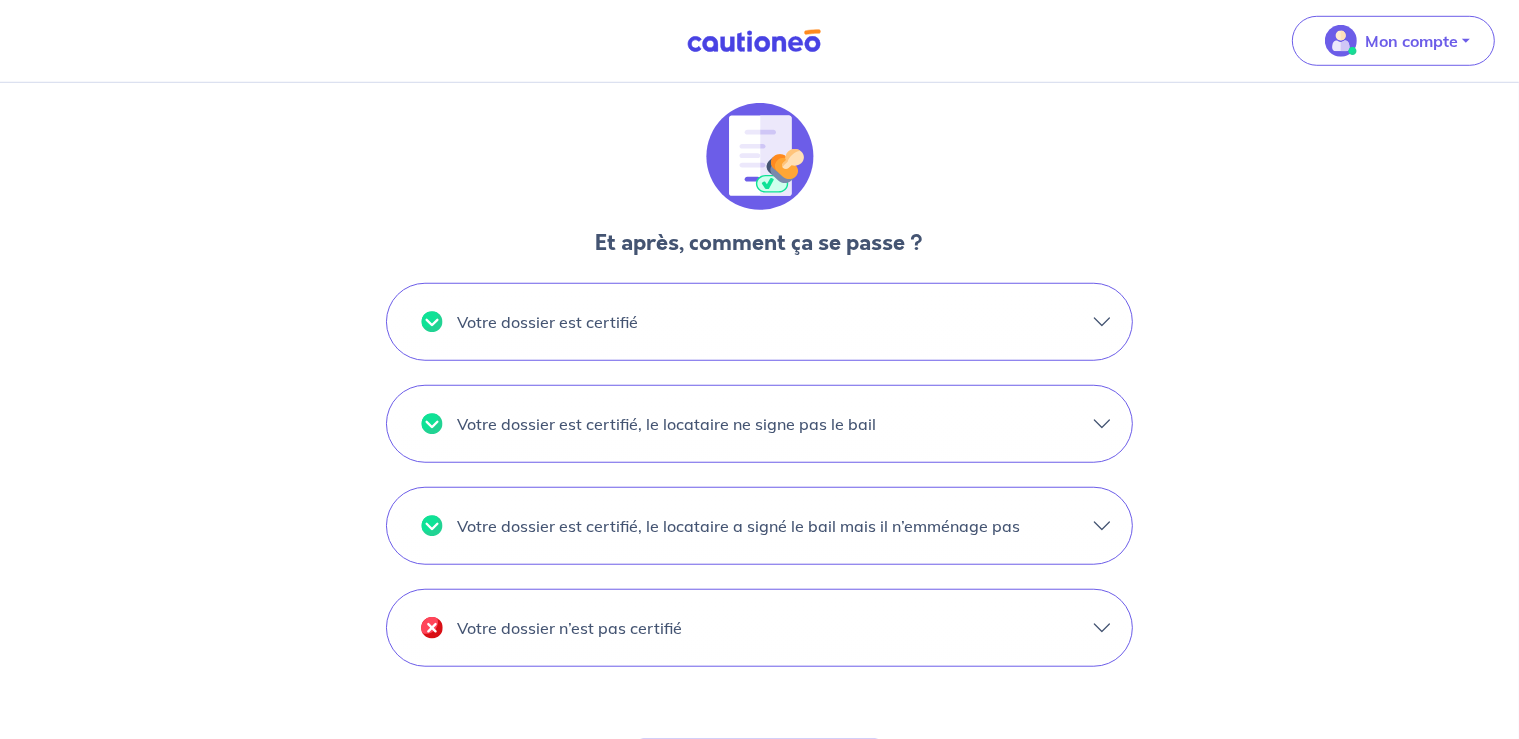 click on "Votre dossier est certifié" at bounding box center [760, 322] 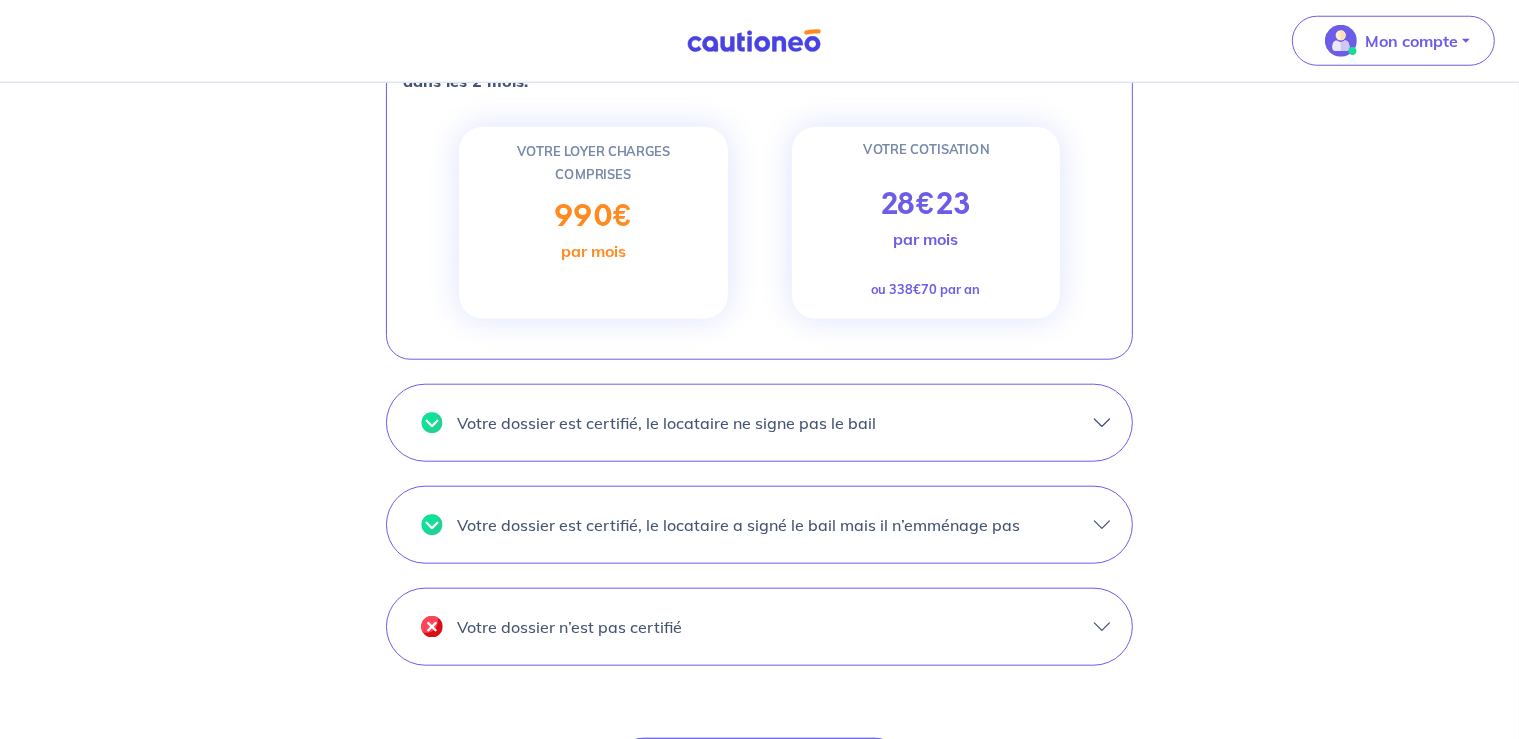 scroll, scrollTop: 1914, scrollLeft: 0, axis: vertical 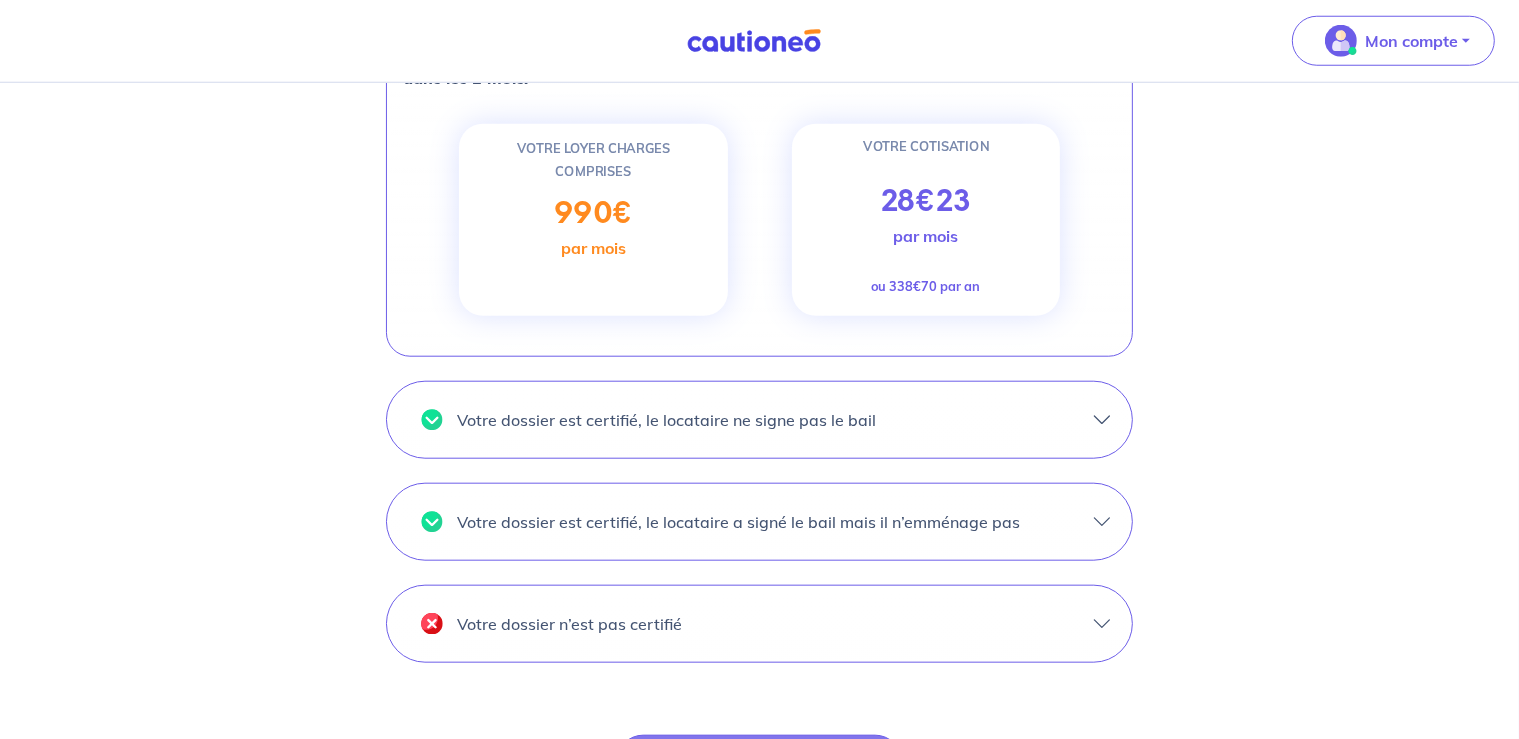 click on "Votre dossier est certifié, le locataire ne signe pas le bail" at bounding box center [760, 420] 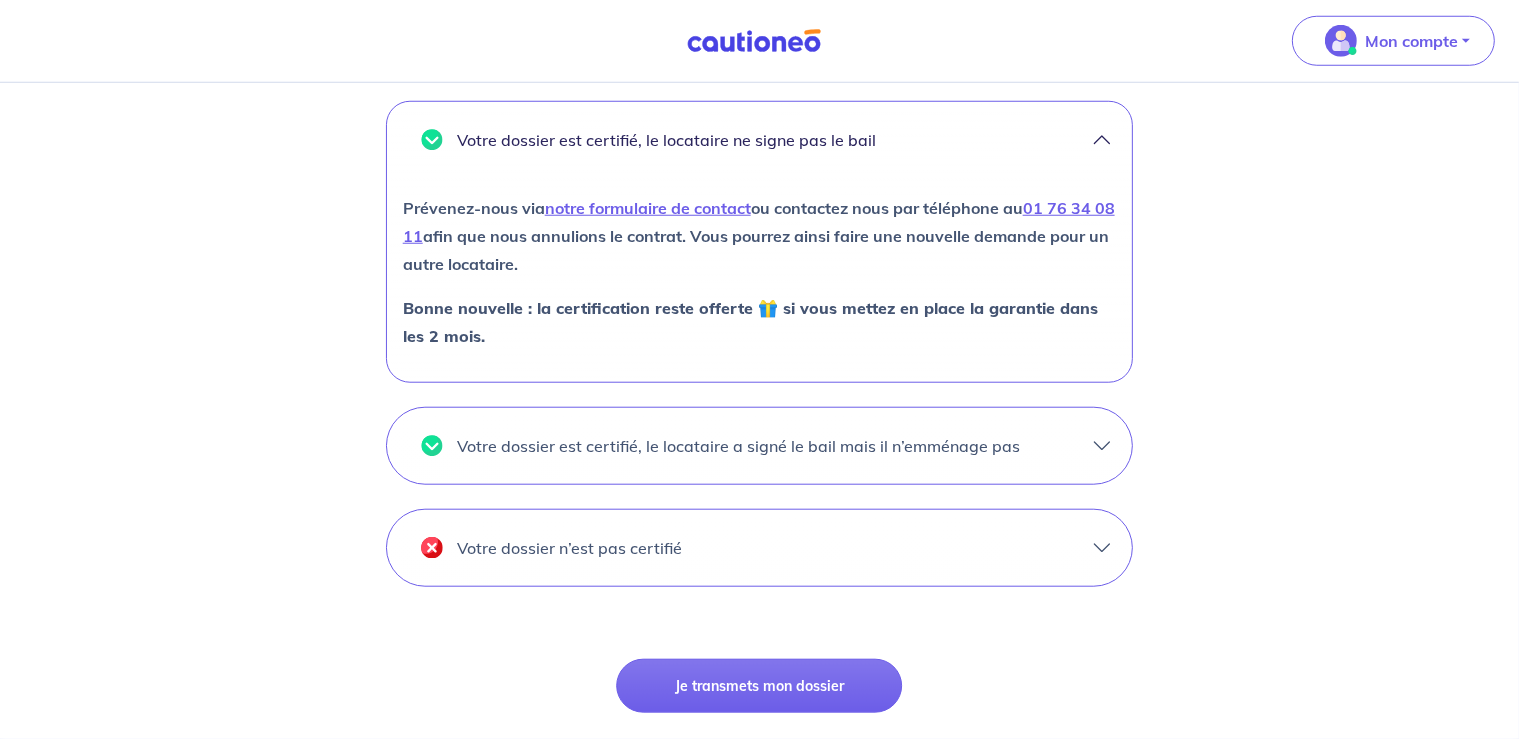 scroll, scrollTop: 1778, scrollLeft: 0, axis: vertical 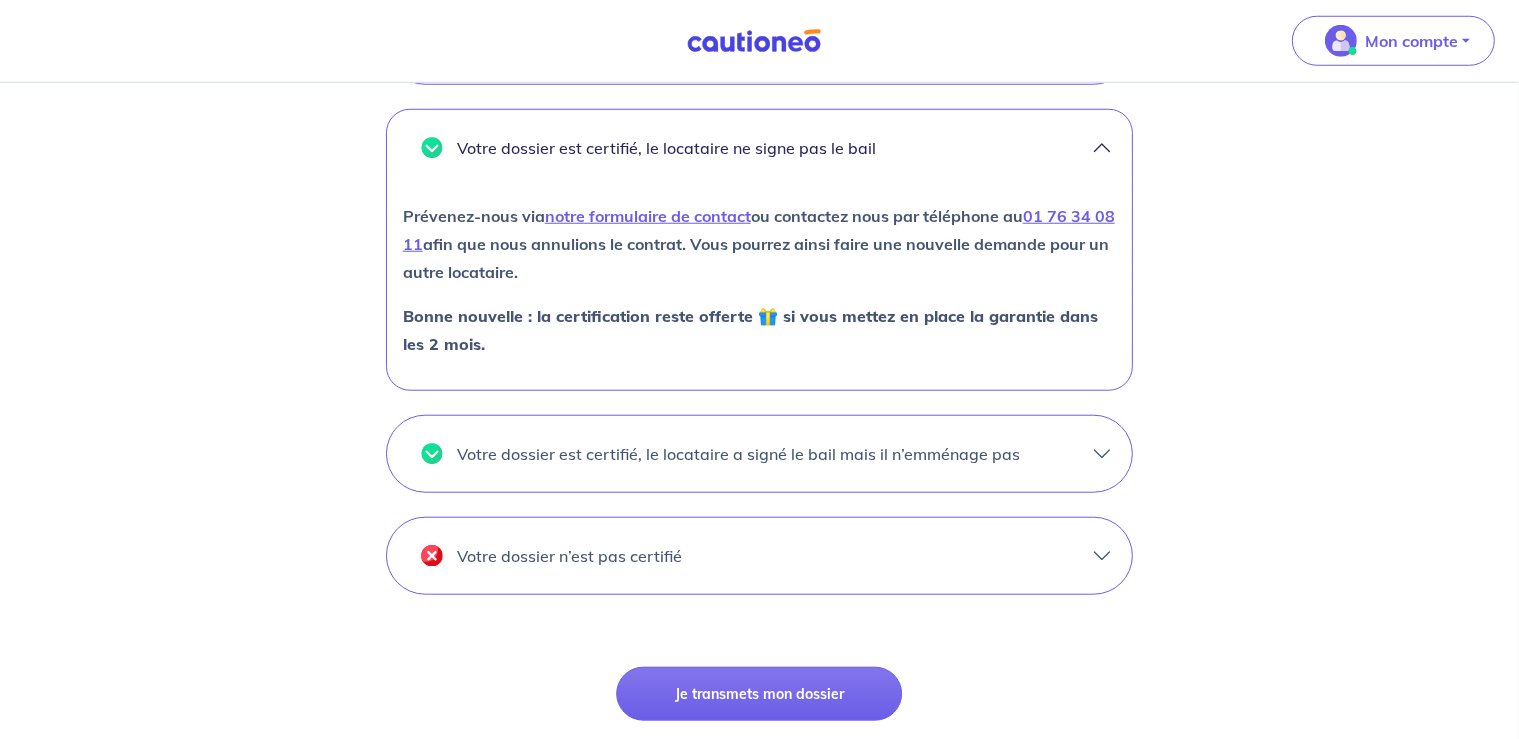 click on "Votre dossier est certifié, le locataire ne signe pas le bail" at bounding box center [760, 148] 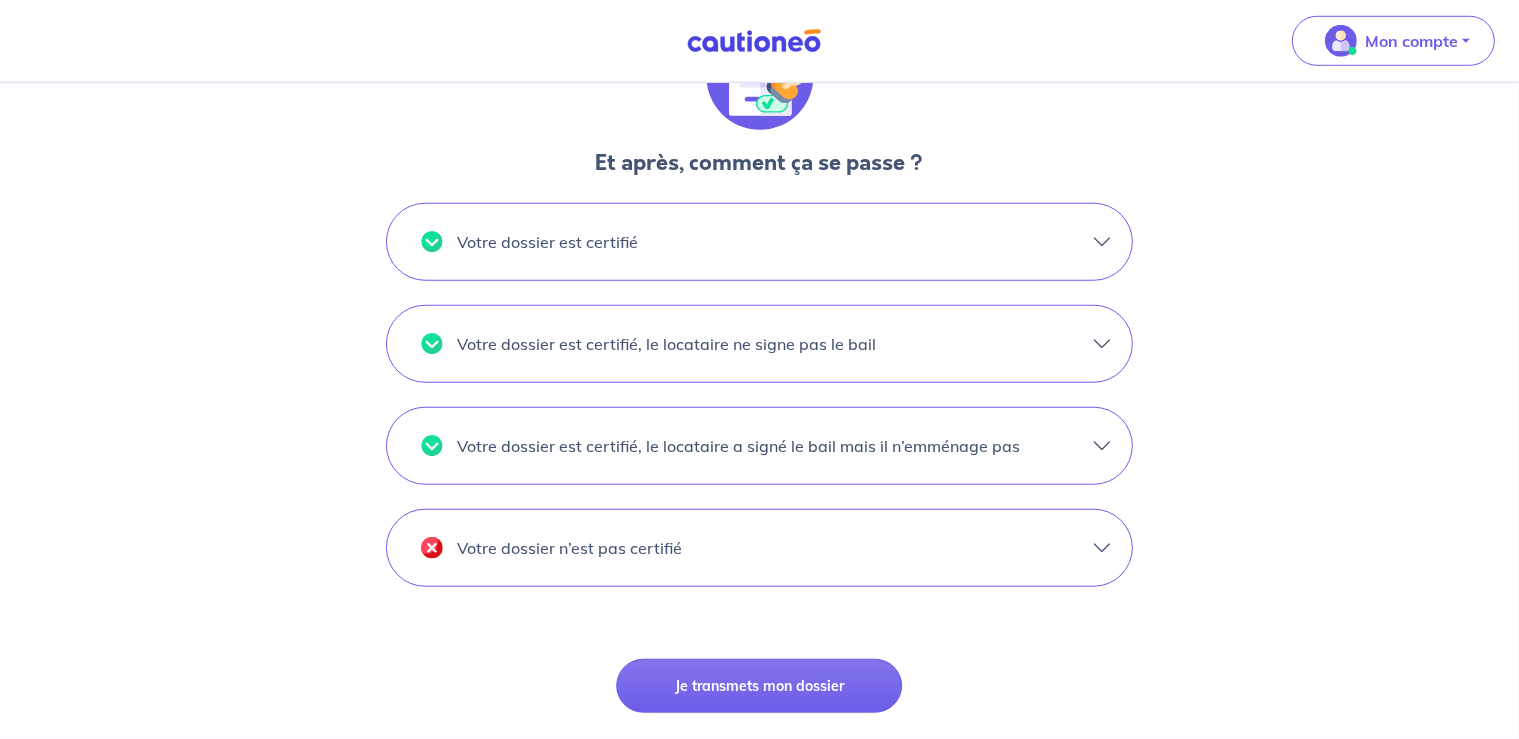 scroll, scrollTop: 1579, scrollLeft: 0, axis: vertical 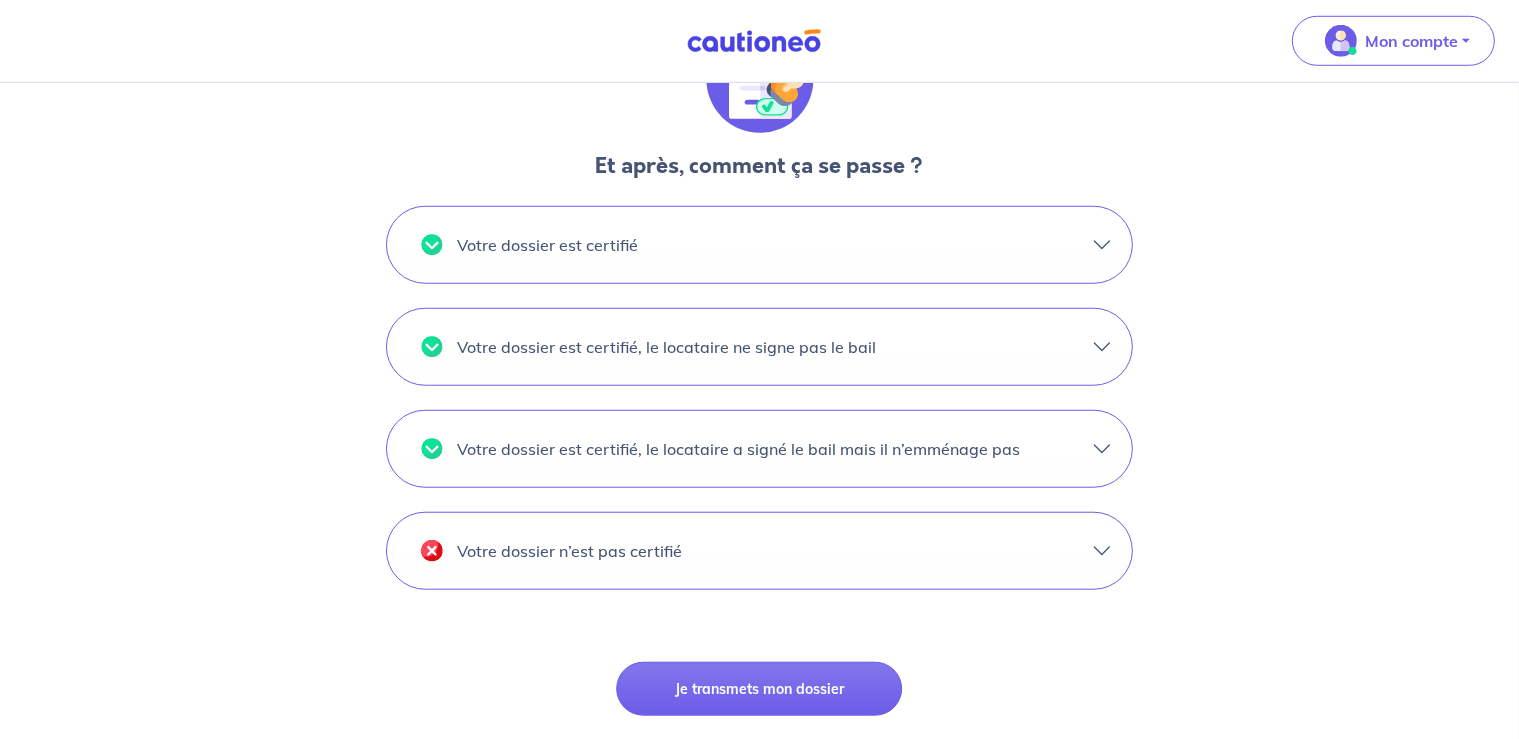 click on "Votre dossier est certifié, le locataire a signé le bail mais il n’emménage pas" at bounding box center [760, 449] 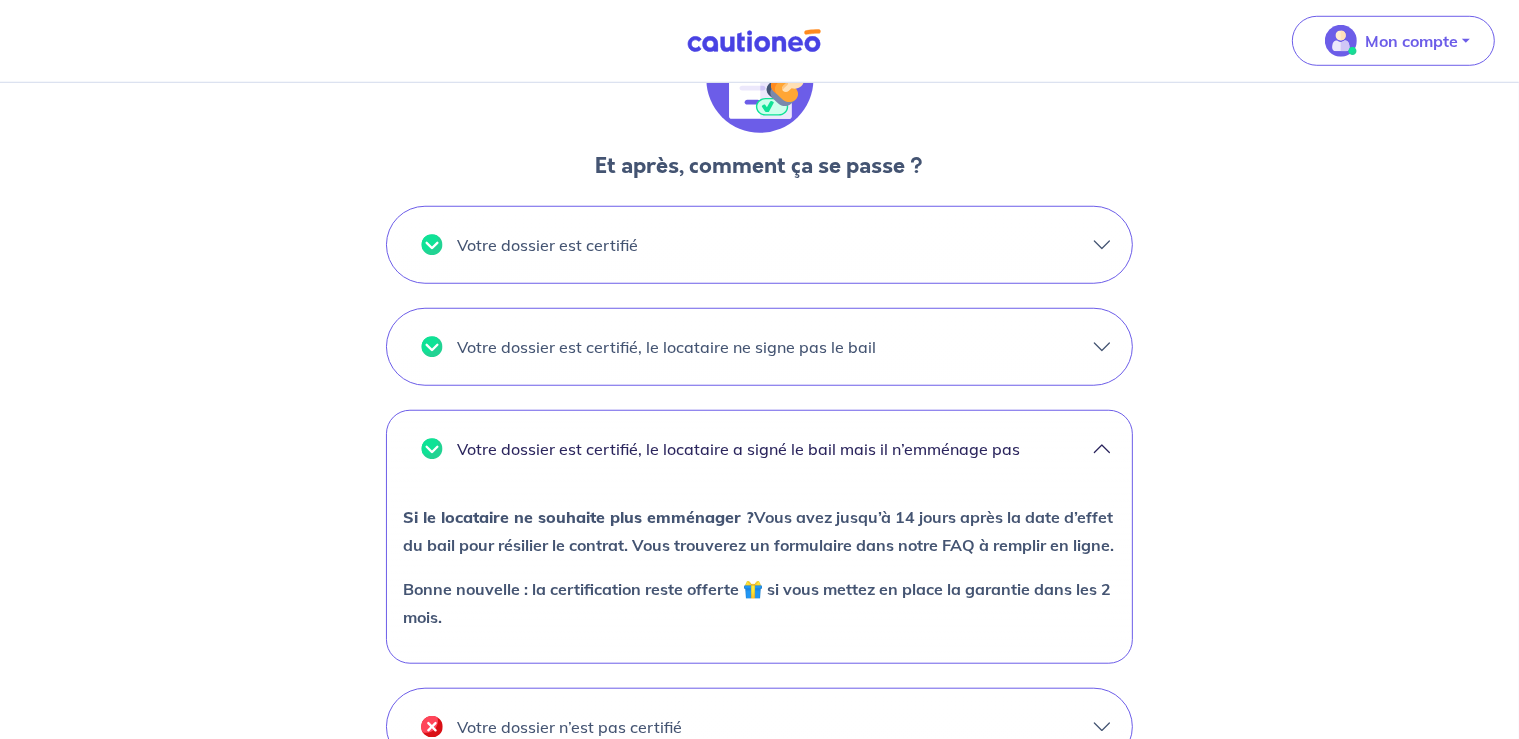 click on "Votre dossier est certifié, le locataire a signé le bail mais il n’emménage pas" at bounding box center (760, 449) 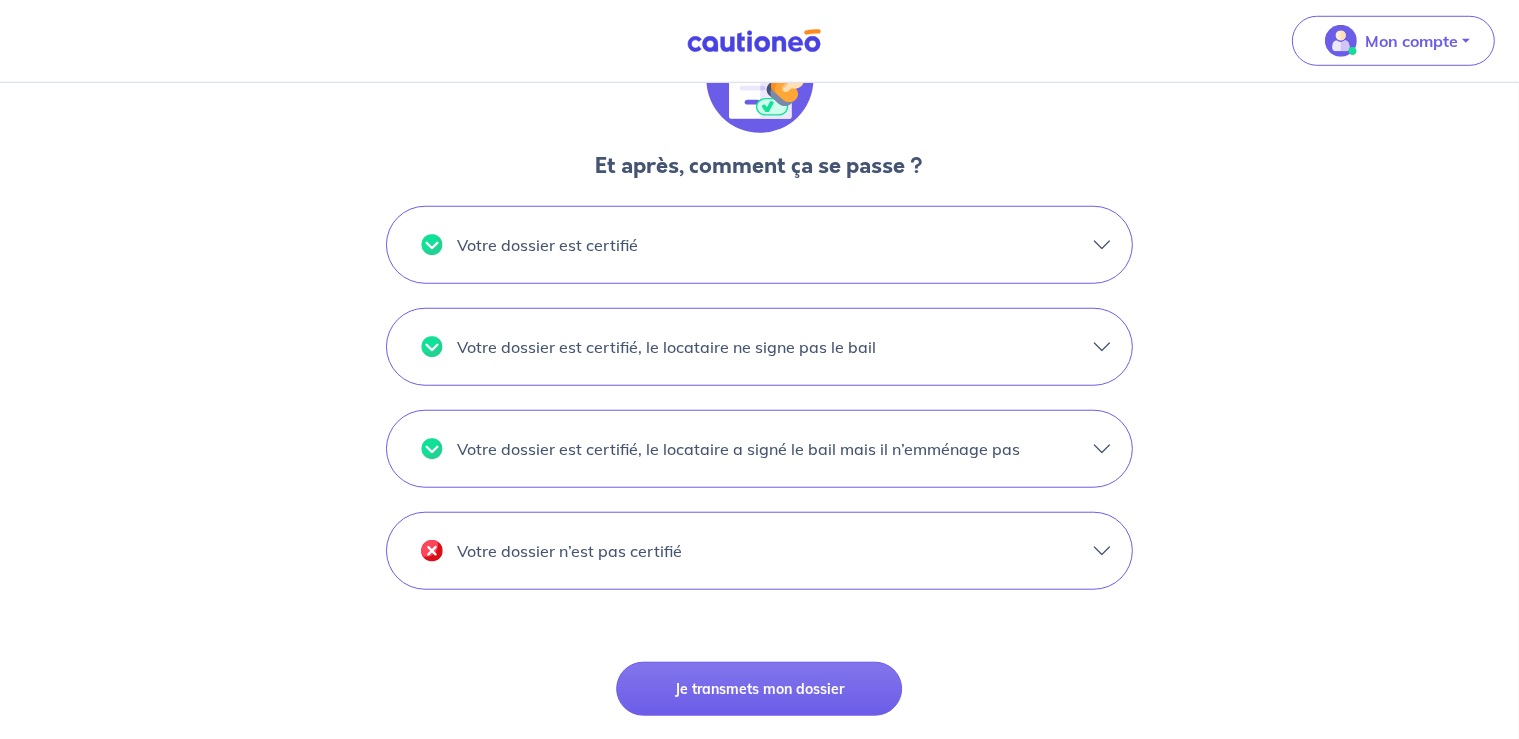 click on "Votre dossier n’est pas certifié" at bounding box center (760, 551) 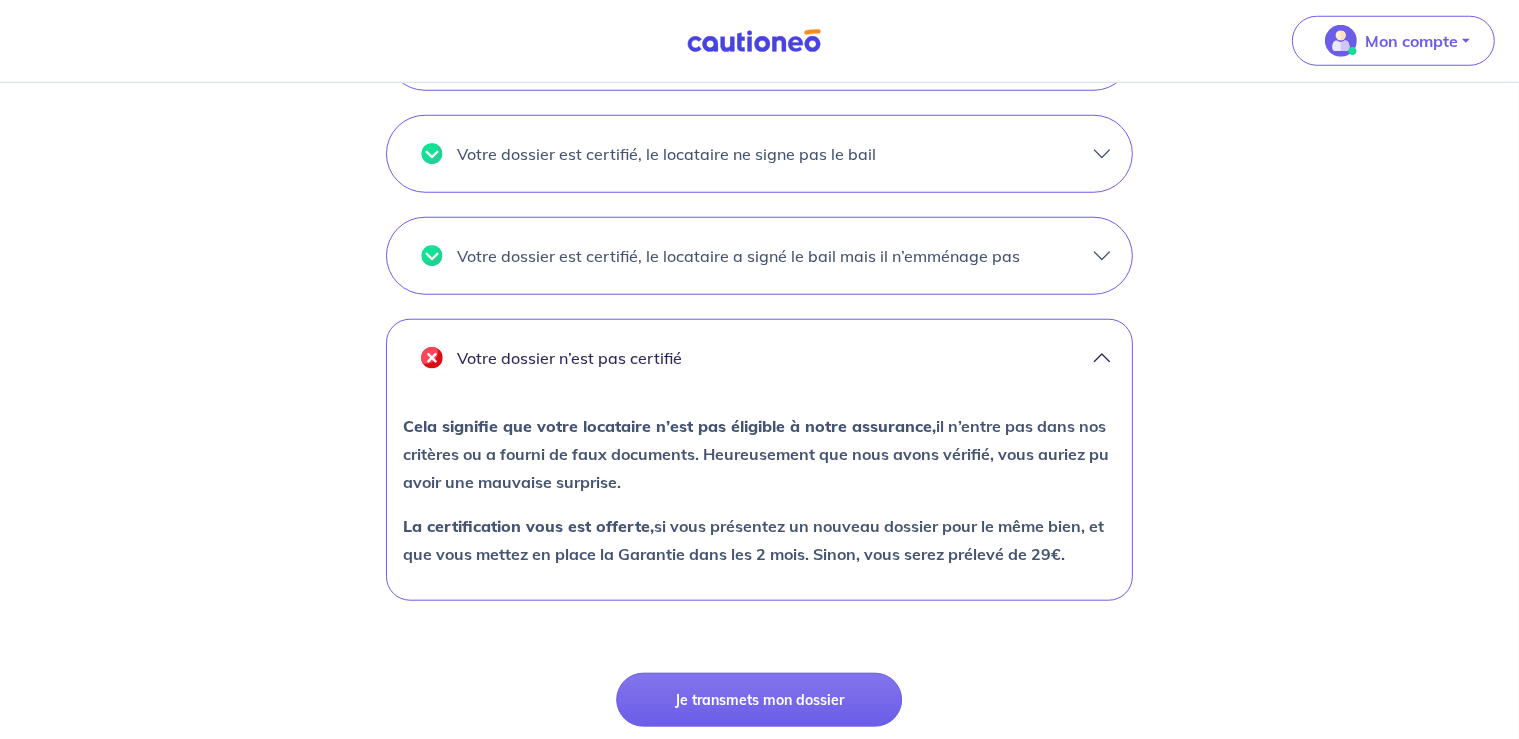 scroll, scrollTop: 1783, scrollLeft: 0, axis: vertical 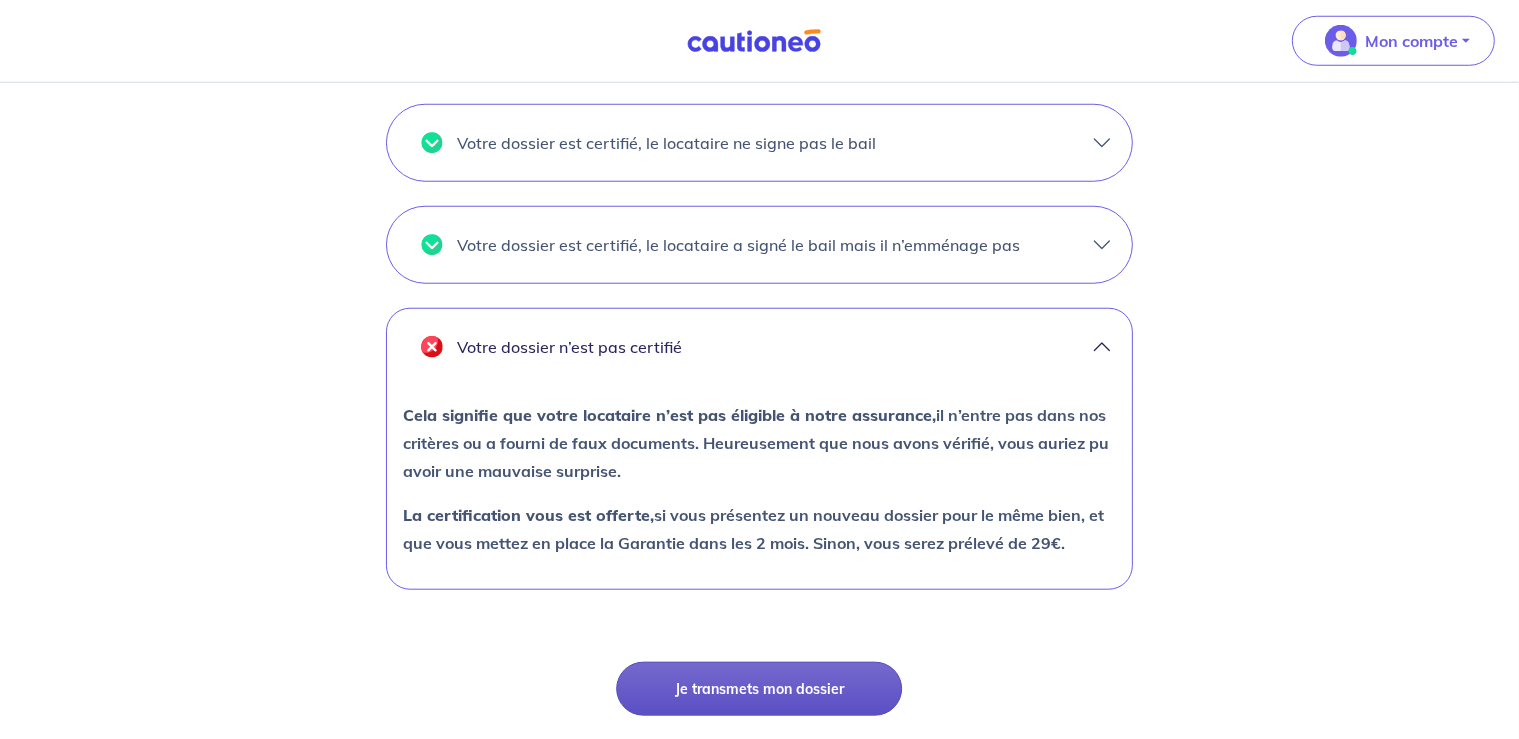 click on "Je transmets mon dossier" at bounding box center [759, 689] 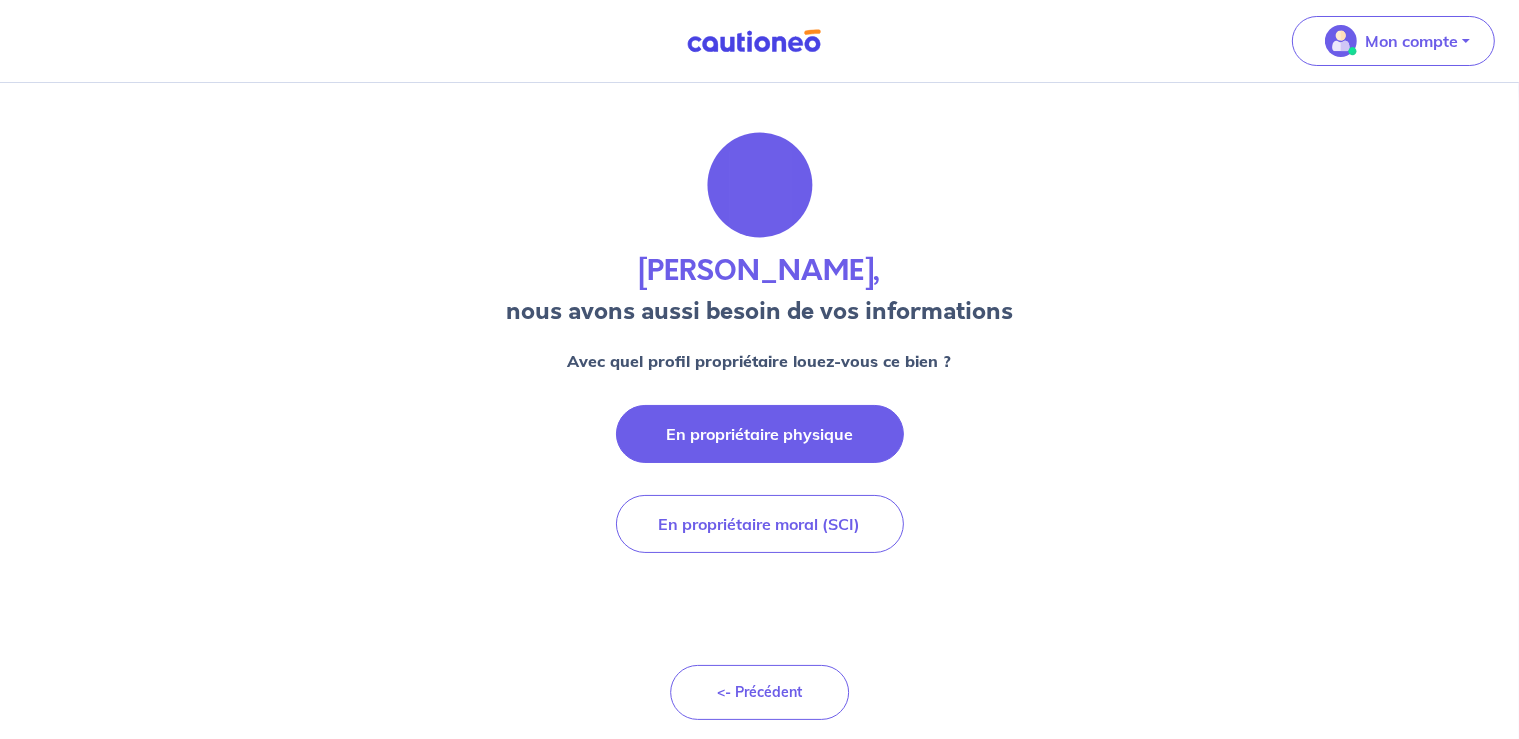 click on "En propriétaire physique" at bounding box center (760, 434) 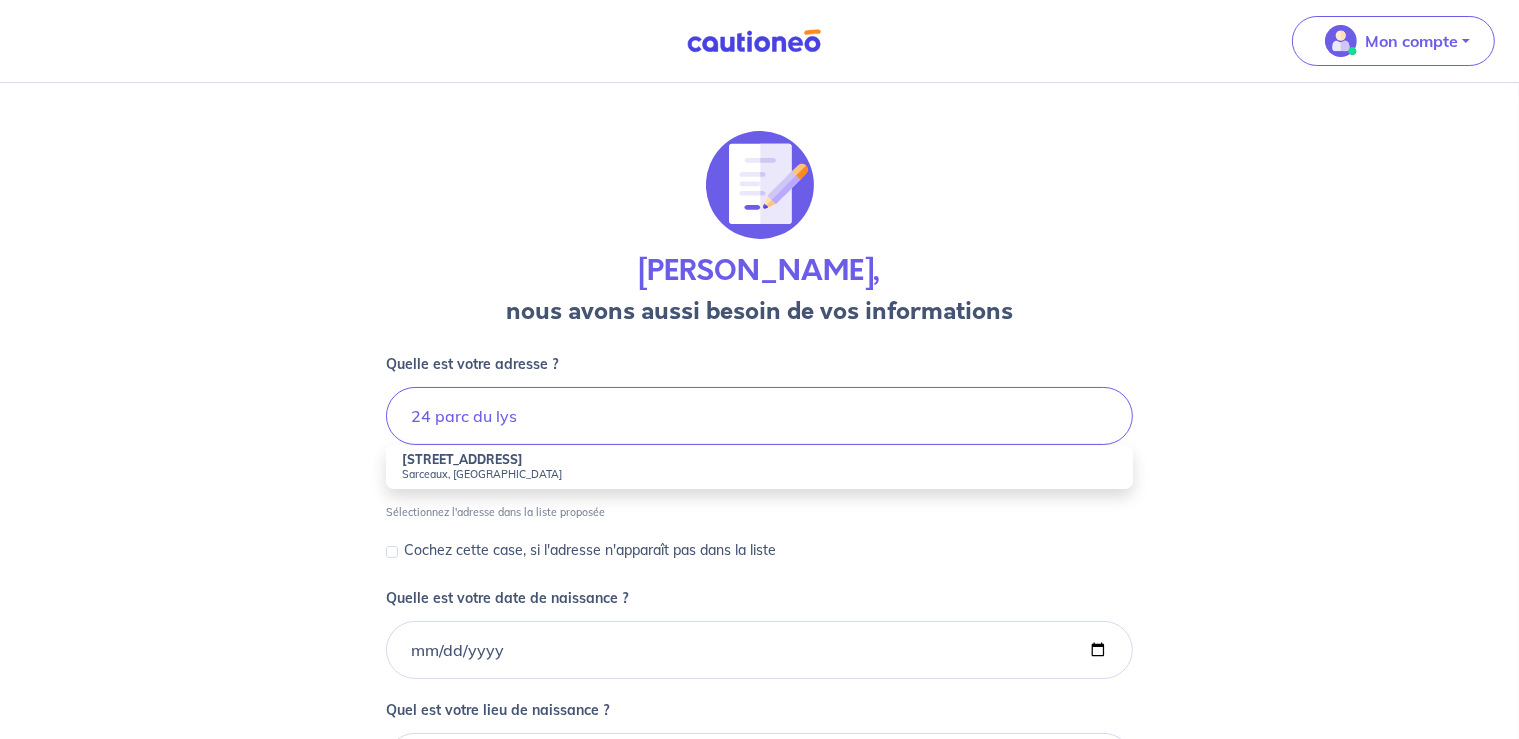 click on "24 Rue du Parc du Lys" at bounding box center [462, 459] 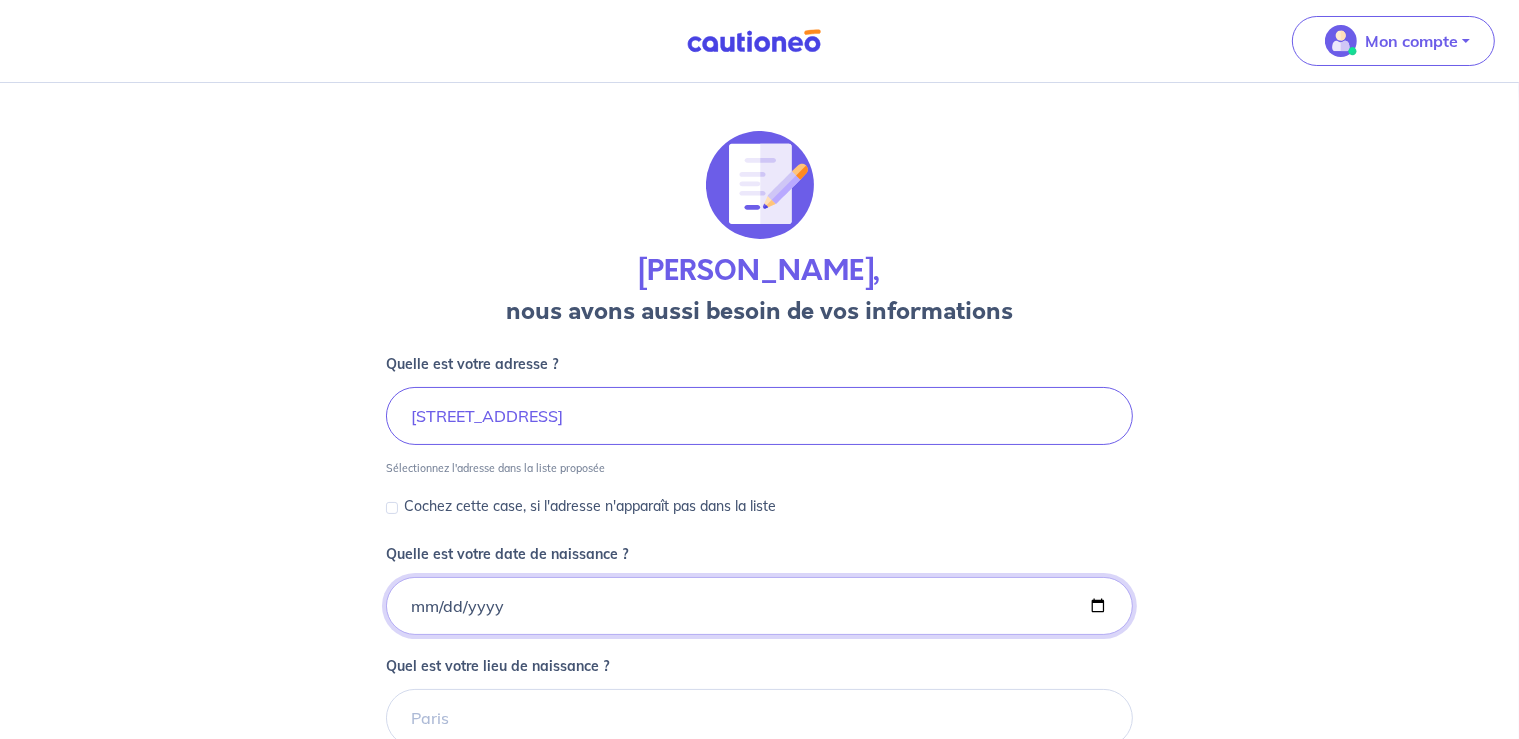 click on "Quelle est votre date de naissance ?" at bounding box center (760, 606) 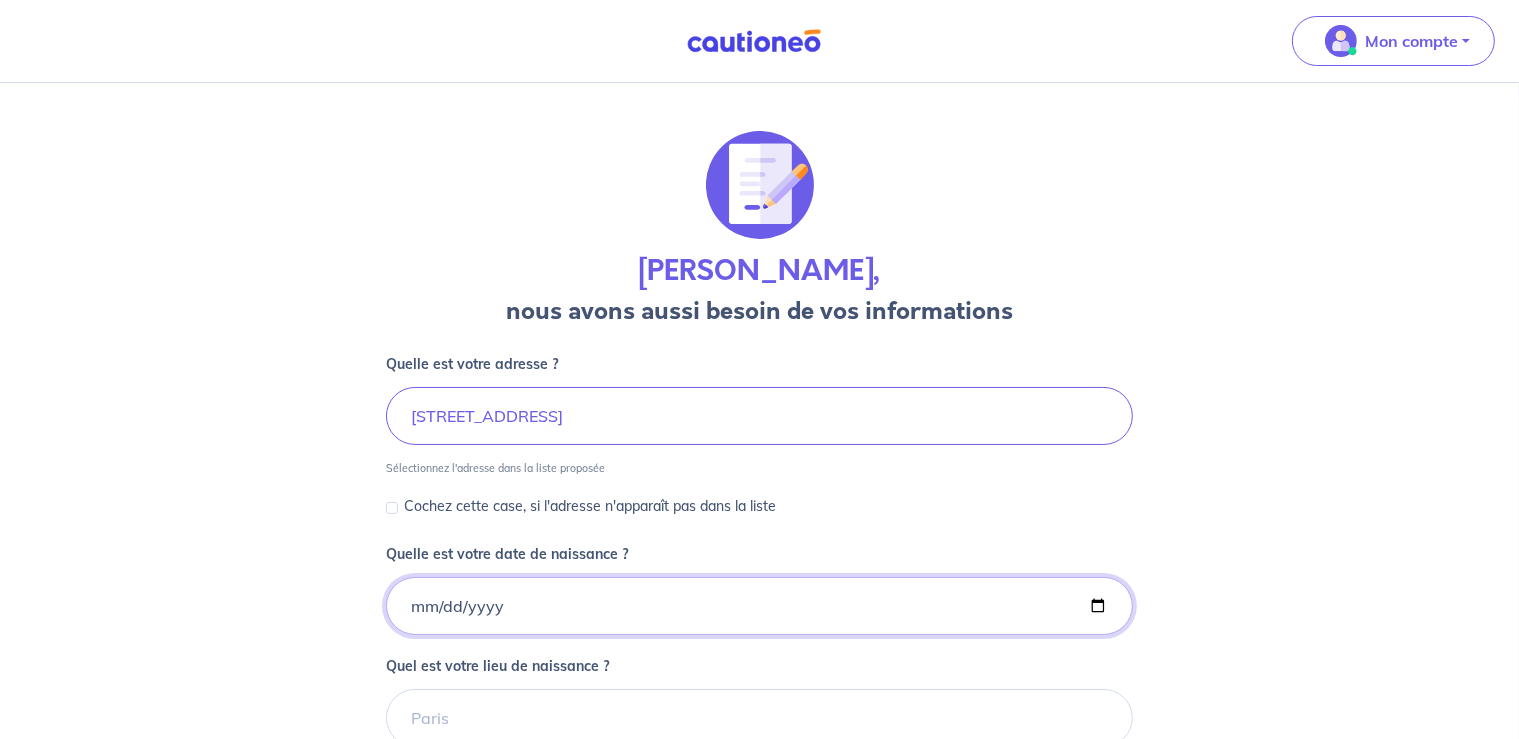 type on "1972-09-05" 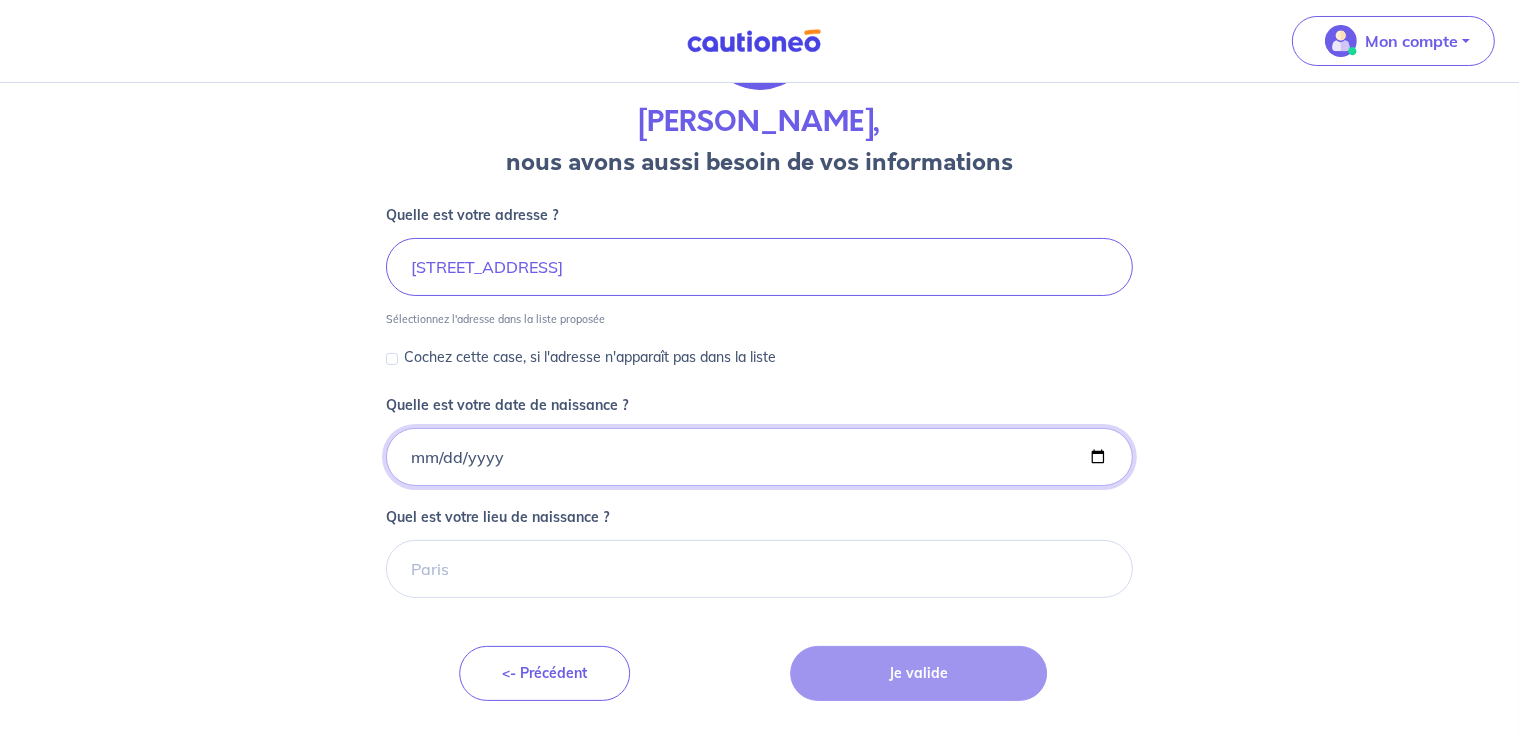 scroll, scrollTop: 158, scrollLeft: 0, axis: vertical 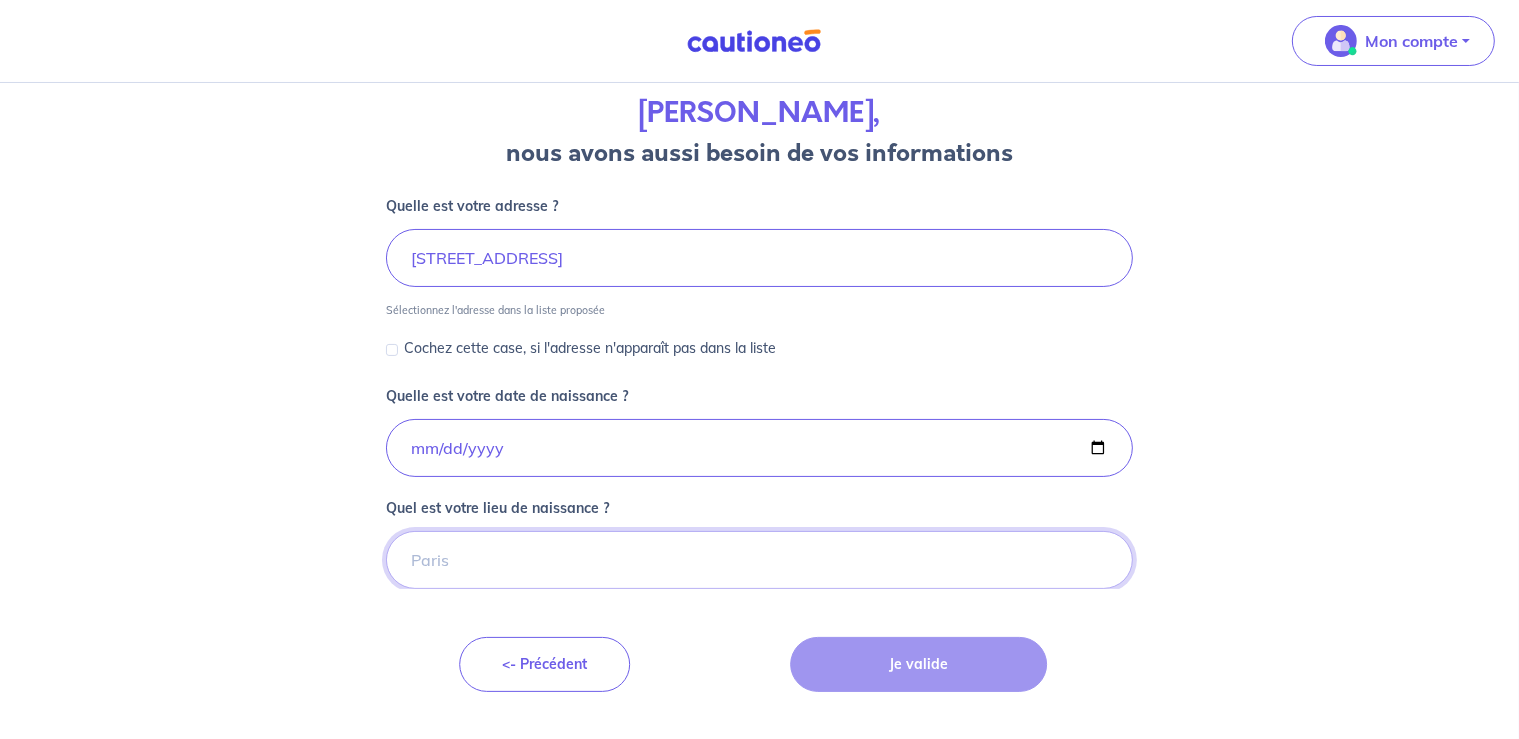 click on "Quel est votre lieu de naissance ?" at bounding box center [760, 560] 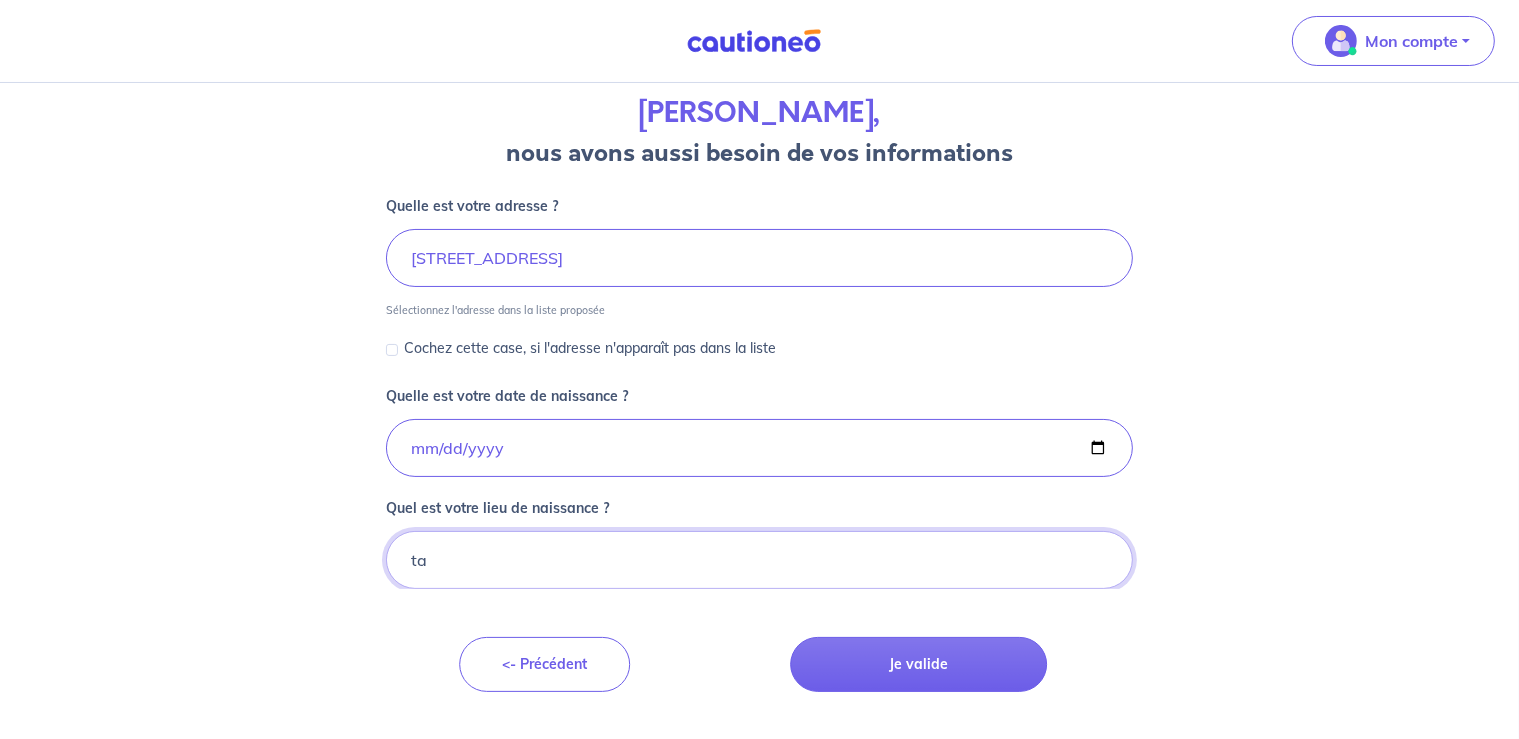 type on "t" 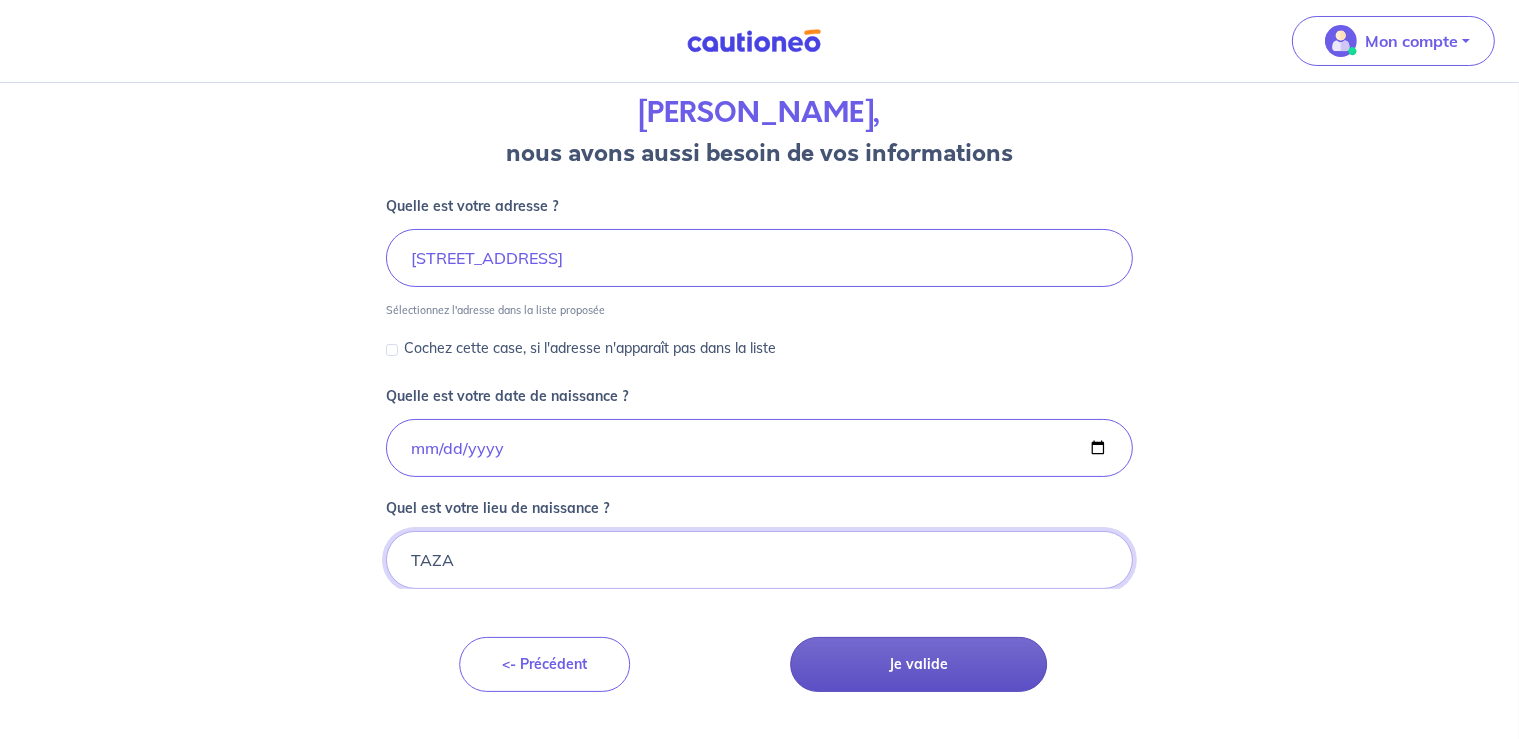 type on "TAZA" 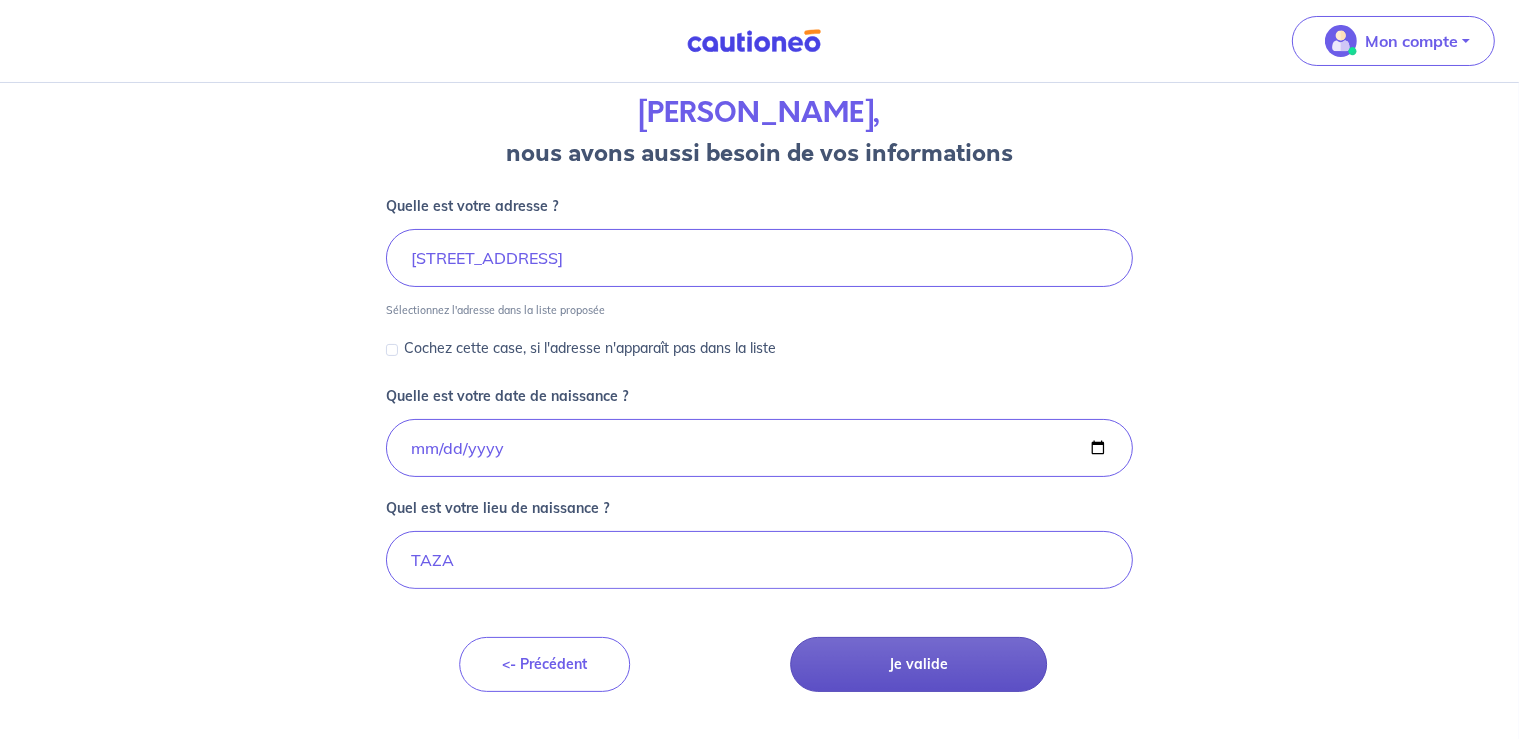 click on "Je valide" at bounding box center (919, 664) 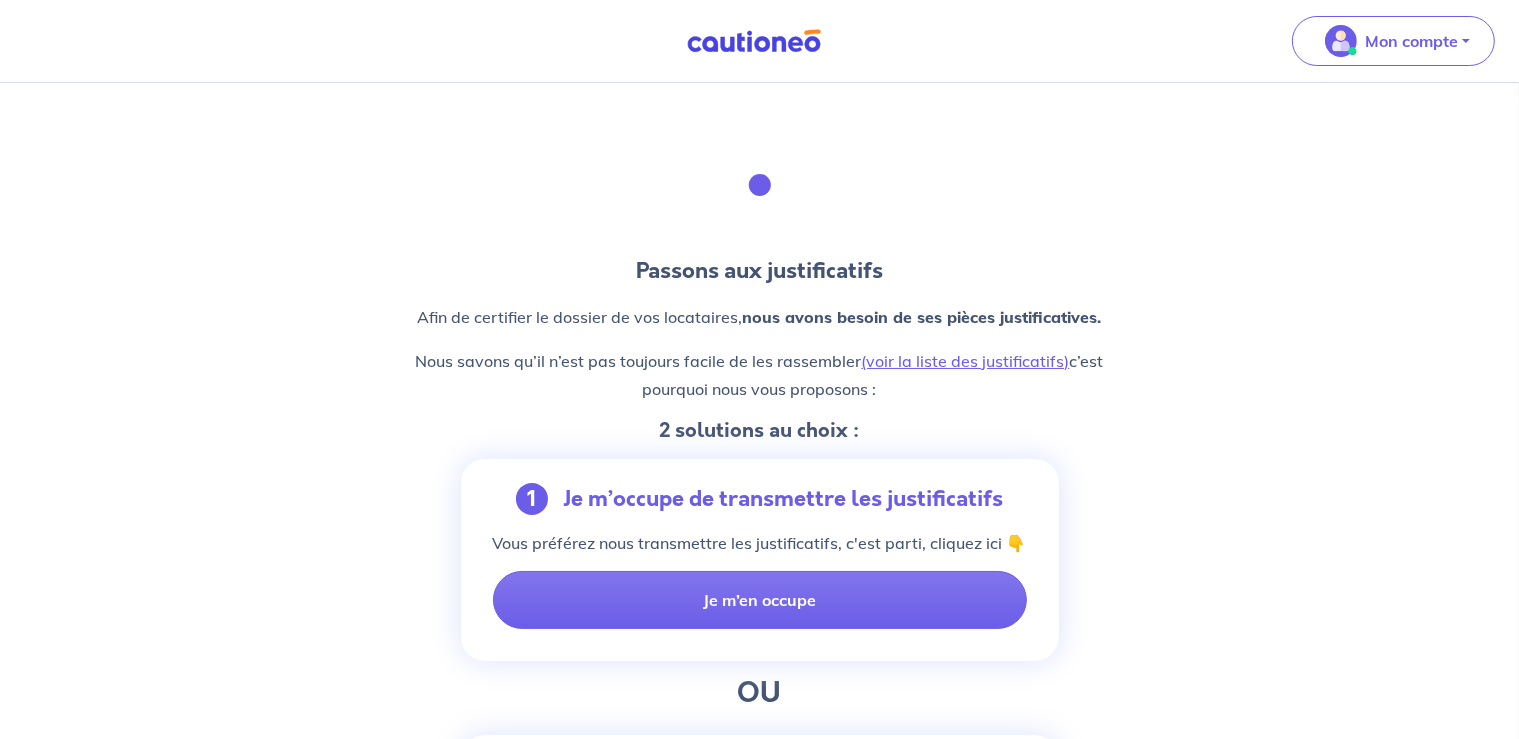 scroll, scrollTop: 0, scrollLeft: 0, axis: both 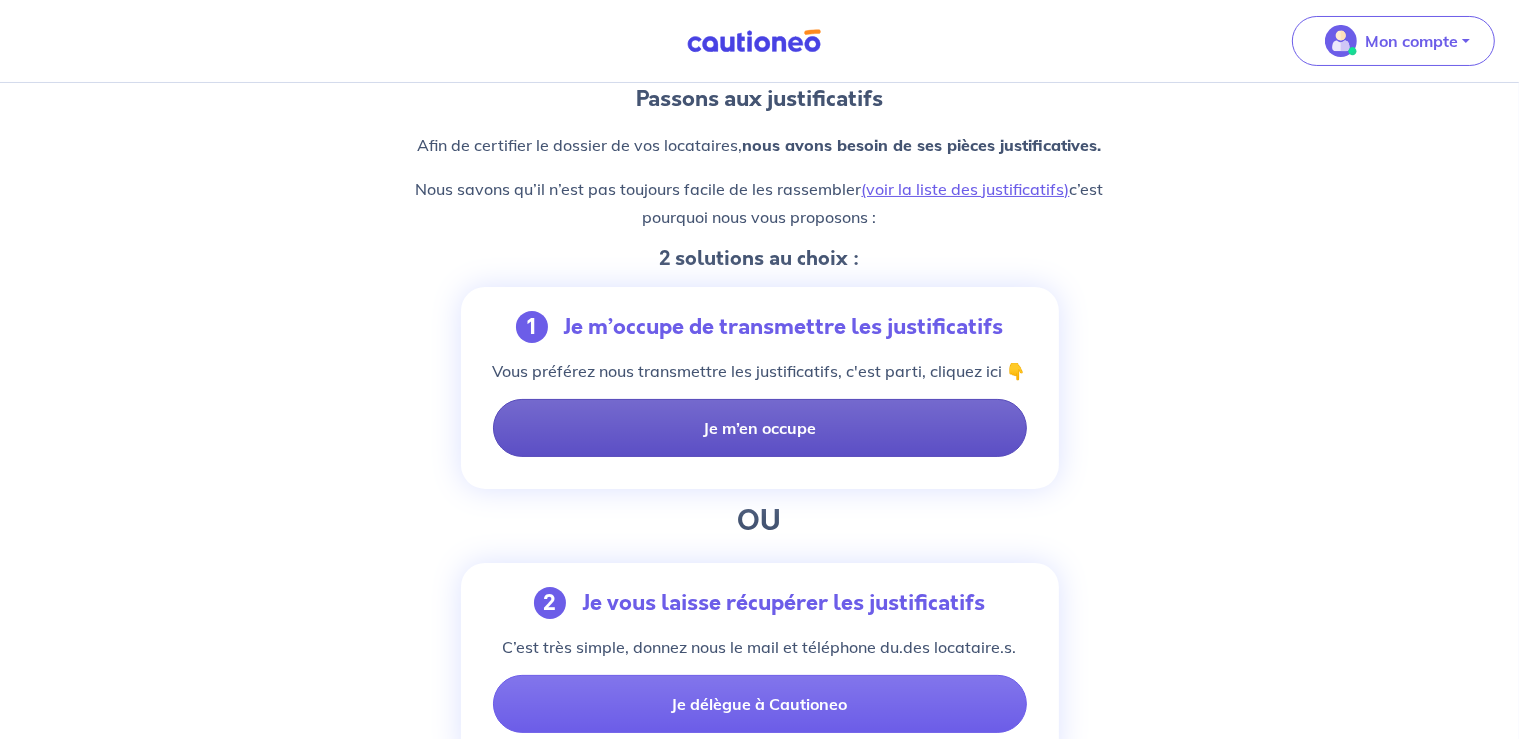 click on "Je m’en occupe" at bounding box center (760, 428) 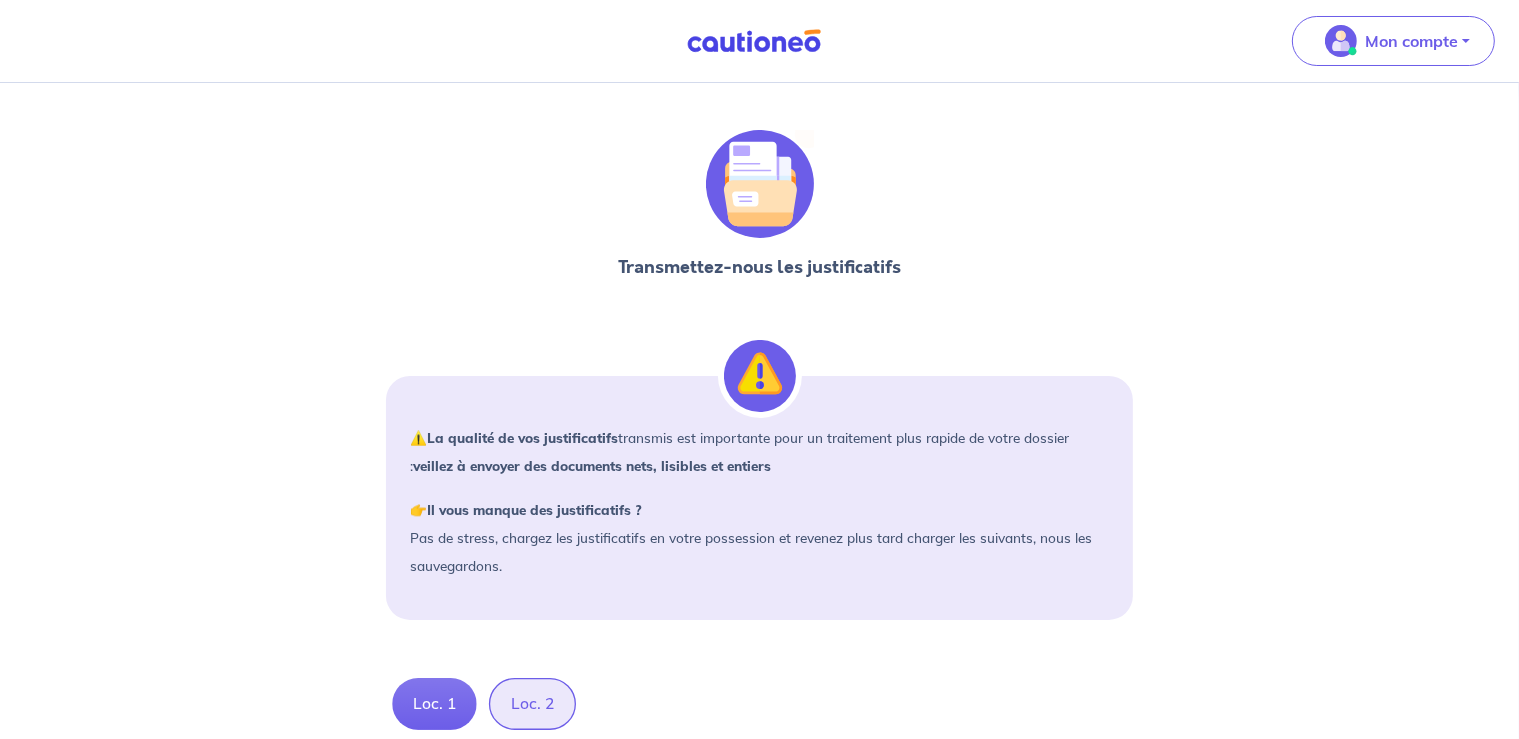 scroll, scrollTop: 0, scrollLeft: 0, axis: both 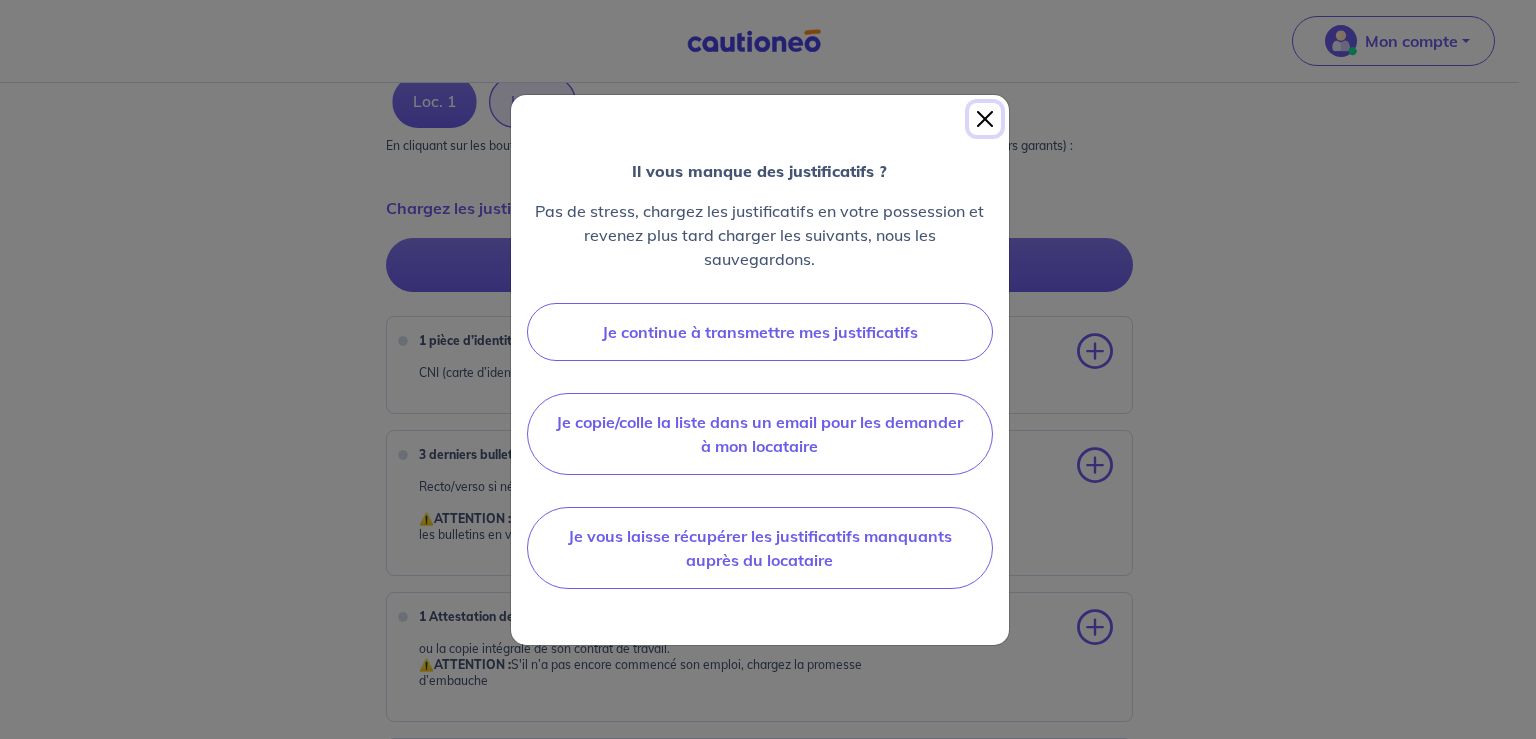 click at bounding box center (985, 119) 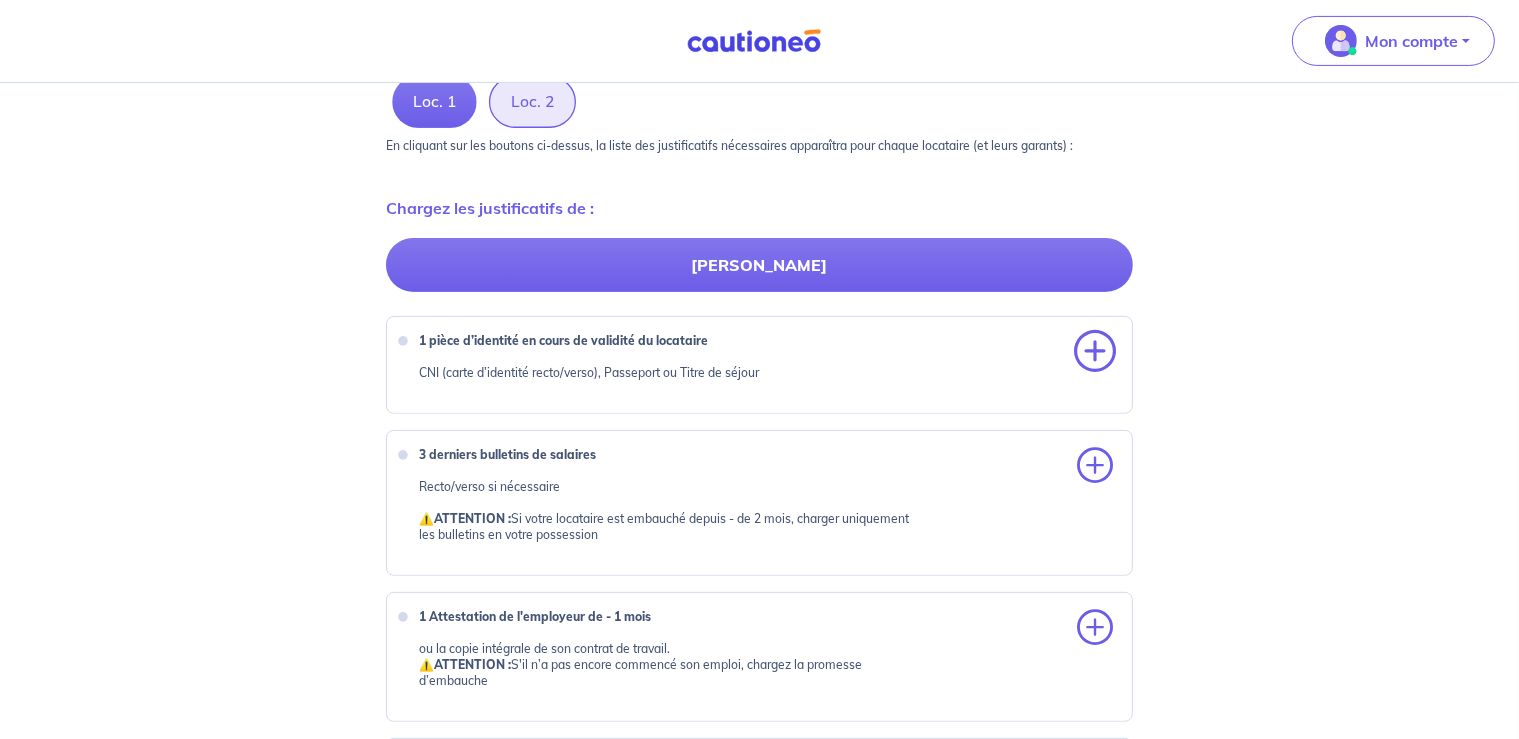 click at bounding box center (1095, 352) 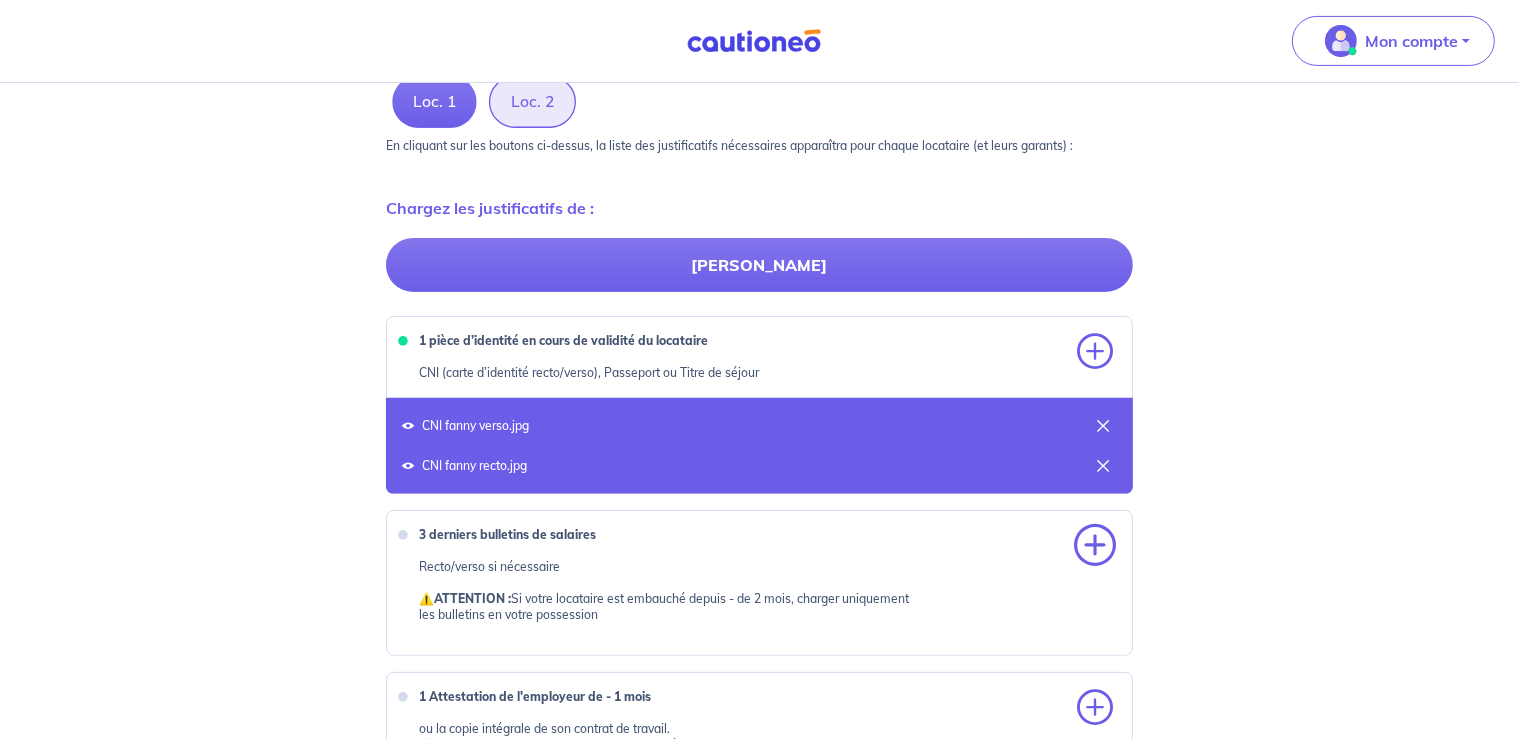click at bounding box center (1095, 546) 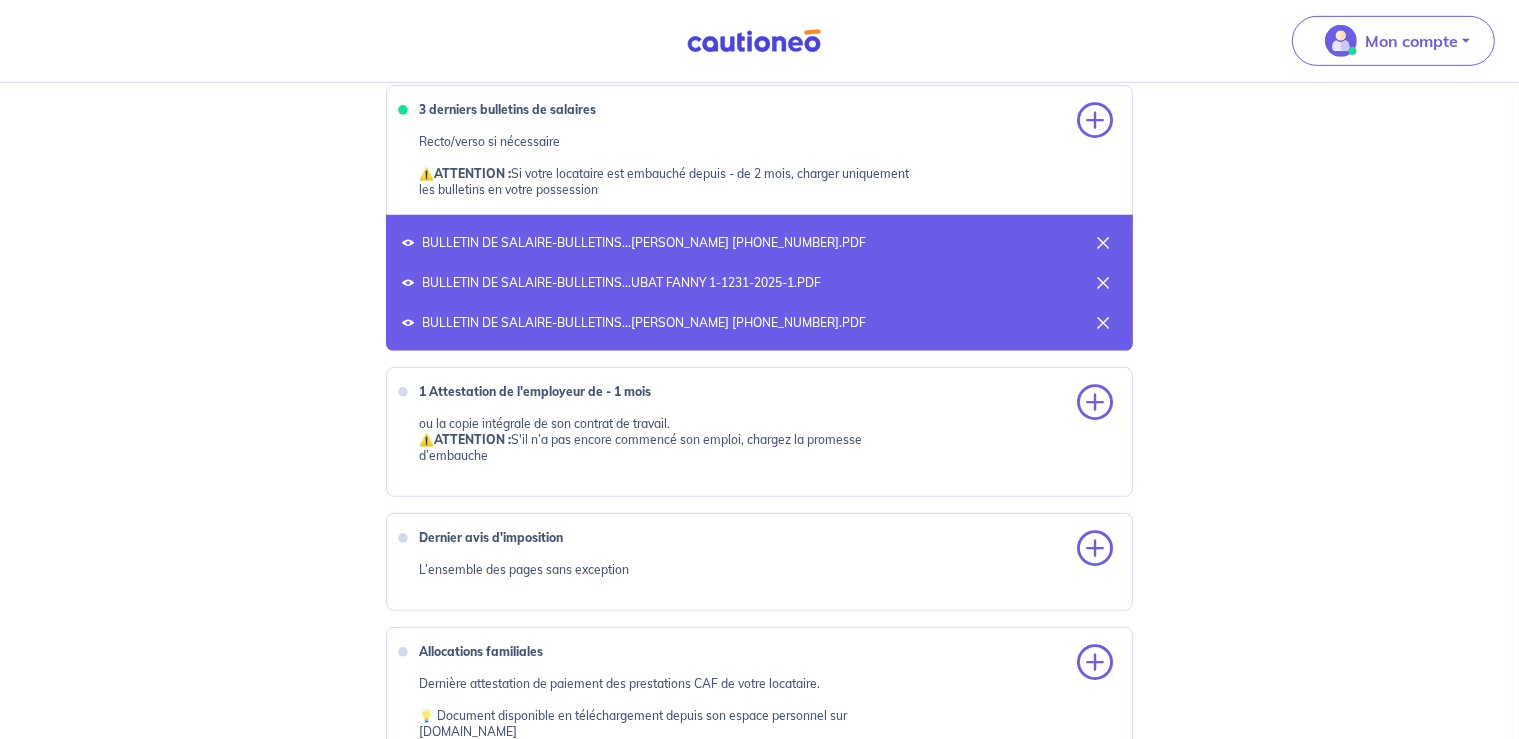scroll, scrollTop: 1033, scrollLeft: 0, axis: vertical 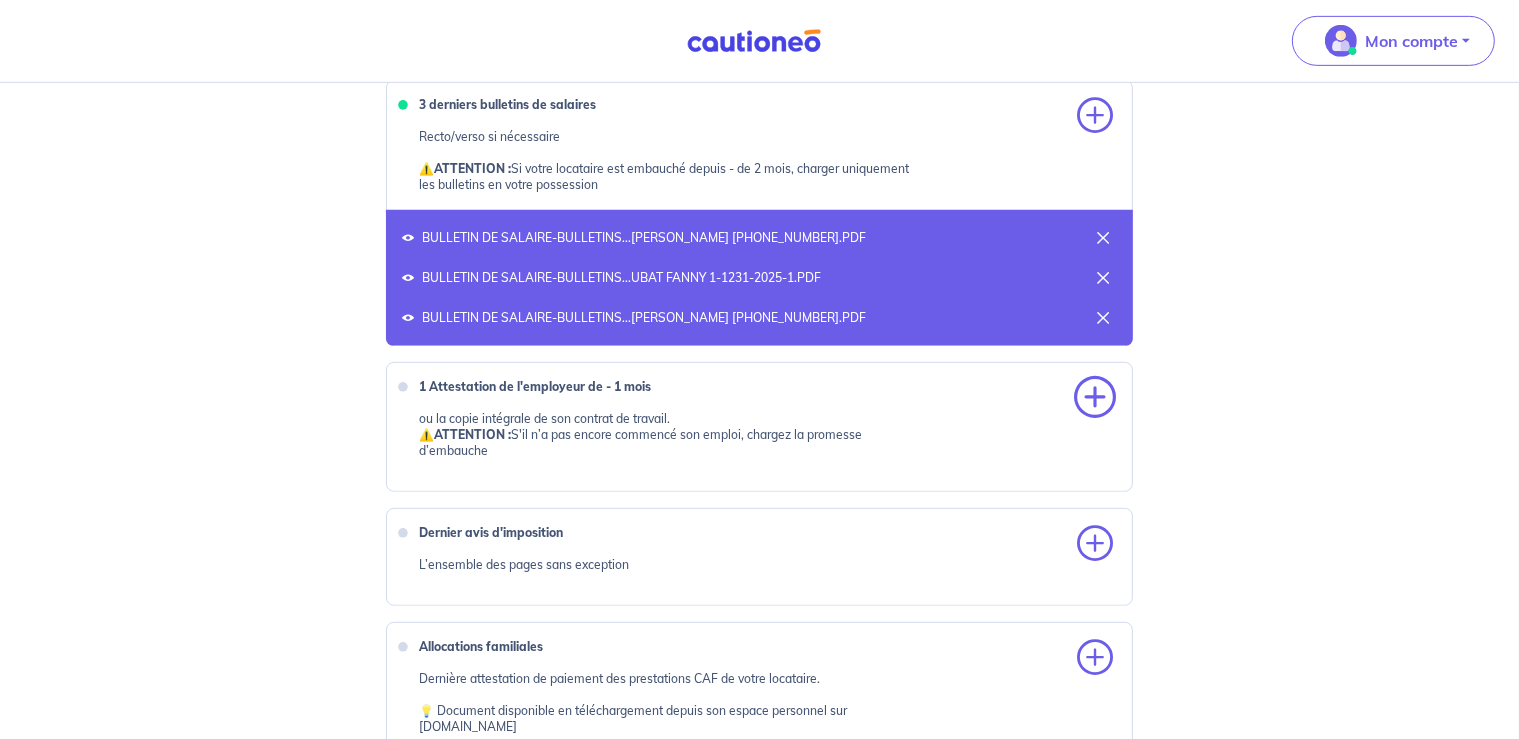 click at bounding box center (1095, 398) 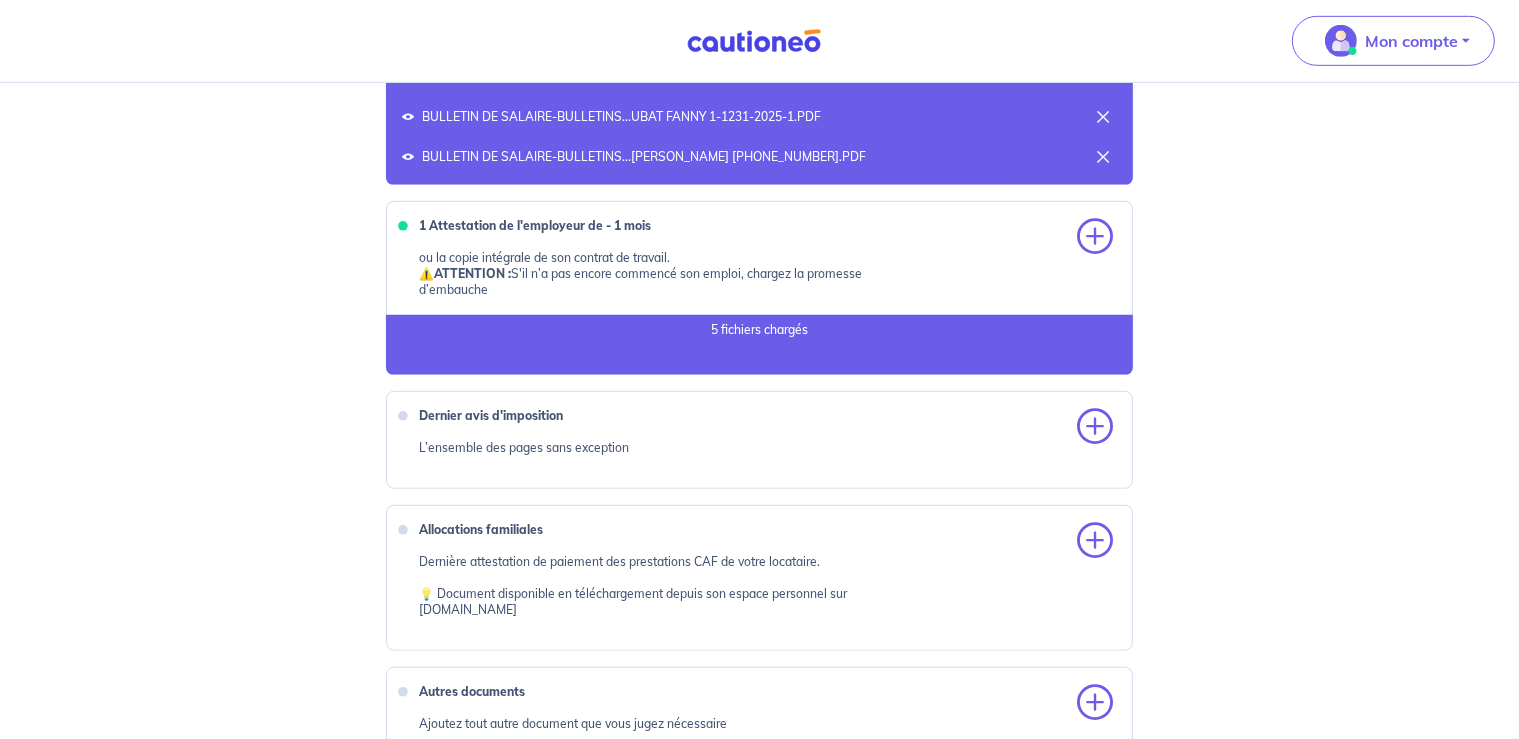 scroll, scrollTop: 1197, scrollLeft: 0, axis: vertical 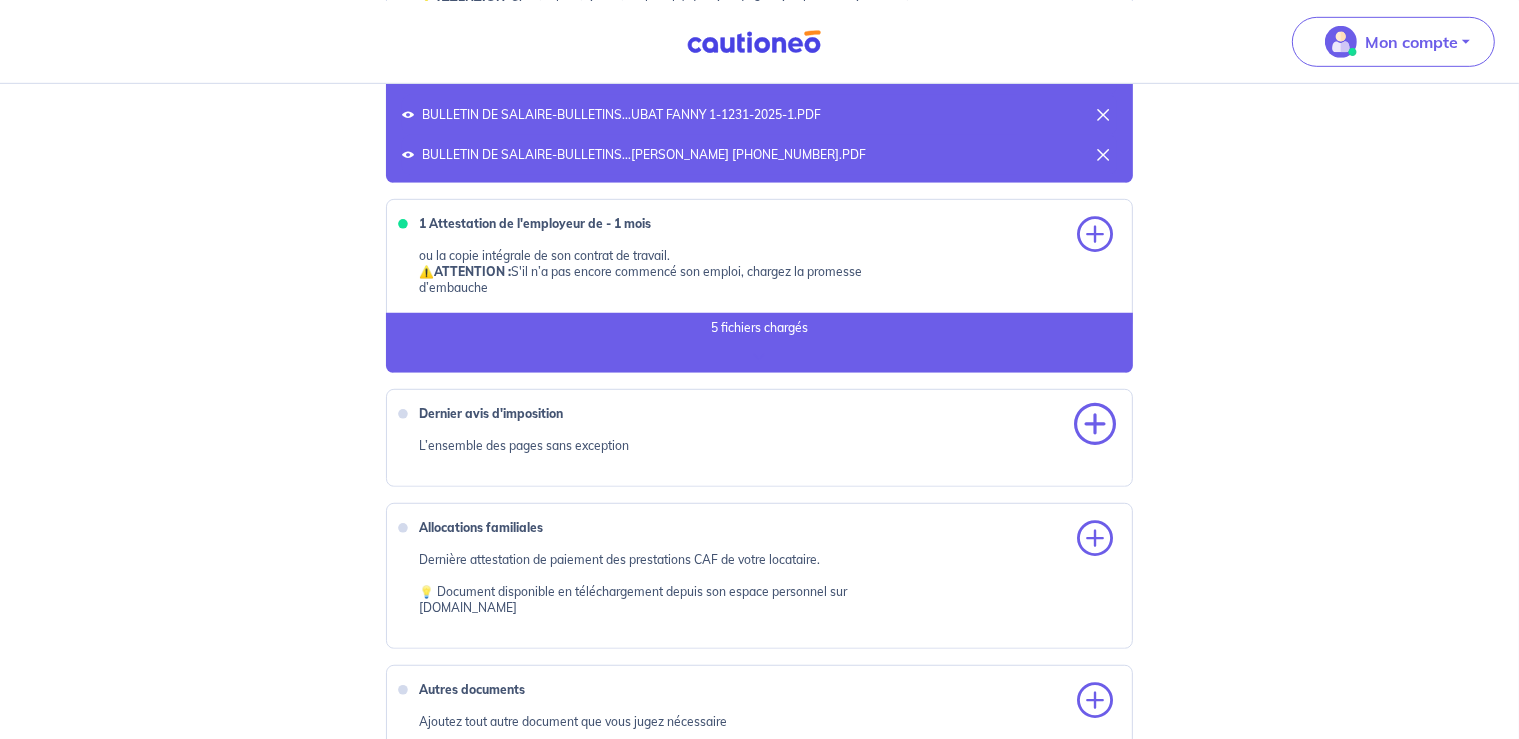 click at bounding box center [1095, 424] 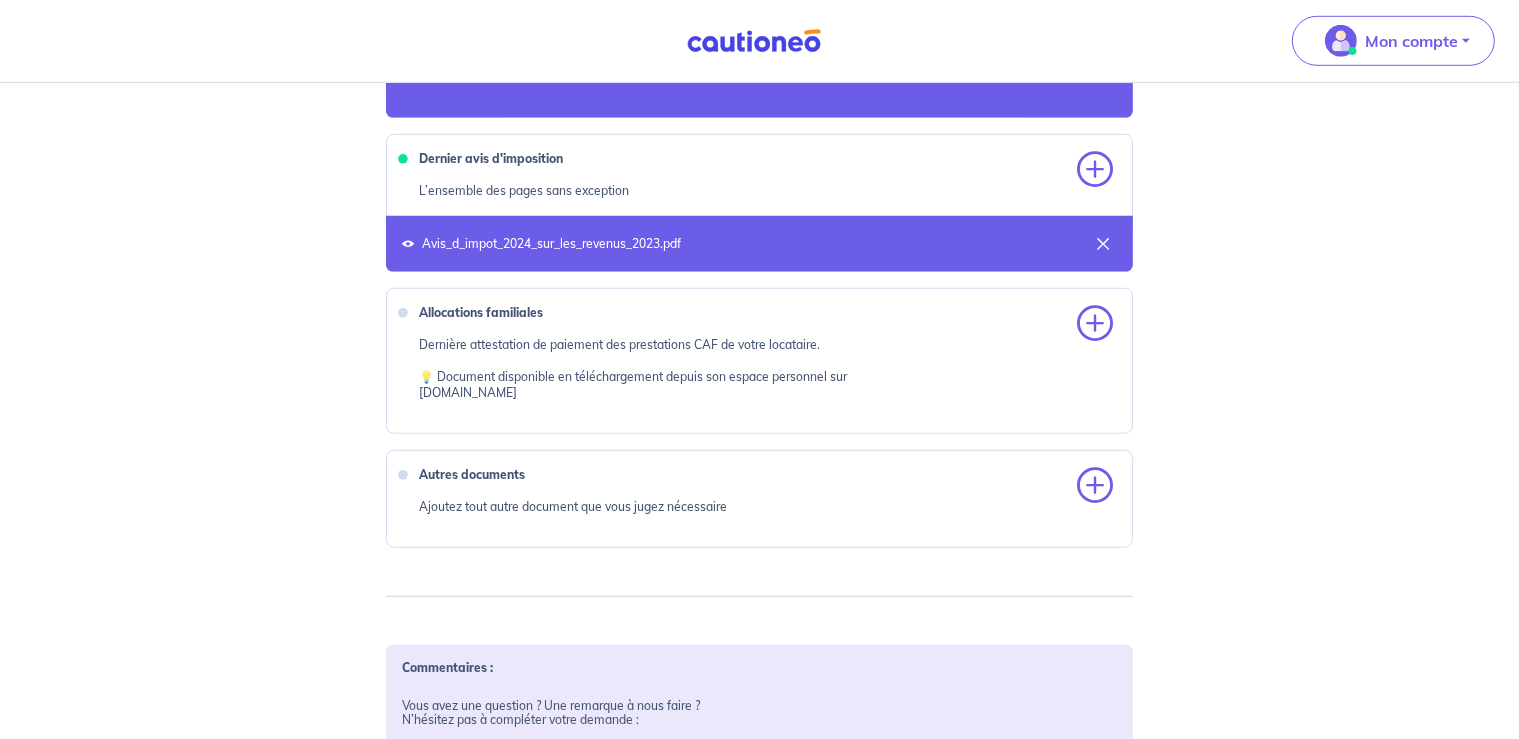 scroll, scrollTop: 1454, scrollLeft: 0, axis: vertical 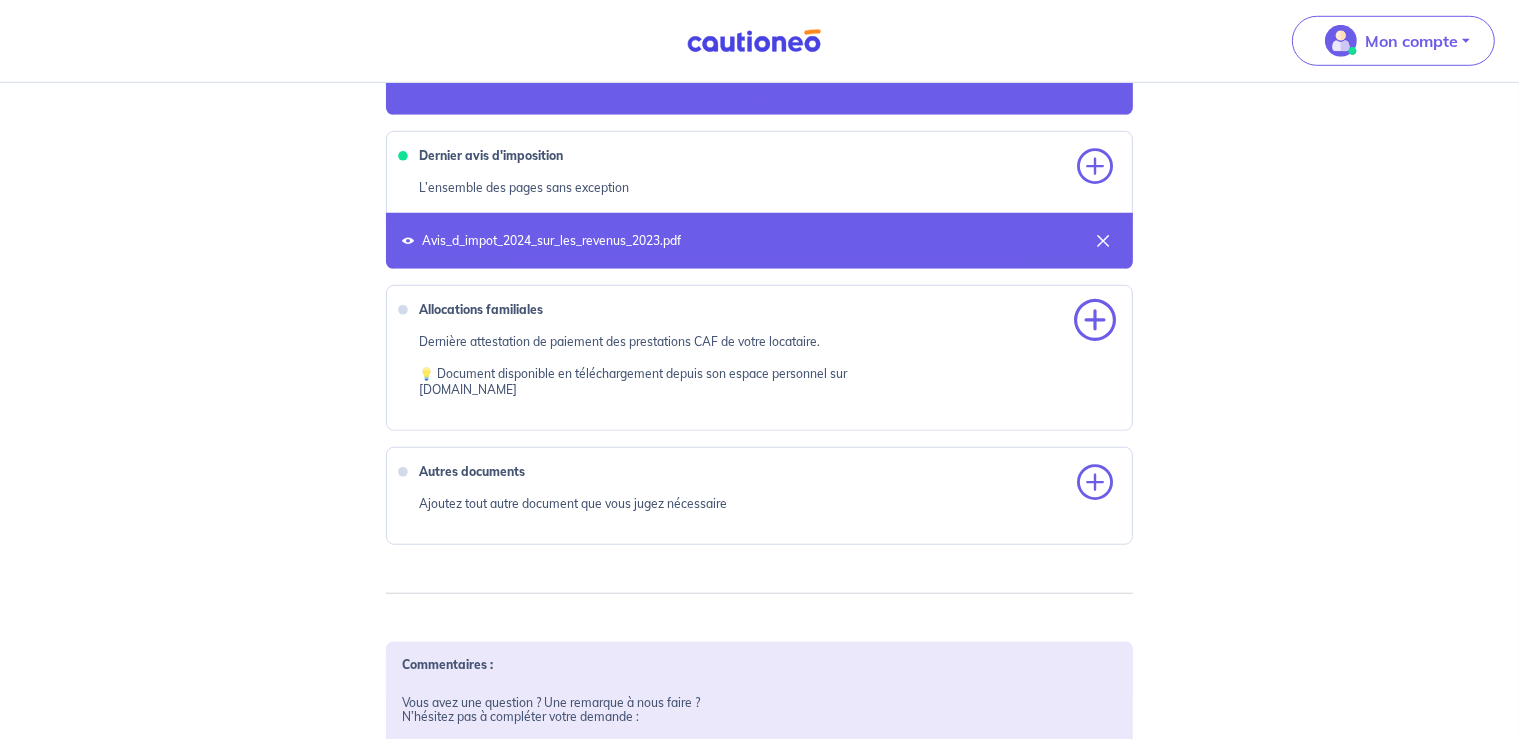 click at bounding box center (1095, 321) 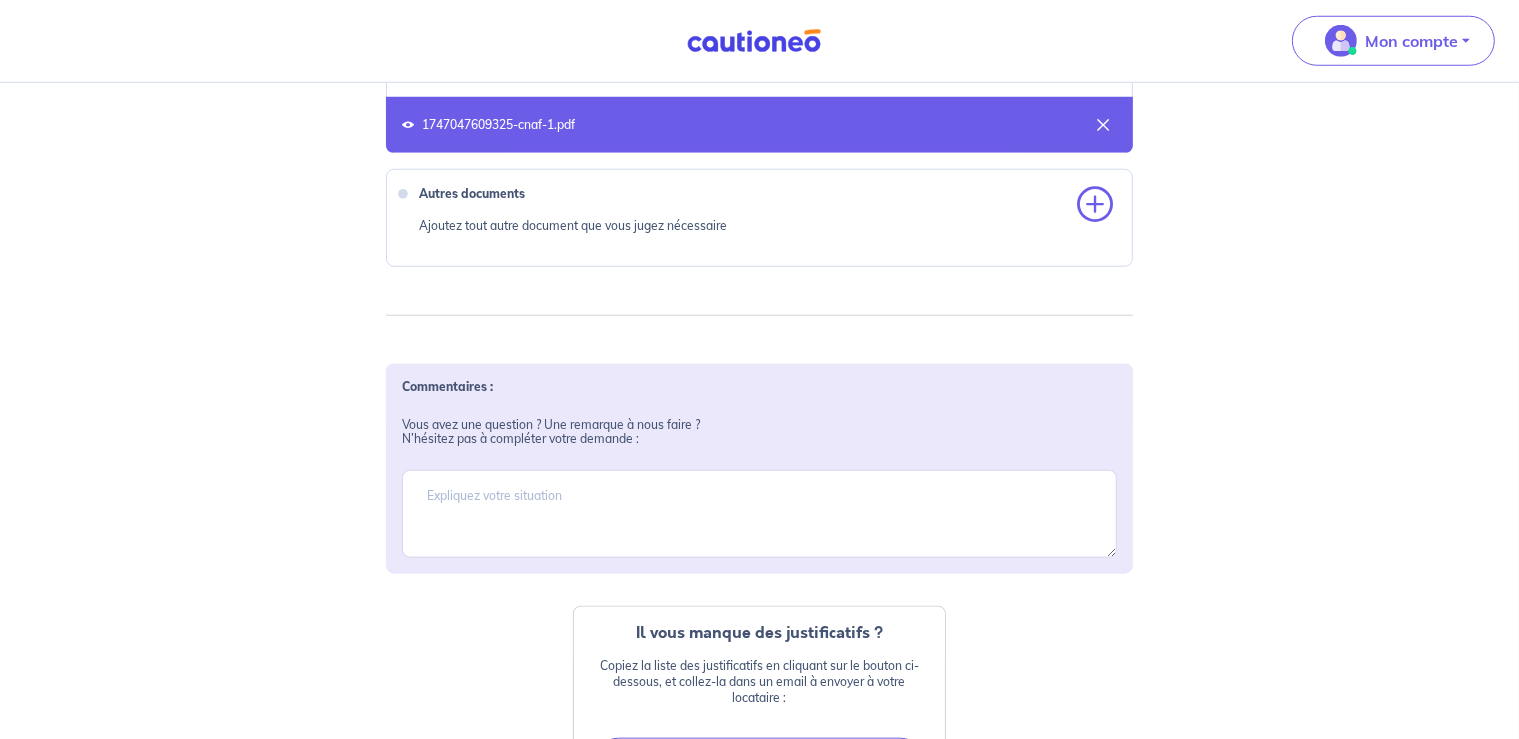 scroll, scrollTop: 1800, scrollLeft: 0, axis: vertical 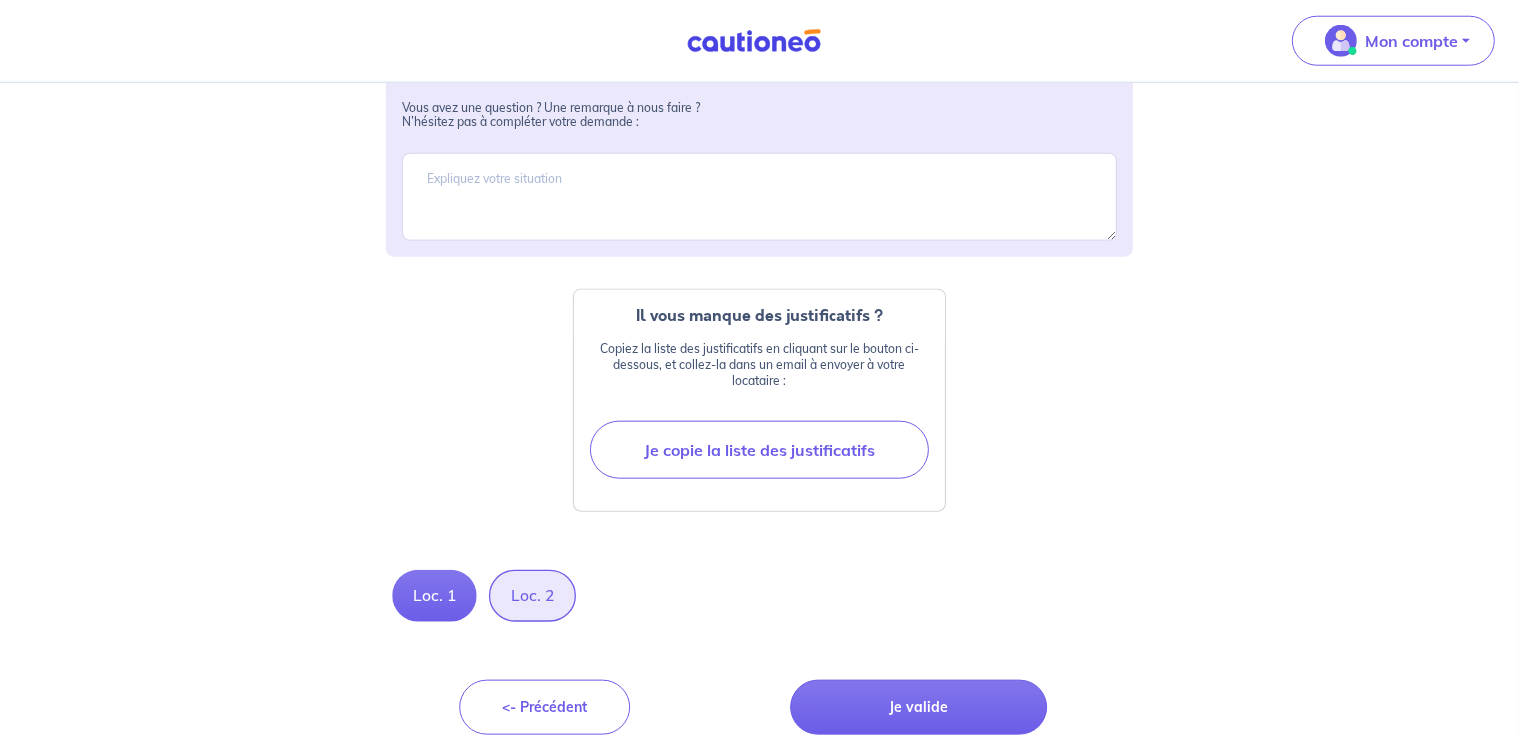 click on "Loc. 2" at bounding box center (532, 596) 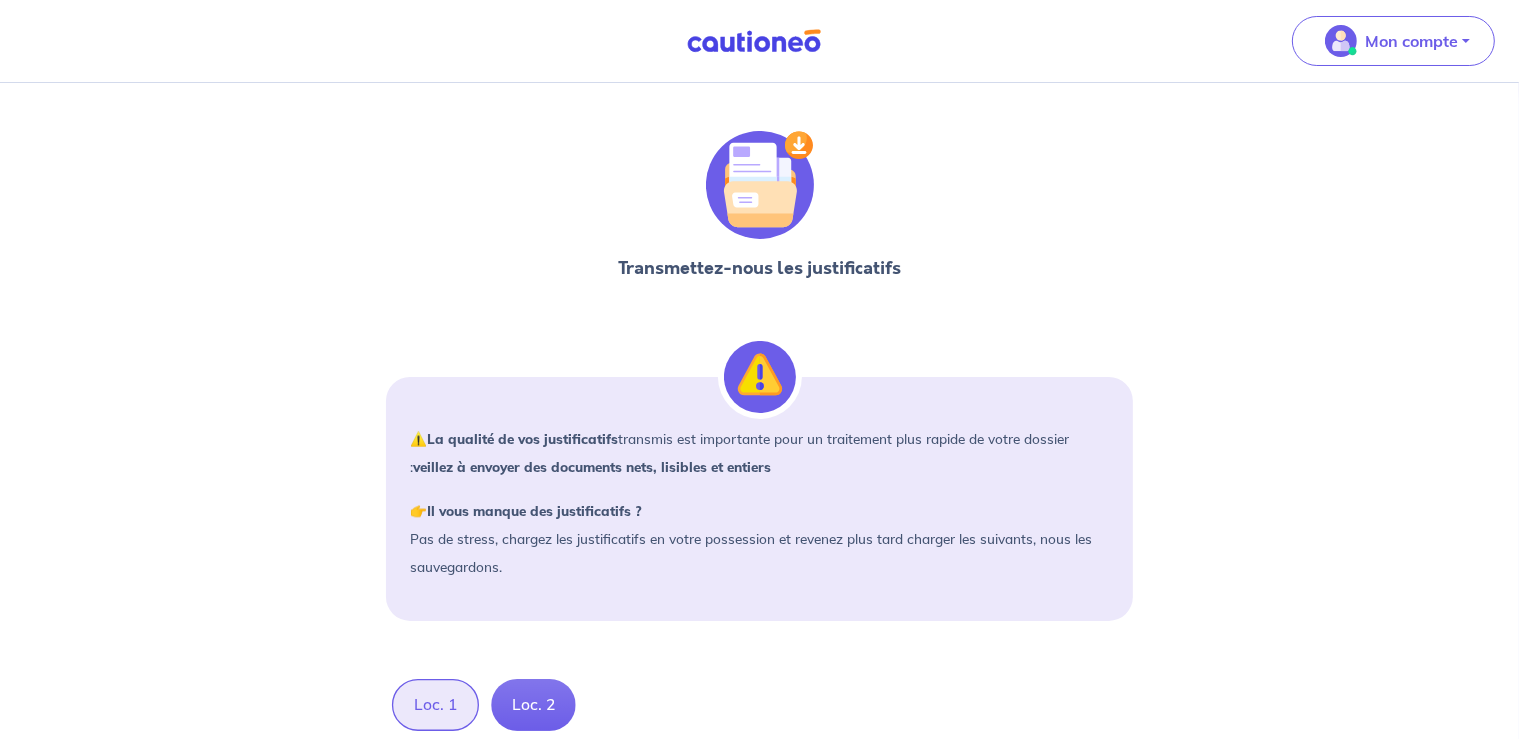 scroll, scrollTop: 0, scrollLeft: 0, axis: both 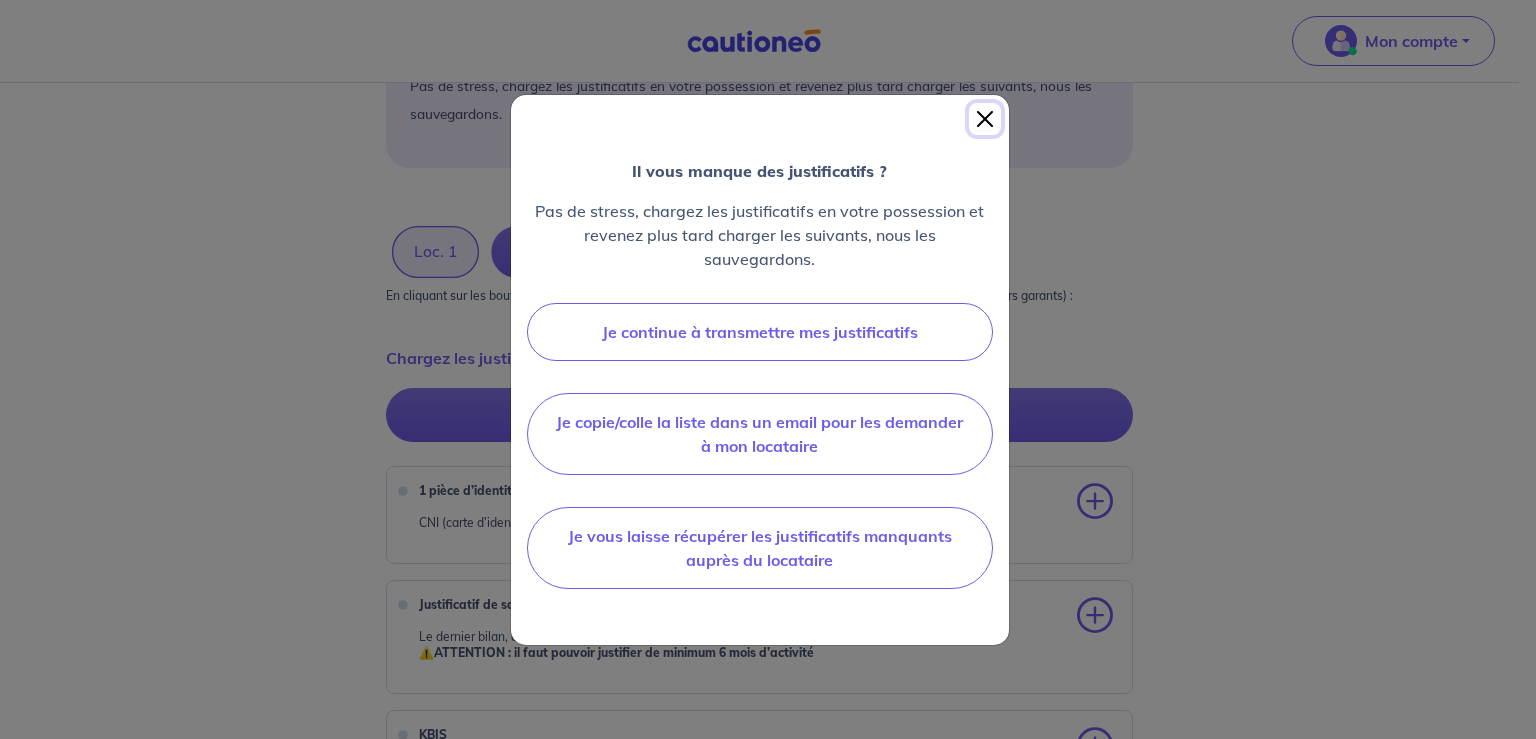 click at bounding box center (985, 119) 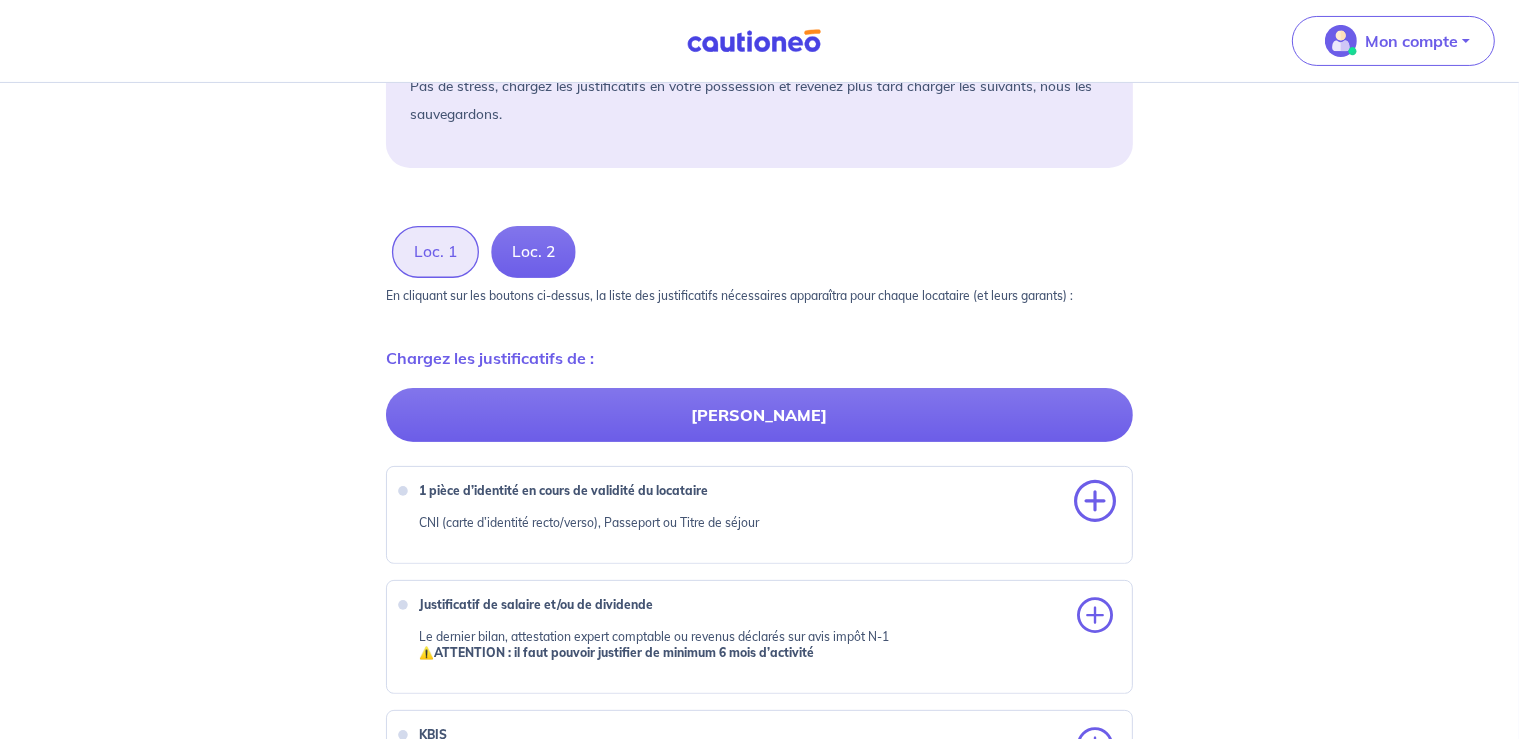 click at bounding box center (1095, 502) 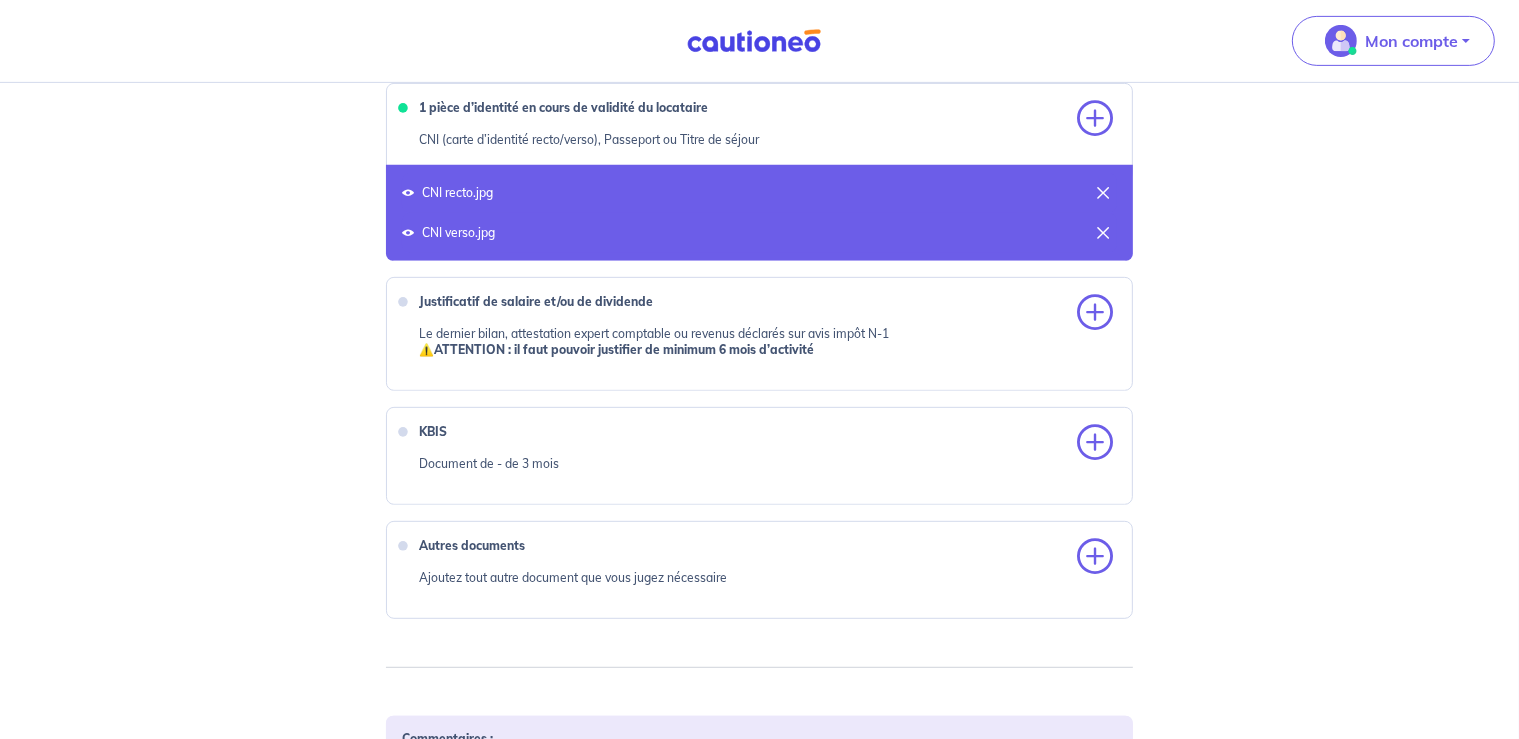 scroll, scrollTop: 851, scrollLeft: 0, axis: vertical 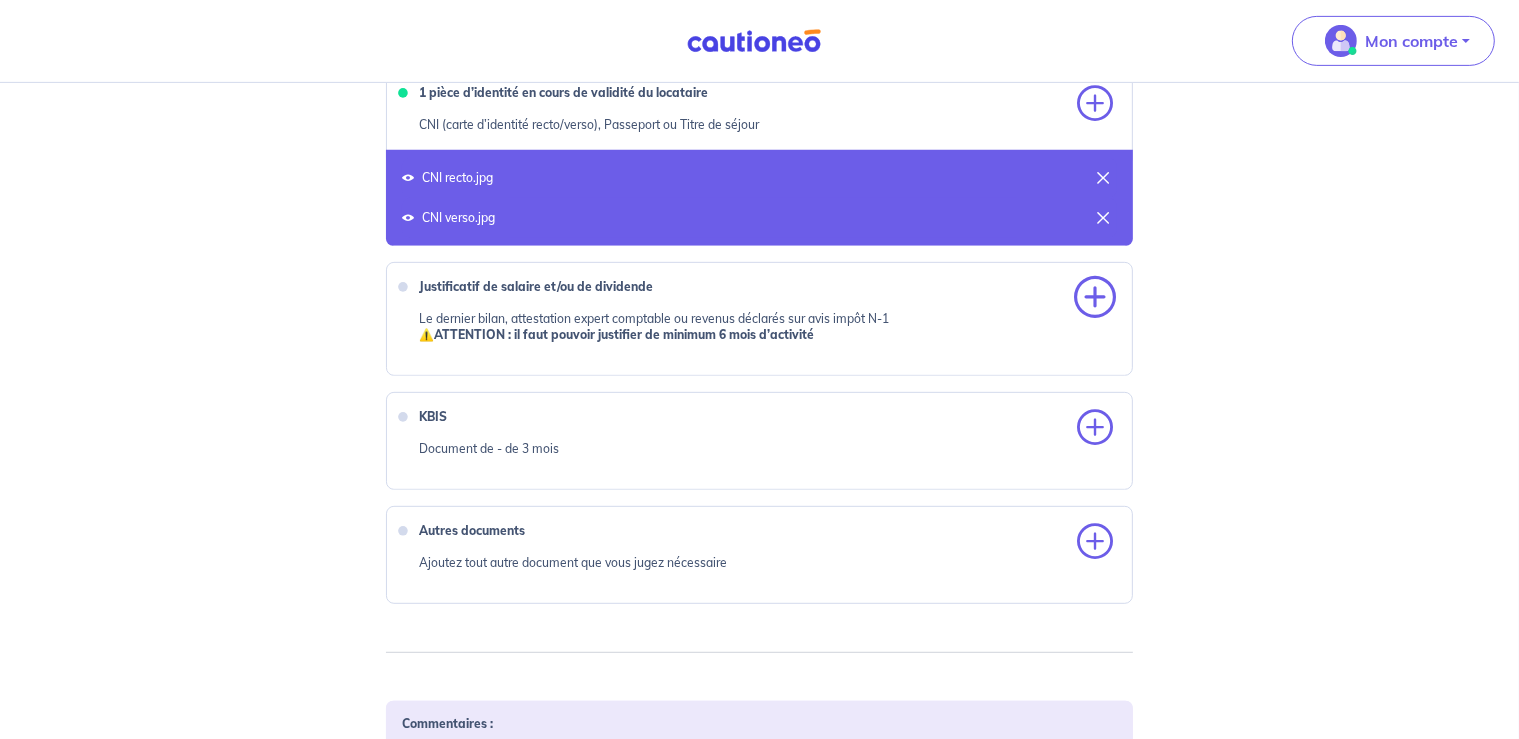 click at bounding box center (1095, 298) 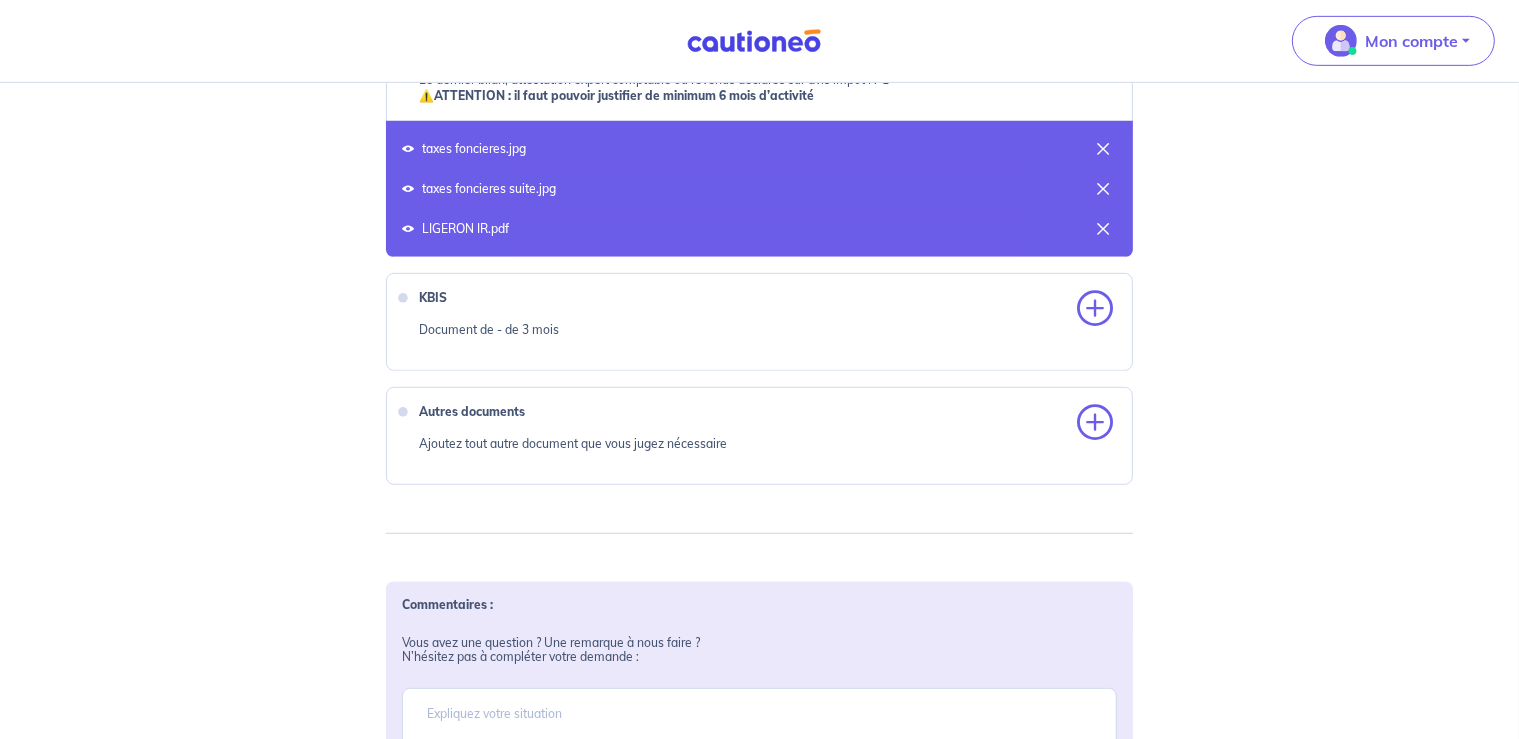 scroll, scrollTop: 1061, scrollLeft: 0, axis: vertical 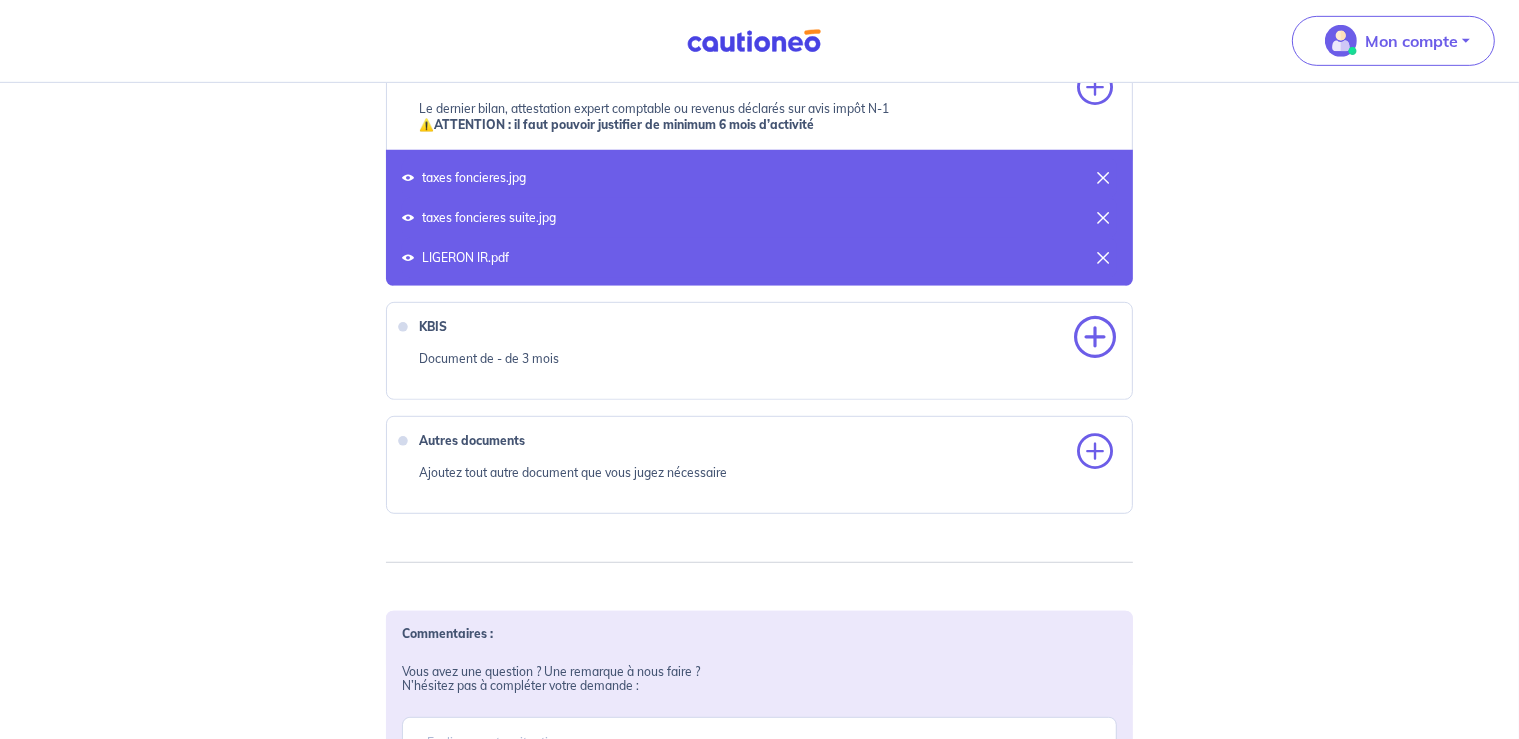click at bounding box center [1095, 338] 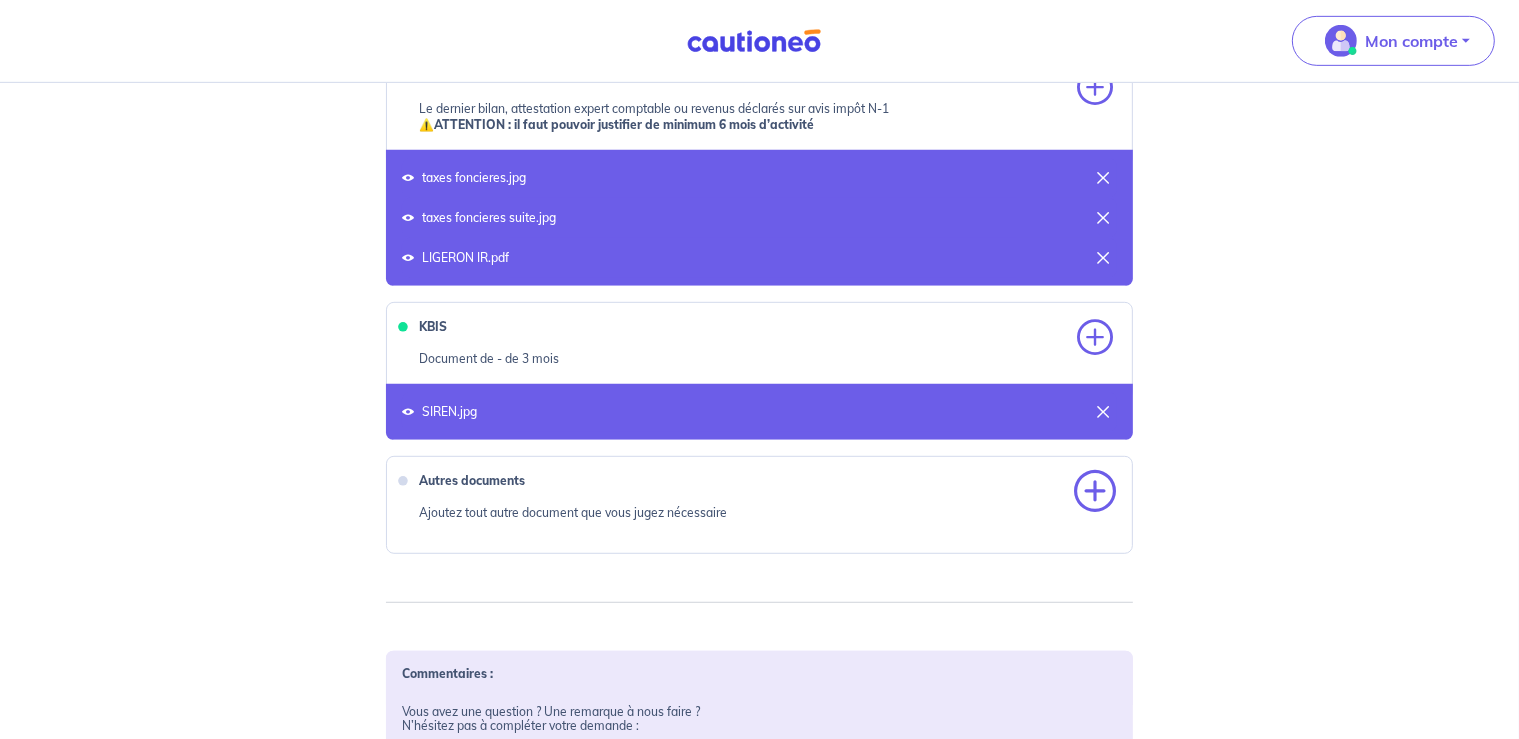 click at bounding box center [1095, 492] 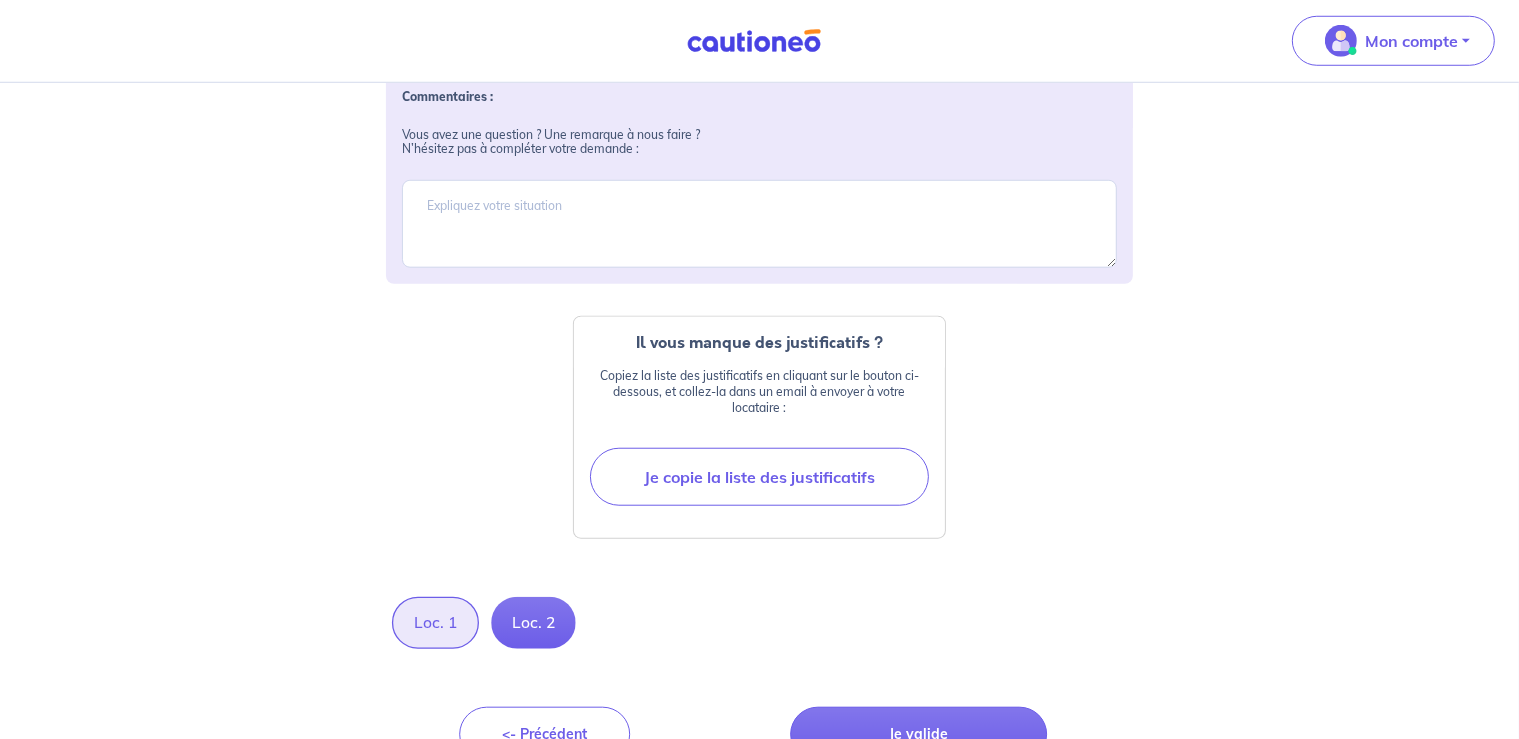 scroll, scrollTop: 1726, scrollLeft: 0, axis: vertical 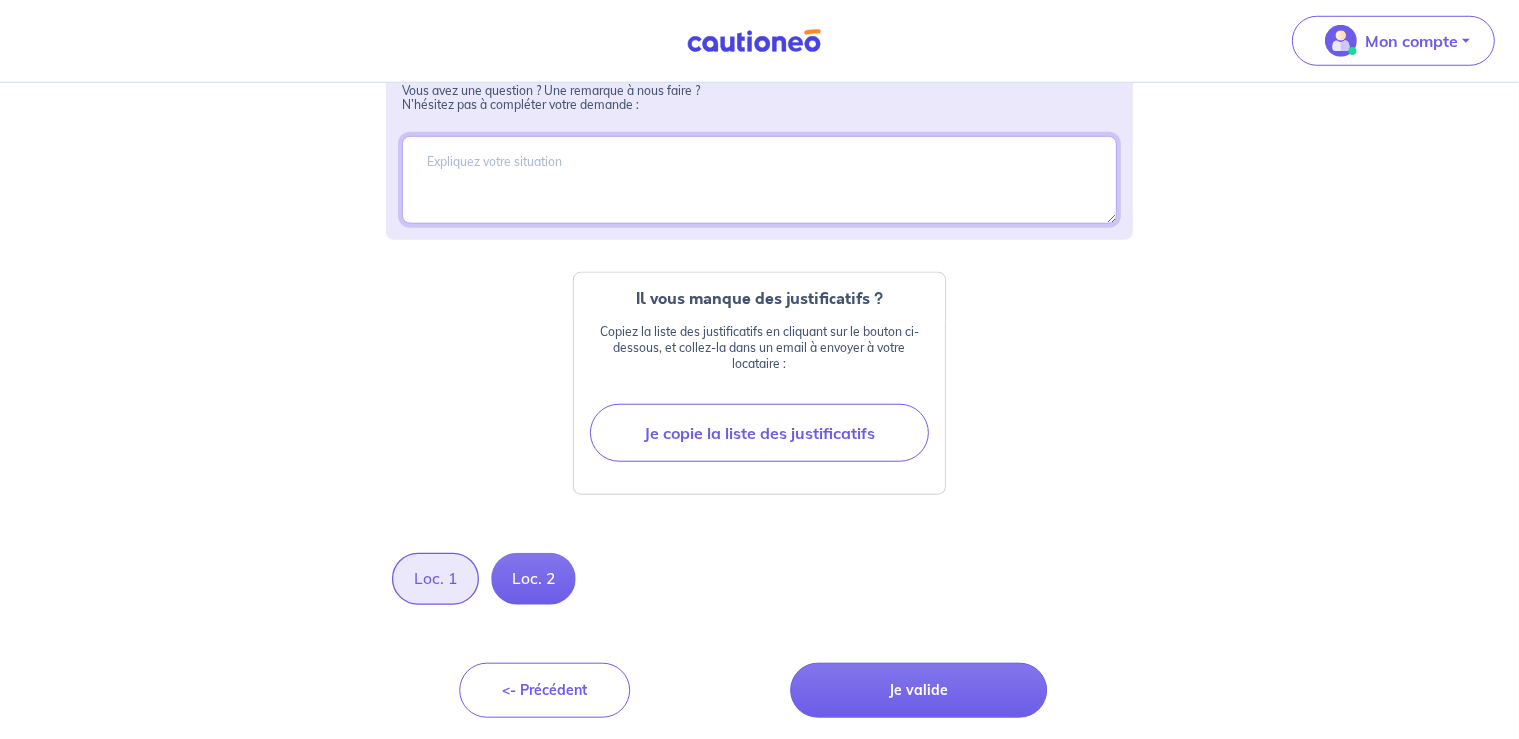 click at bounding box center (760, 180) 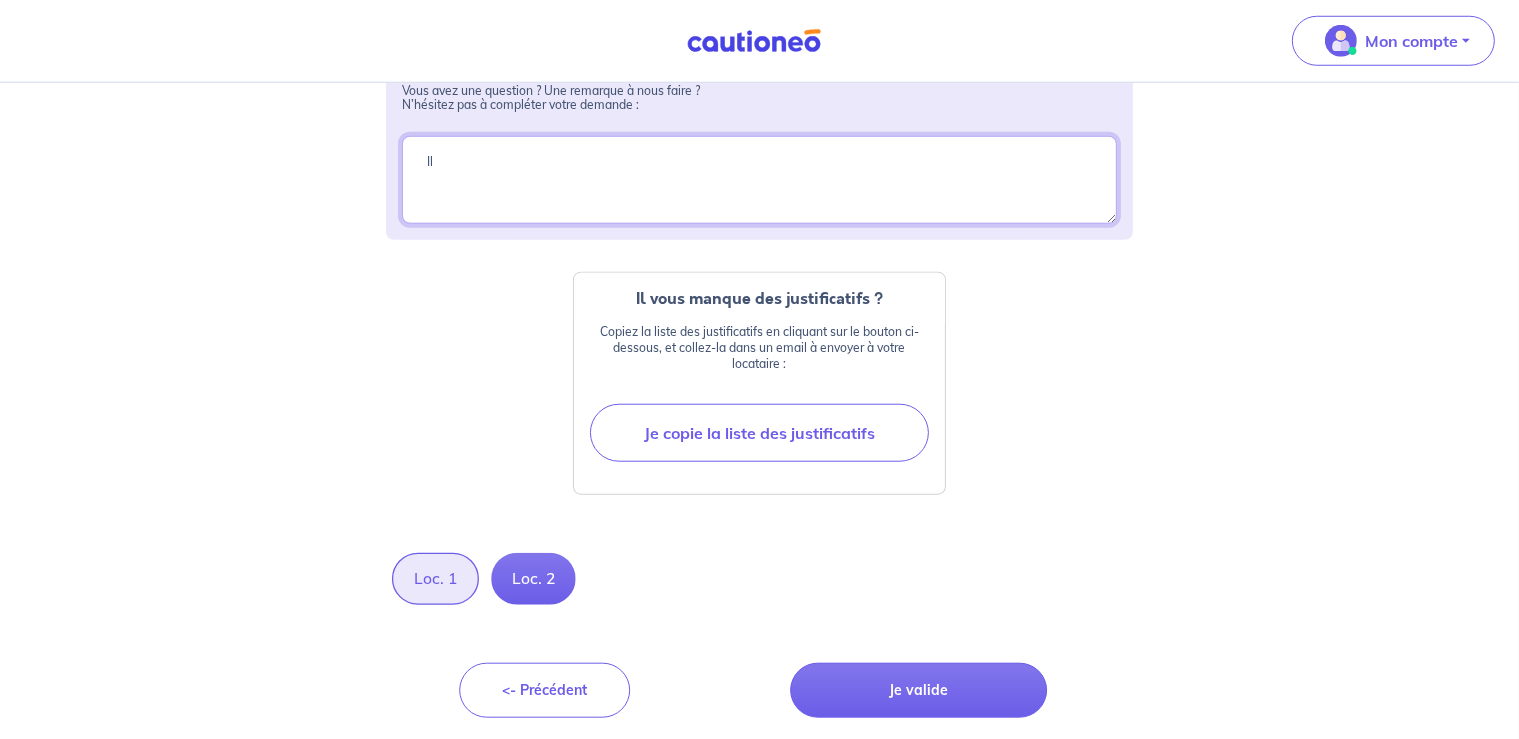 type on "I" 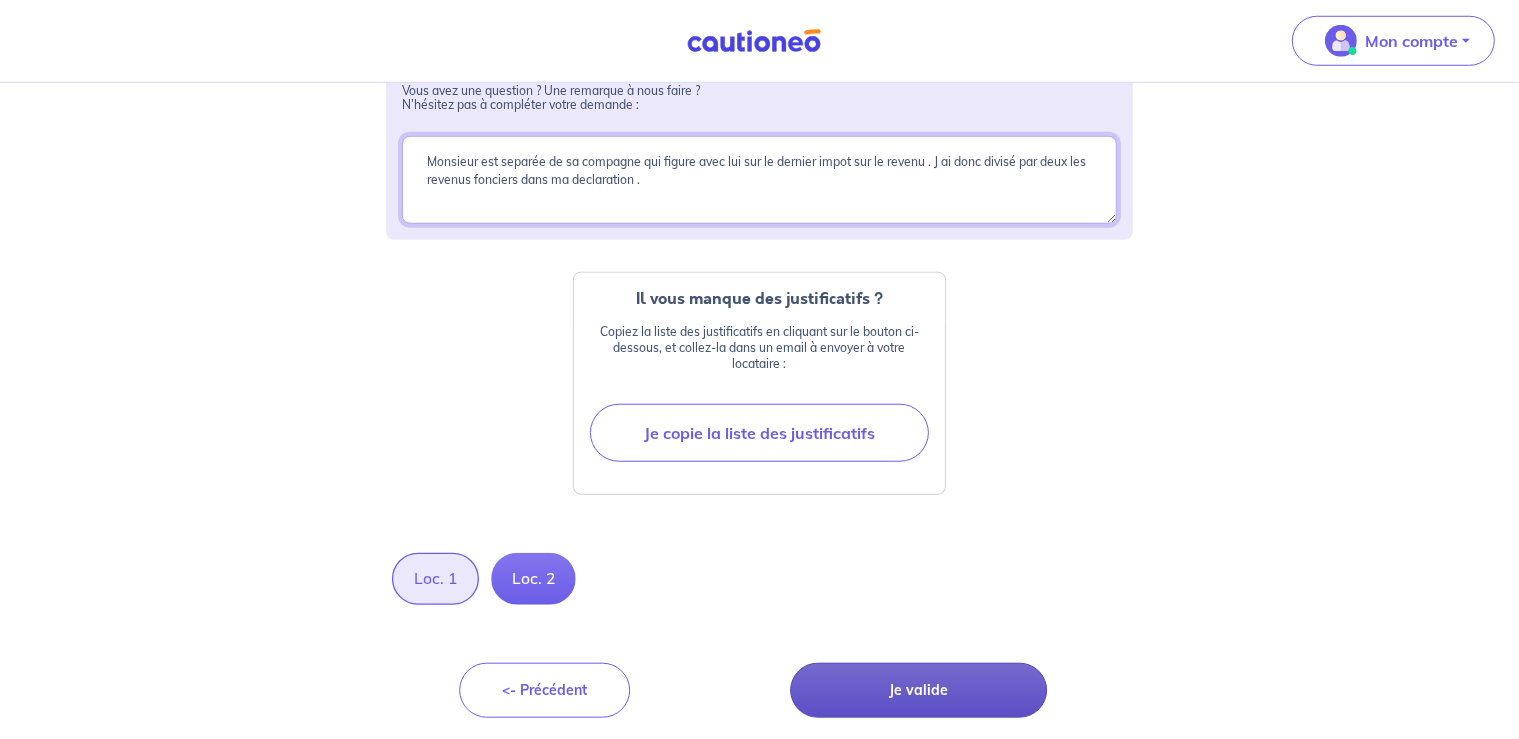 type on "Monsieur est separée de sa compagne qui figure avec lui sur le dernier impot sur le revenu . J ai donc divisé par deux les revenus fonciers dans ma declaration ." 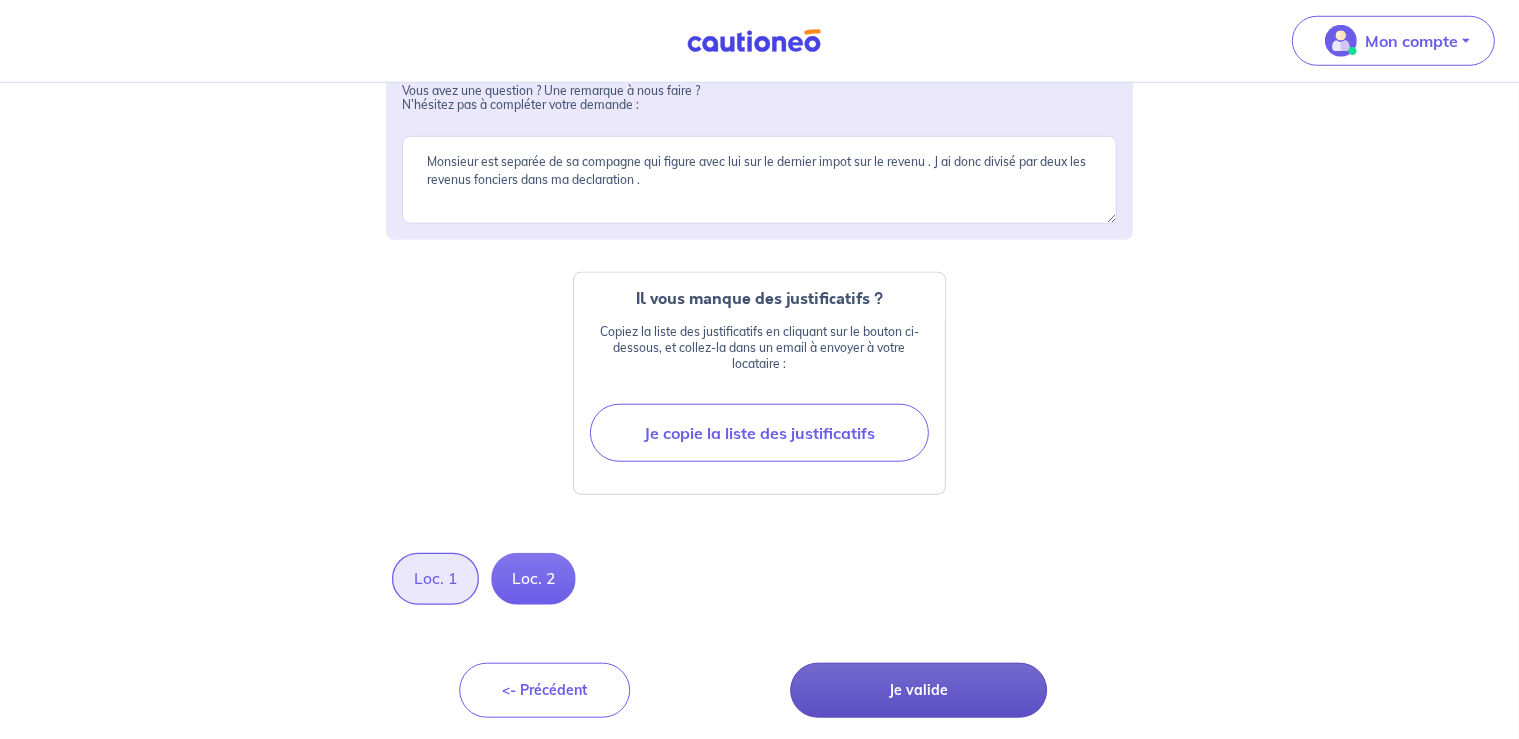 click on "Je valide" at bounding box center (919, 690) 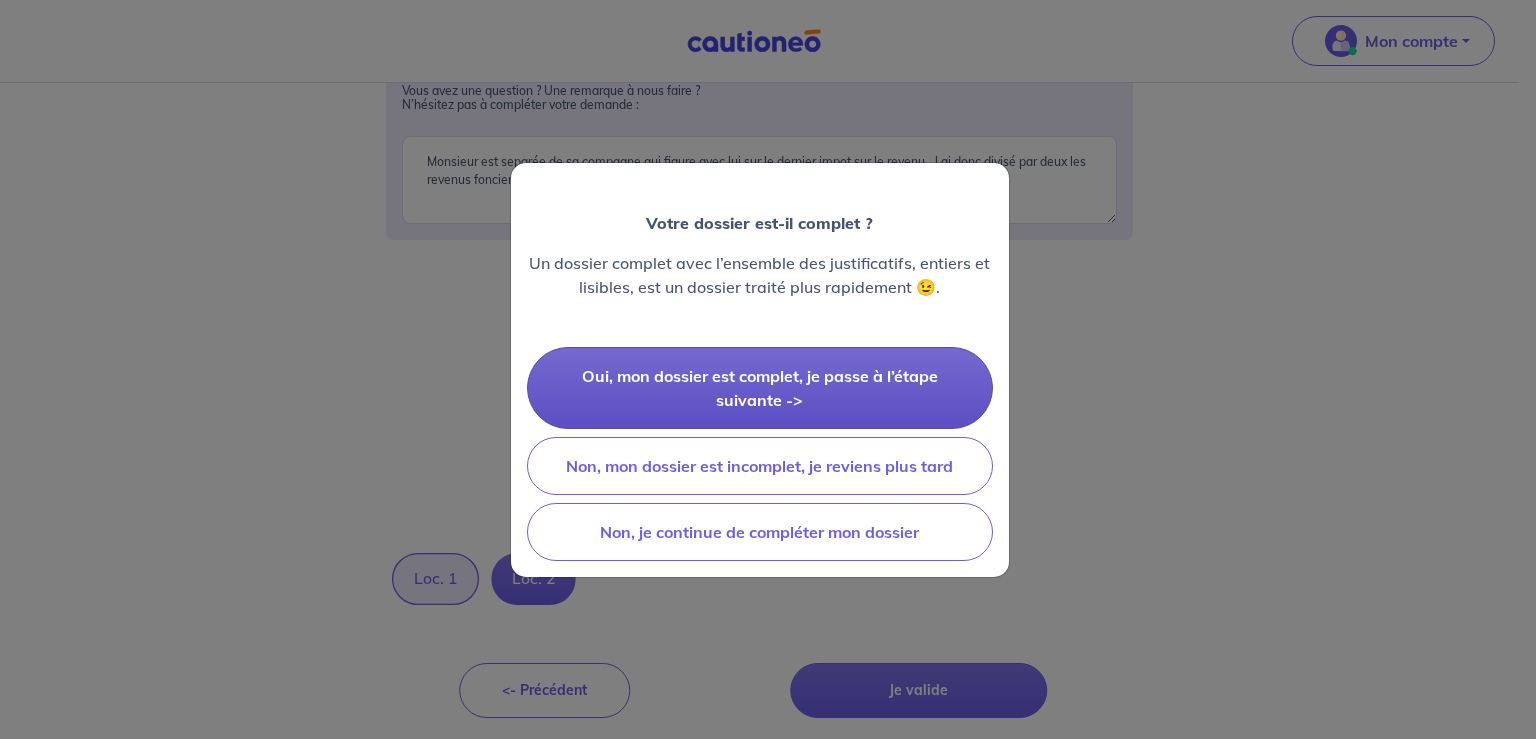 click on "Oui, mon dossier est complet, je passe à l’étape suivante ->" at bounding box center (760, 388) 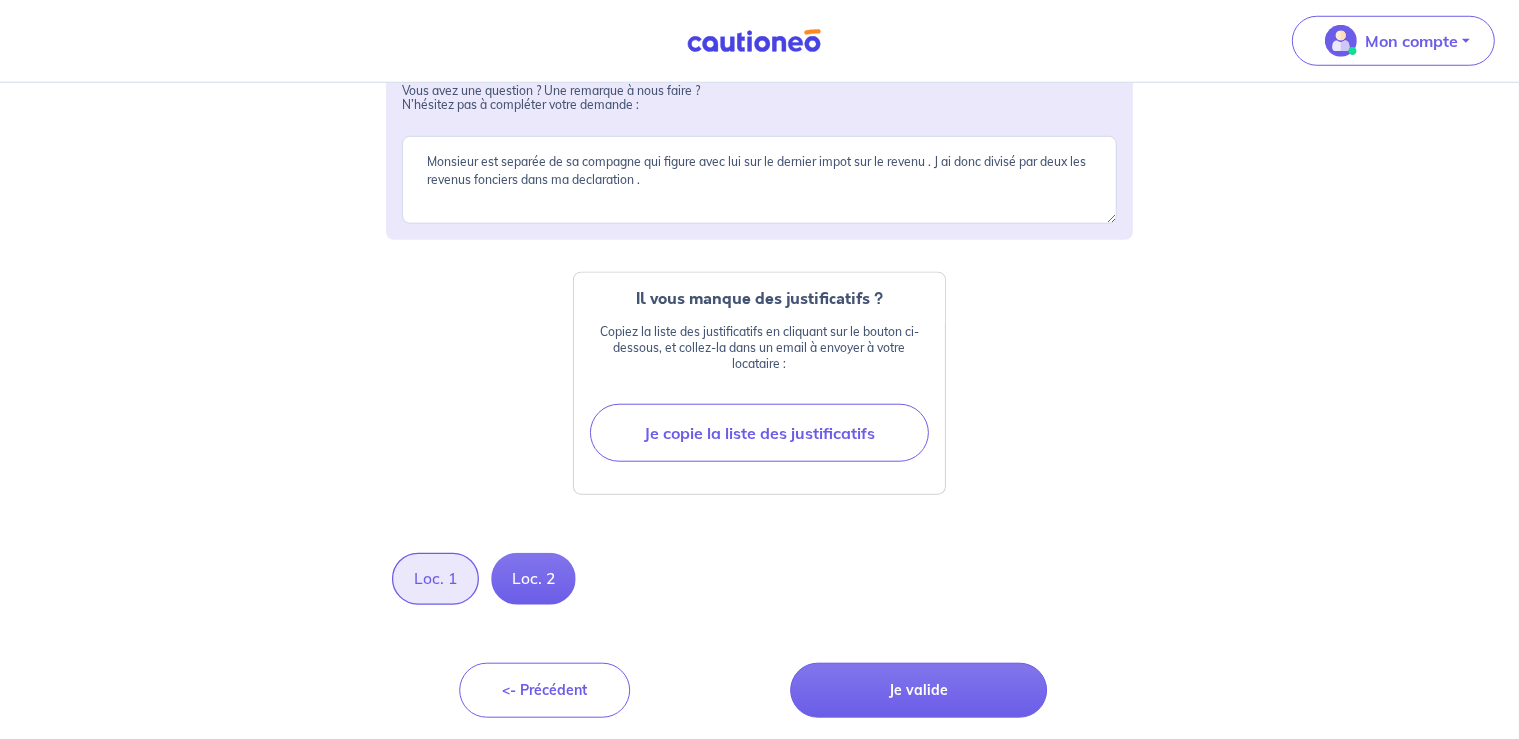 scroll, scrollTop: 0, scrollLeft: 0, axis: both 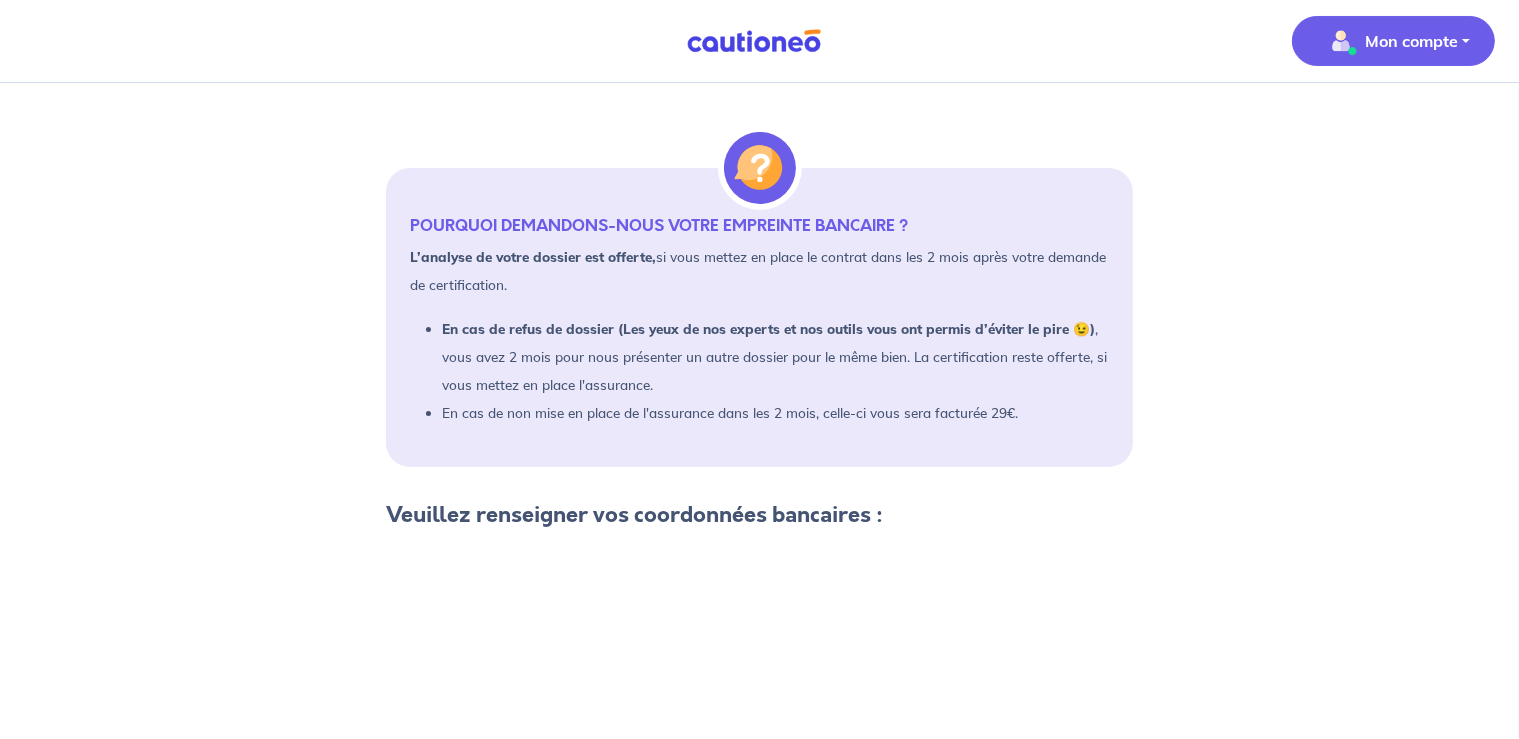 click on "Mon compte" at bounding box center (1411, 41) 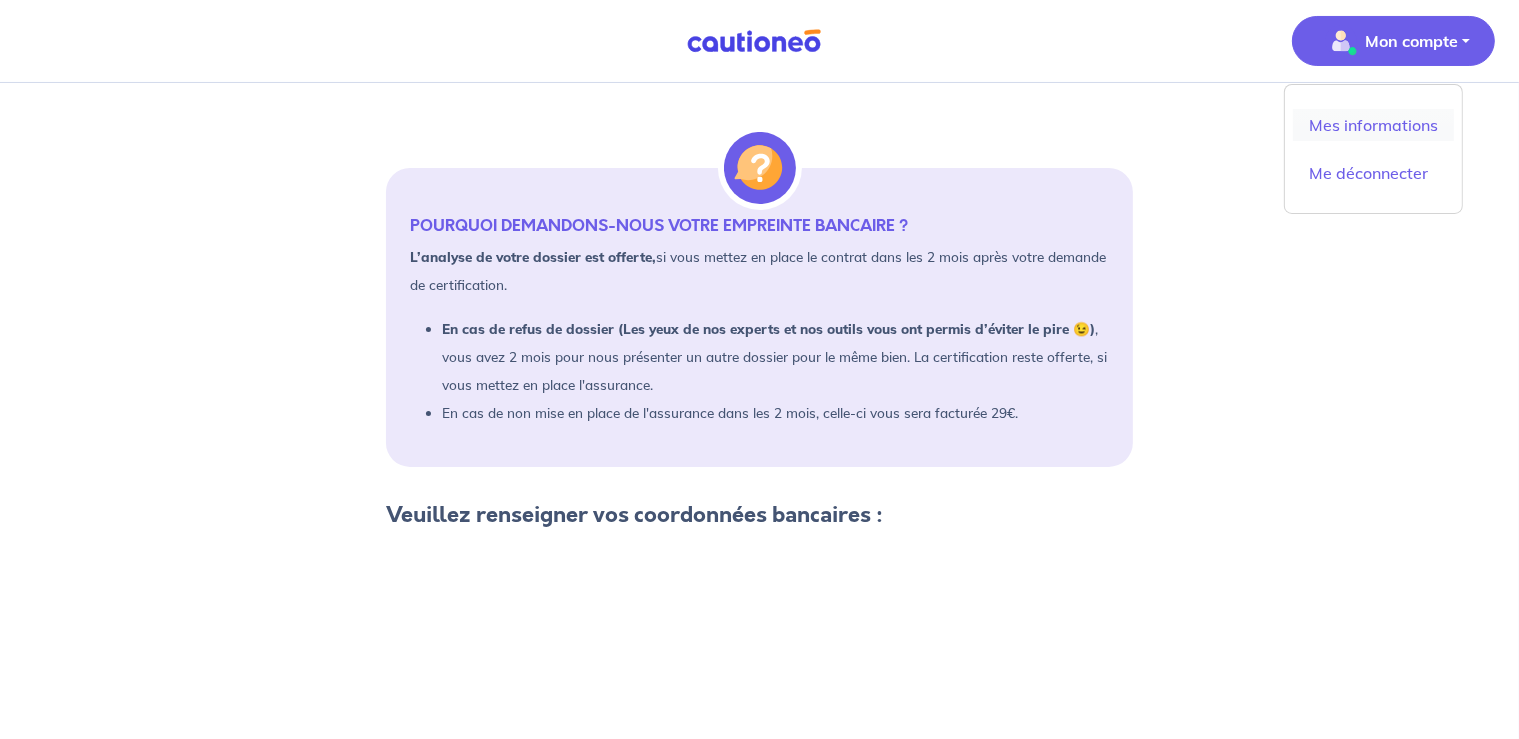 click on "Mes informations" at bounding box center (1373, 125) 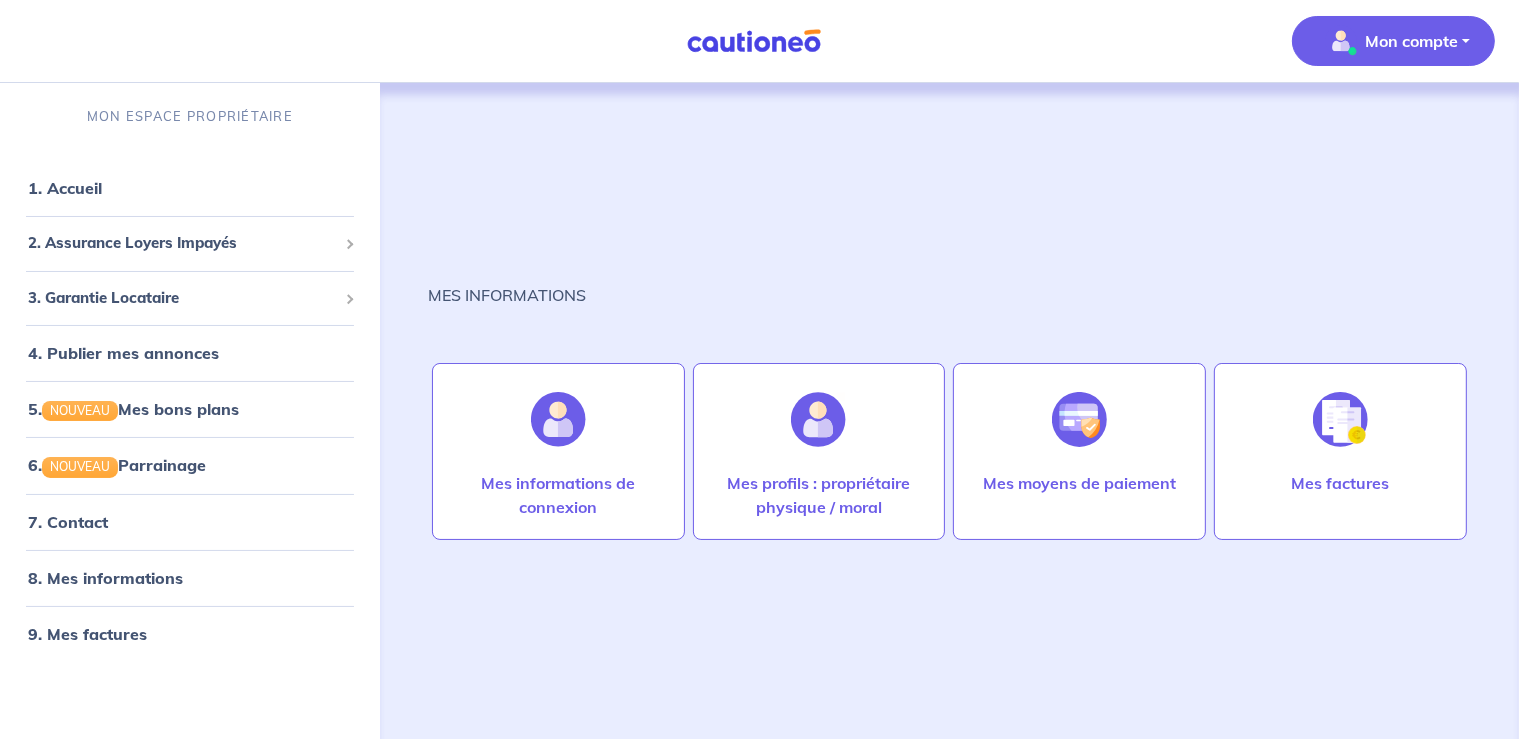 scroll, scrollTop: 0, scrollLeft: 0, axis: both 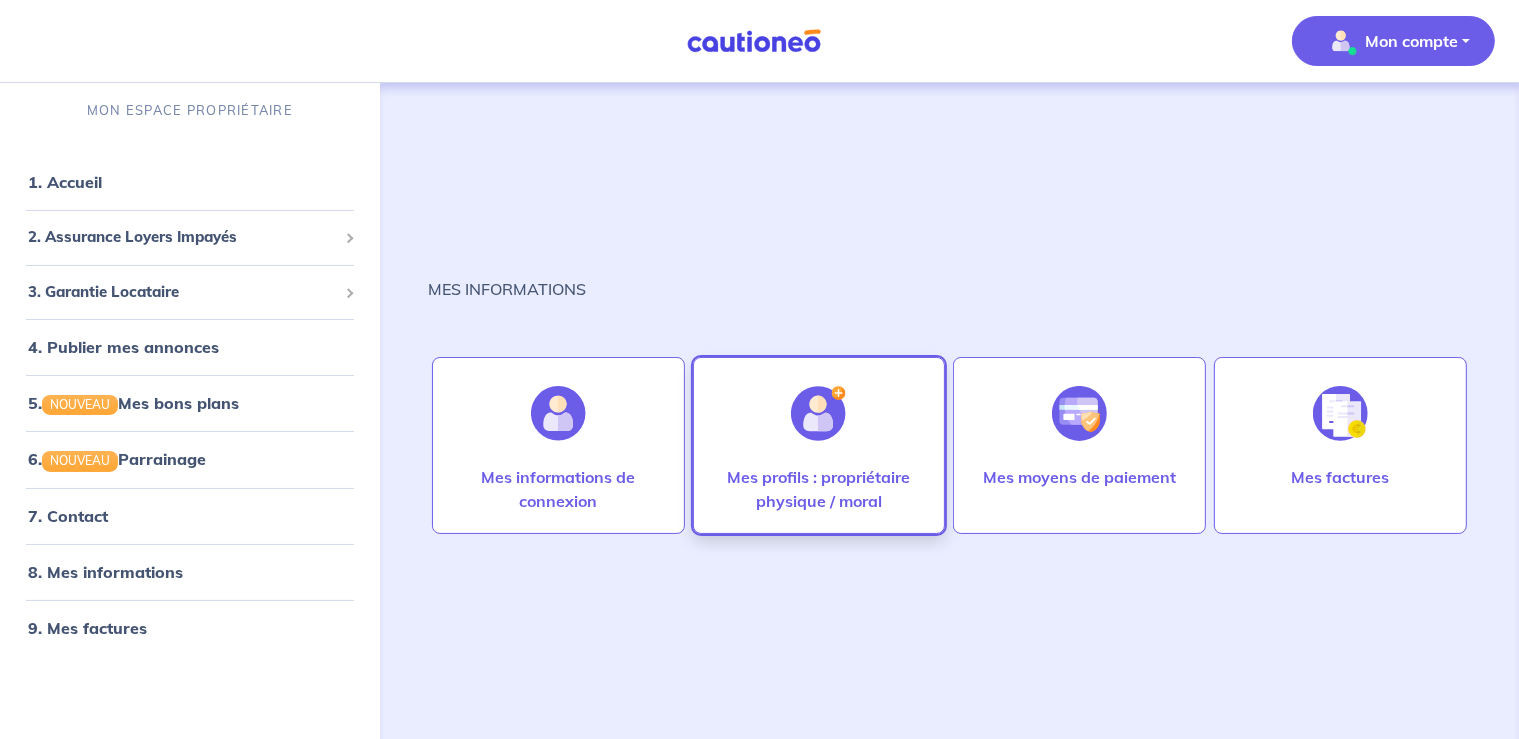 click on "Mes profils : propriétaire physique / moral" at bounding box center (819, 489) 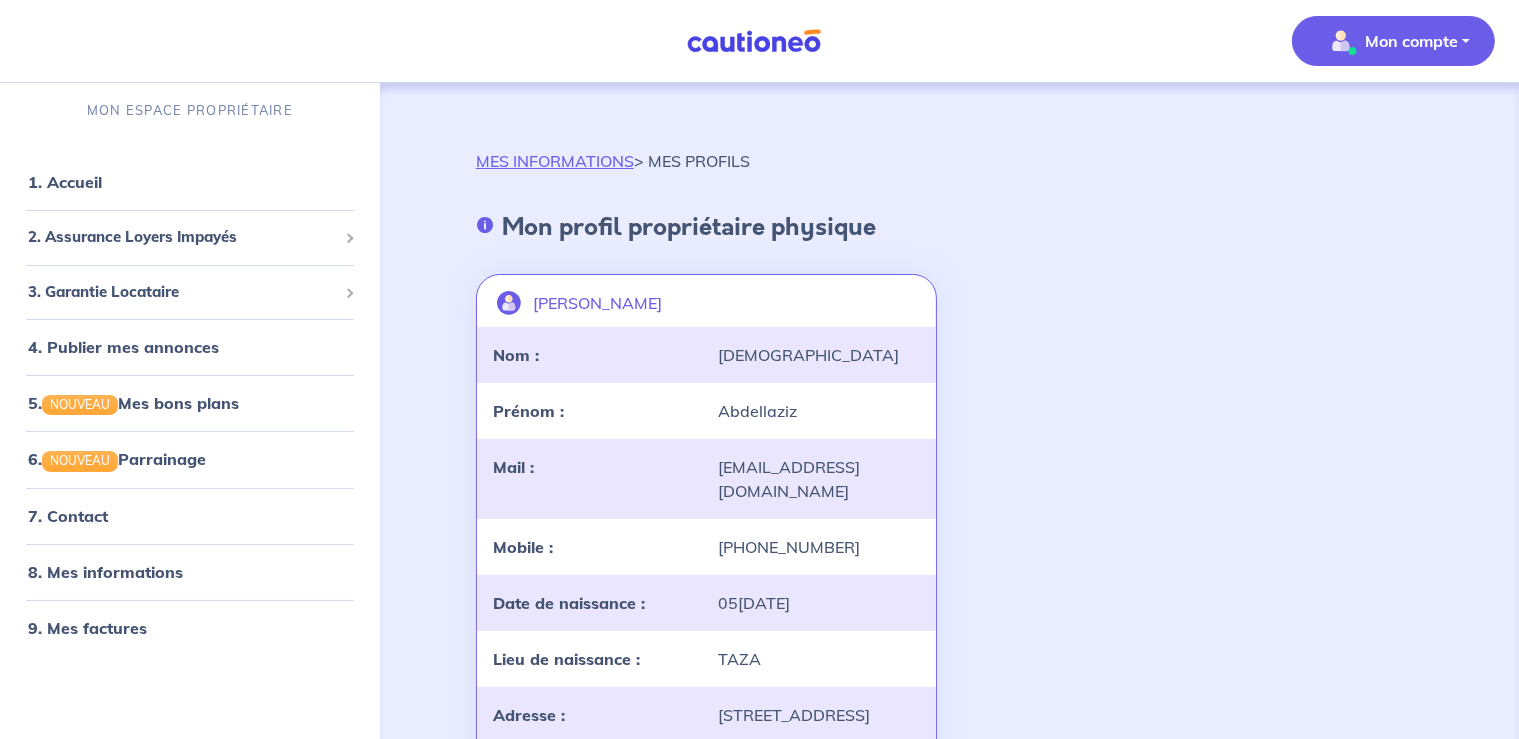 scroll, scrollTop: 0, scrollLeft: 0, axis: both 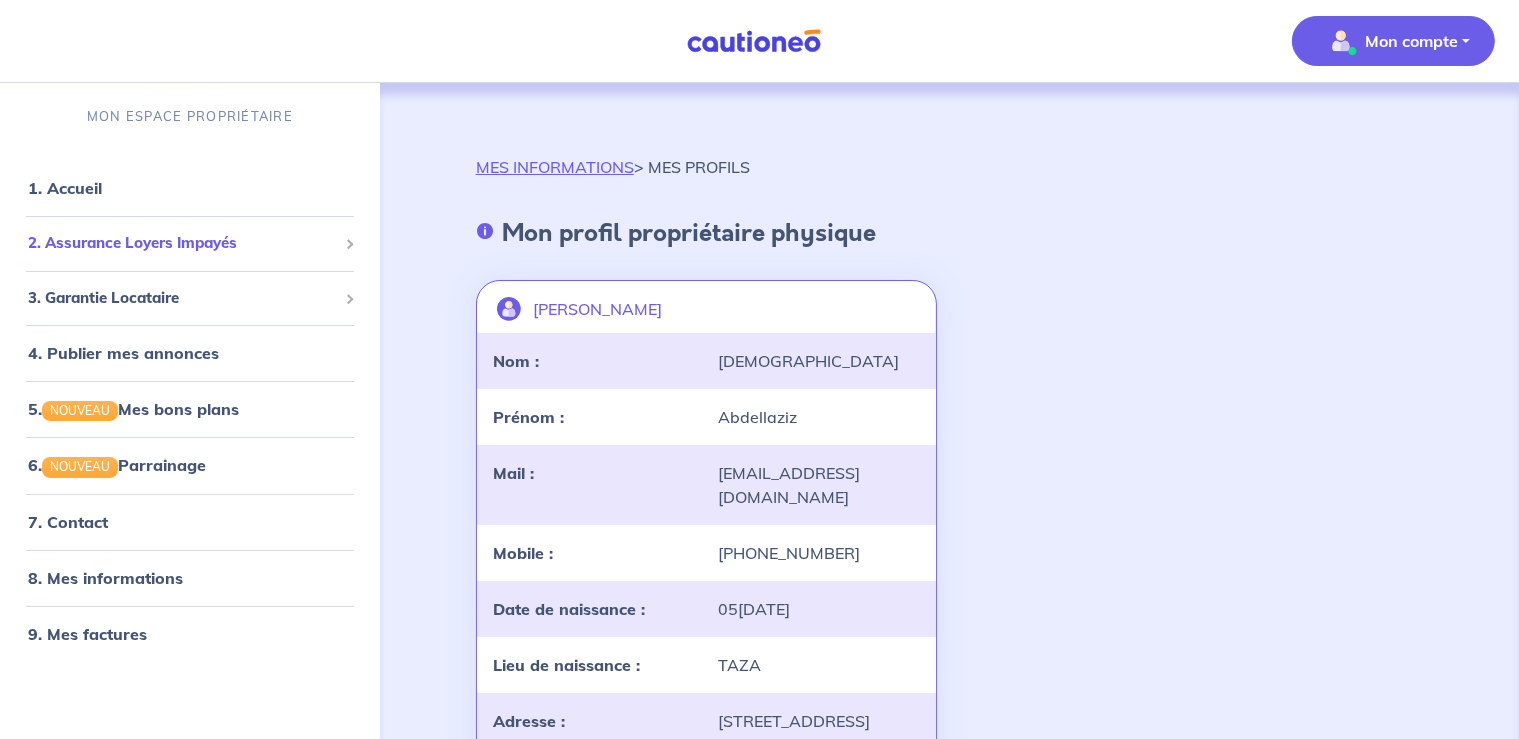 click on "2. Assurance Loyers Impayés" at bounding box center [182, 243] 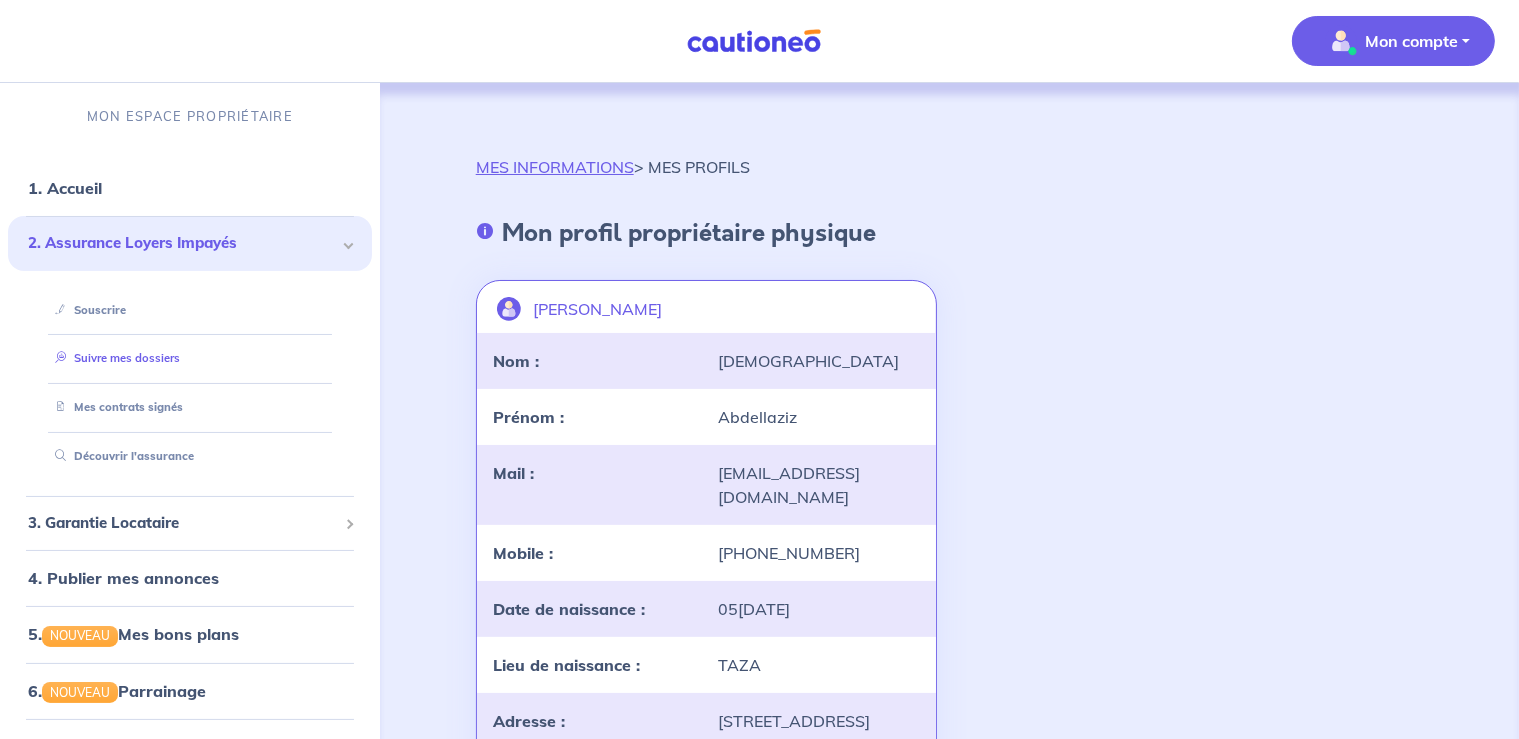 click on "Suivre mes dossiers" at bounding box center [113, 358] 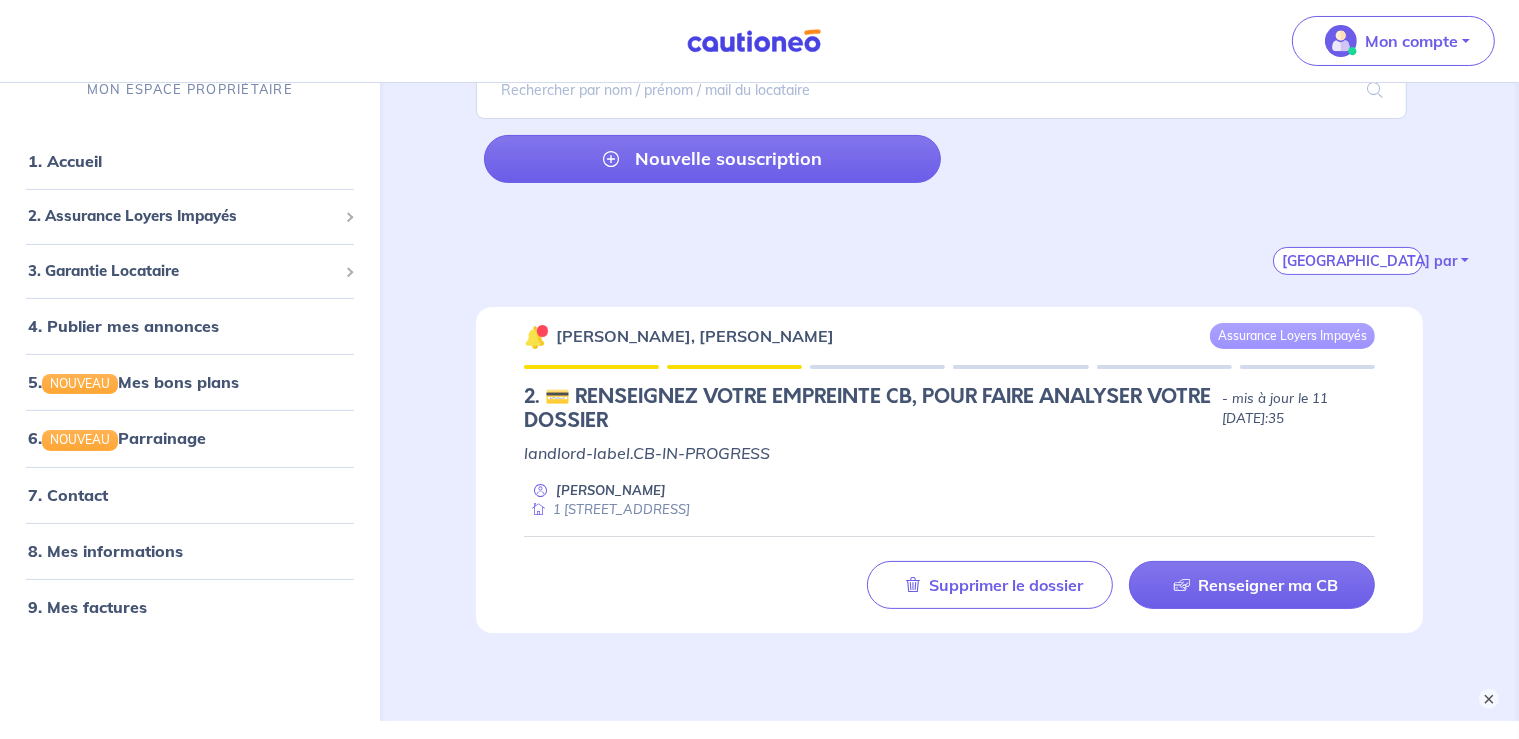 scroll, scrollTop: 315, scrollLeft: 0, axis: vertical 